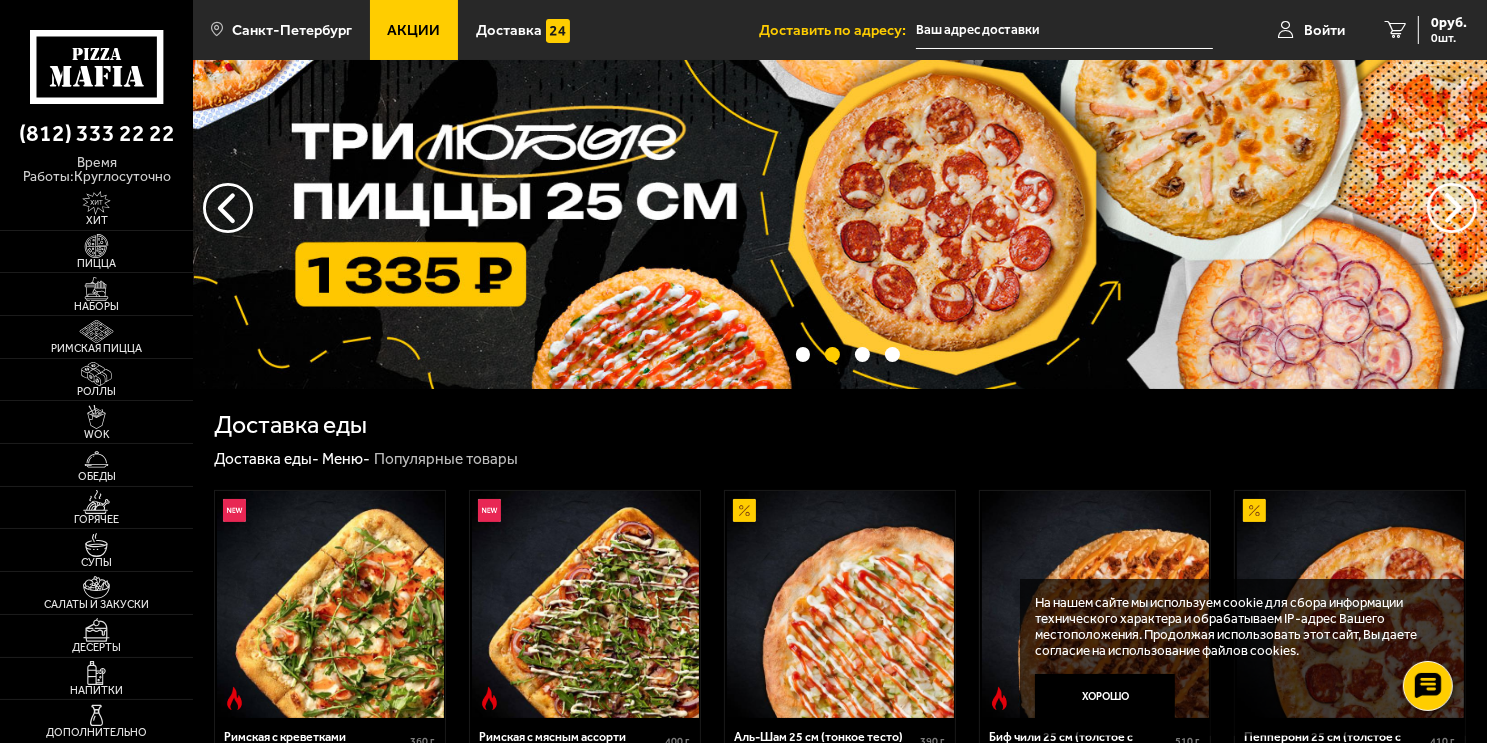 scroll, scrollTop: 0, scrollLeft: 0, axis: both 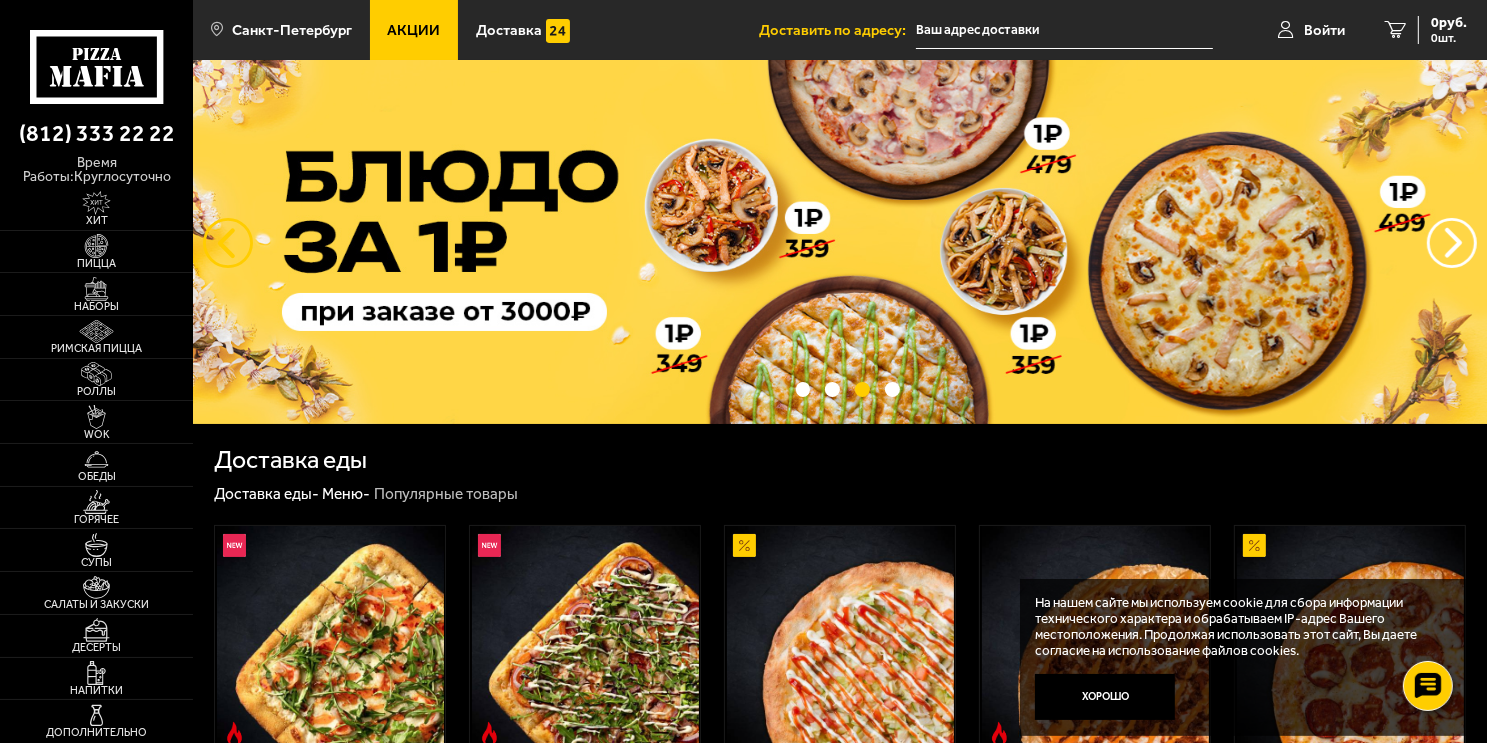 click at bounding box center (228, 243) 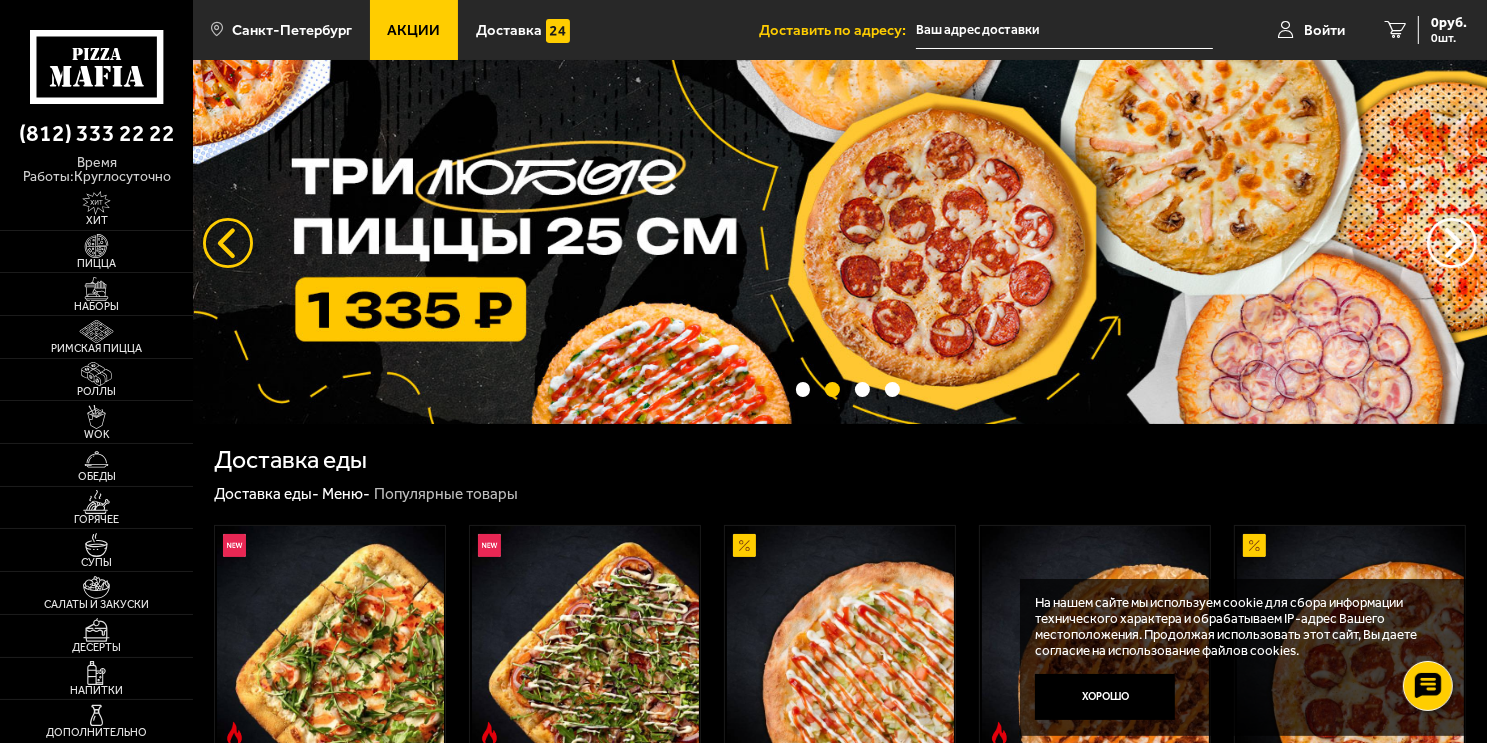 click at bounding box center [228, 243] 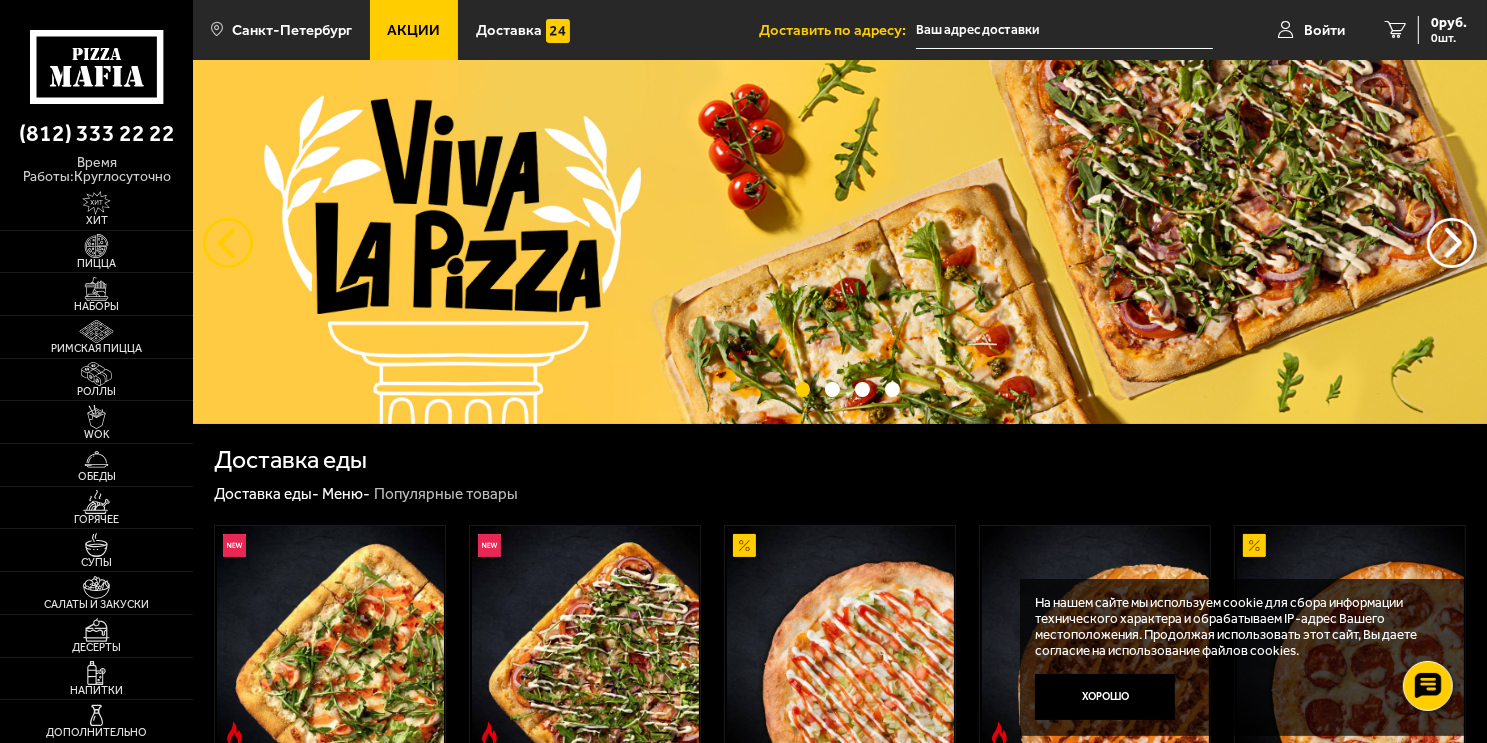click at bounding box center (228, 243) 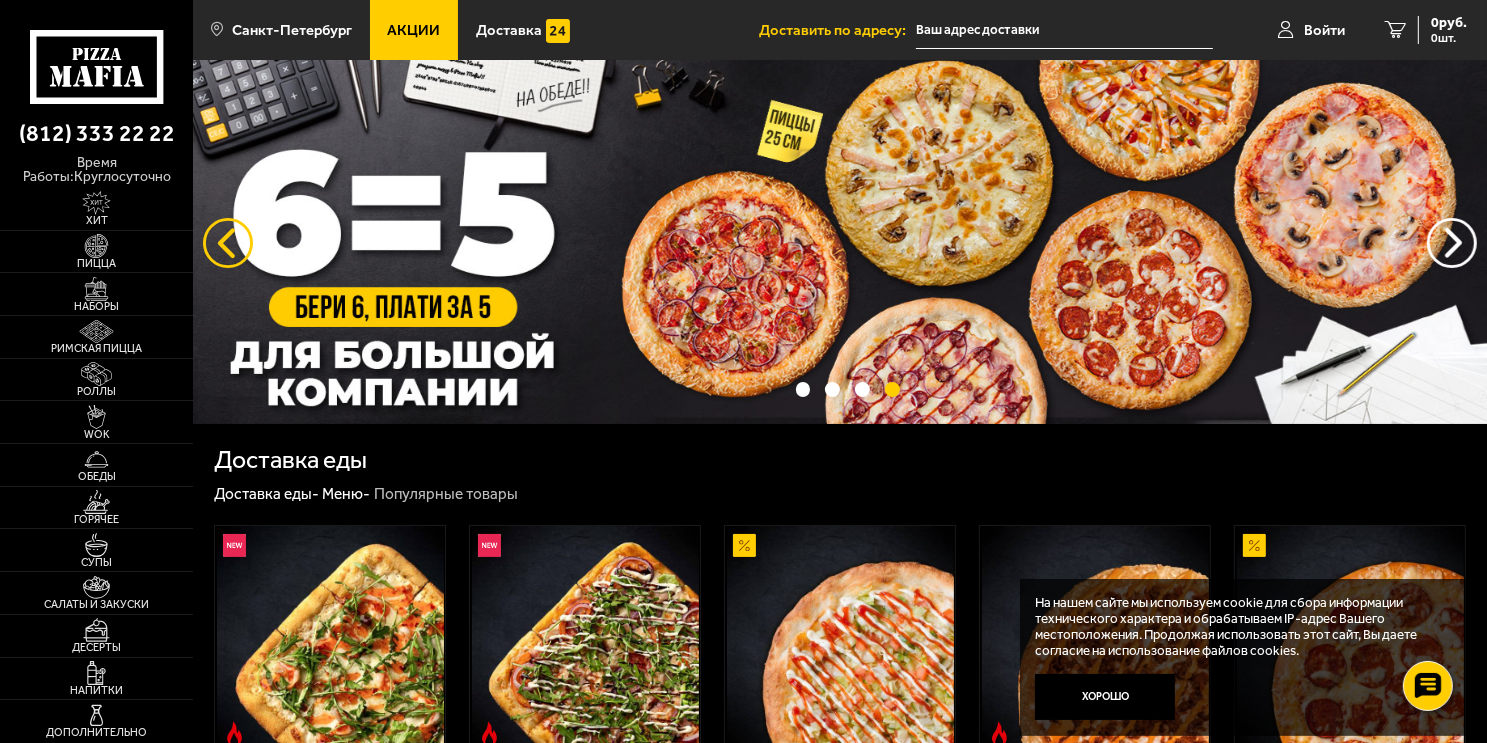 click at bounding box center (228, 243) 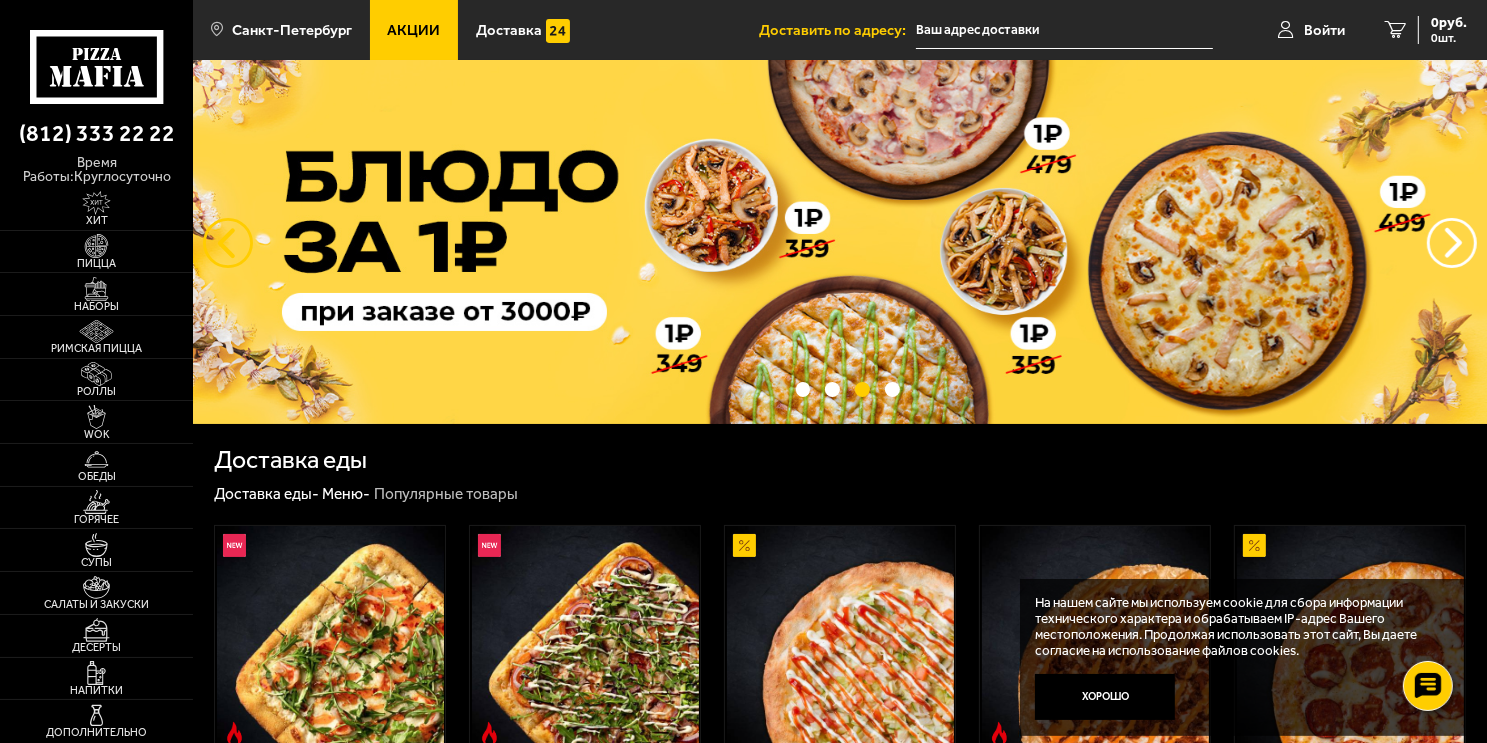 click at bounding box center [228, 243] 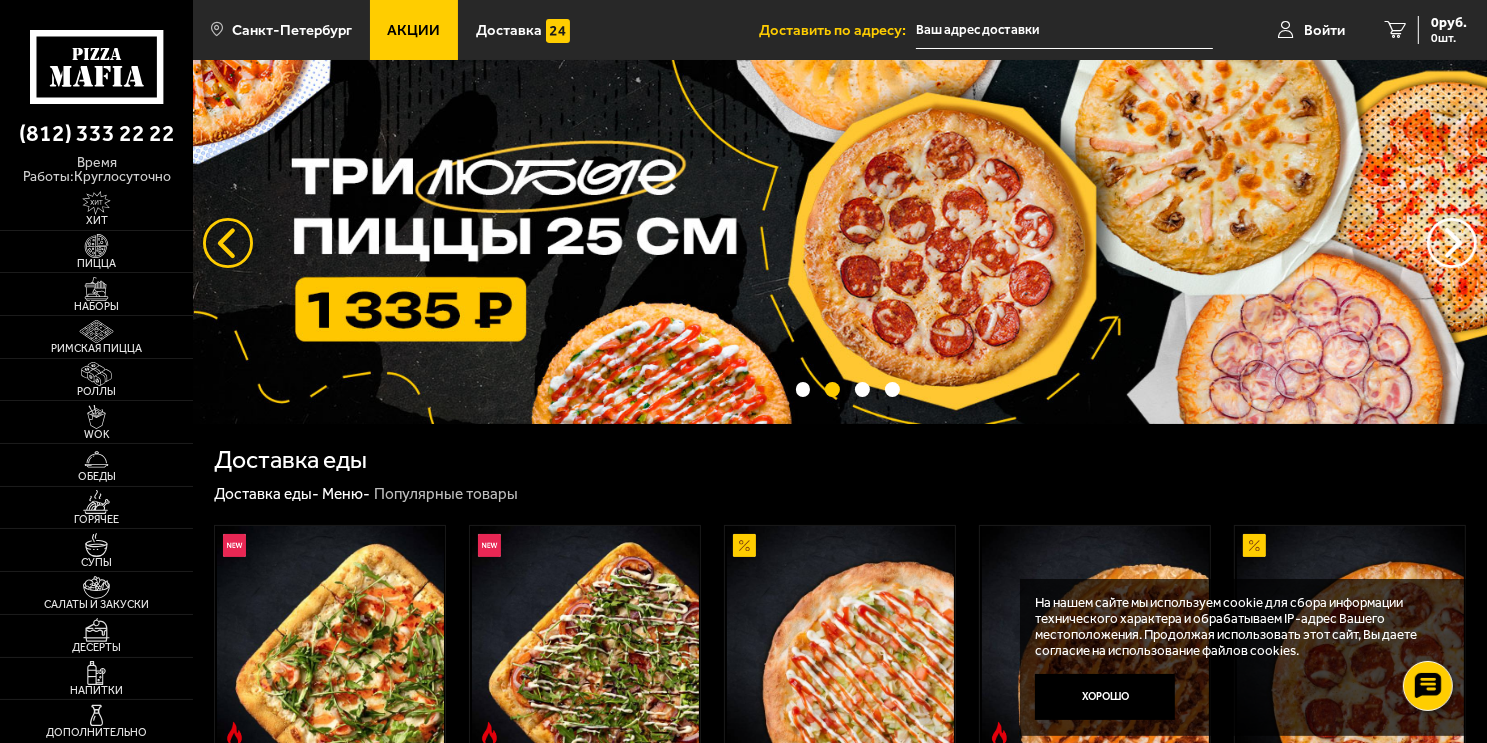 click at bounding box center (228, 243) 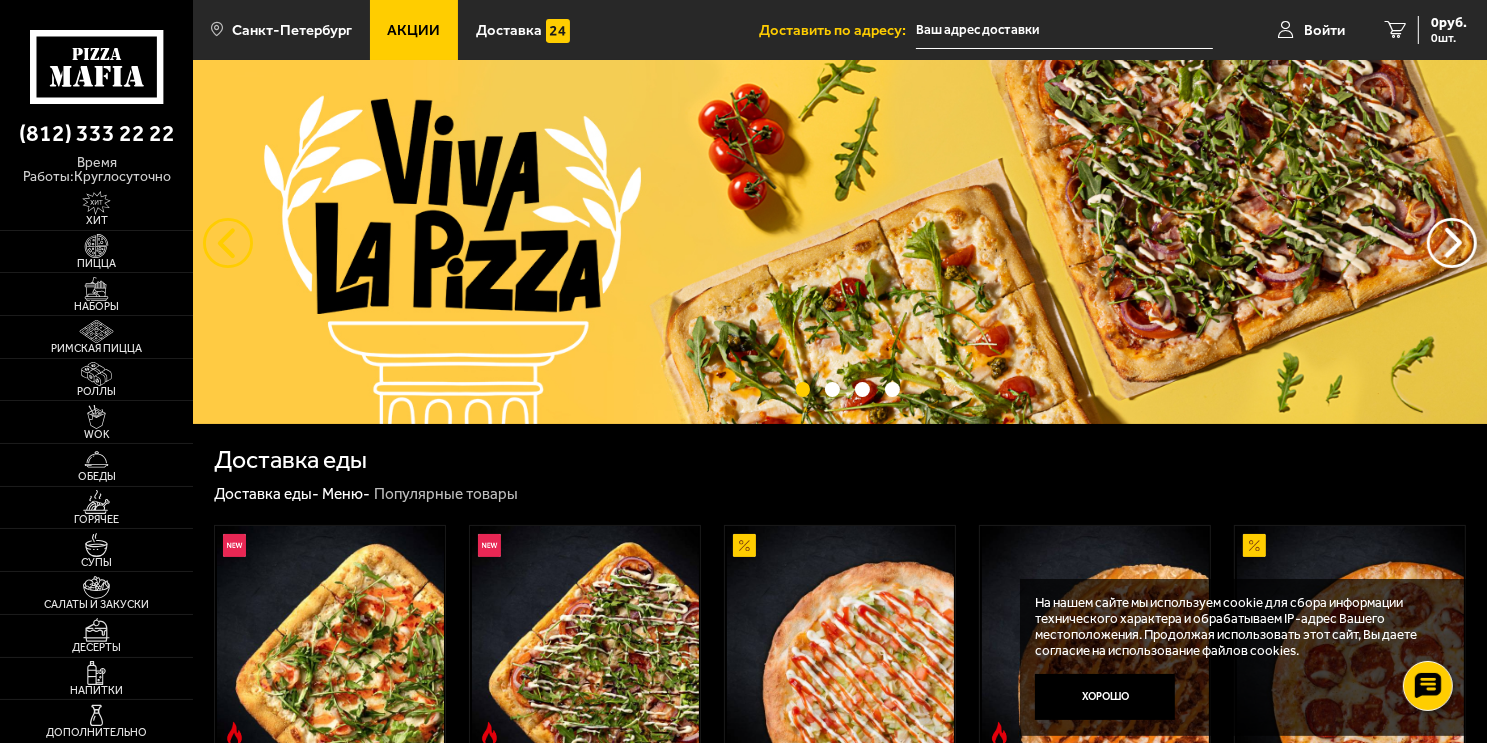 click at bounding box center [228, 243] 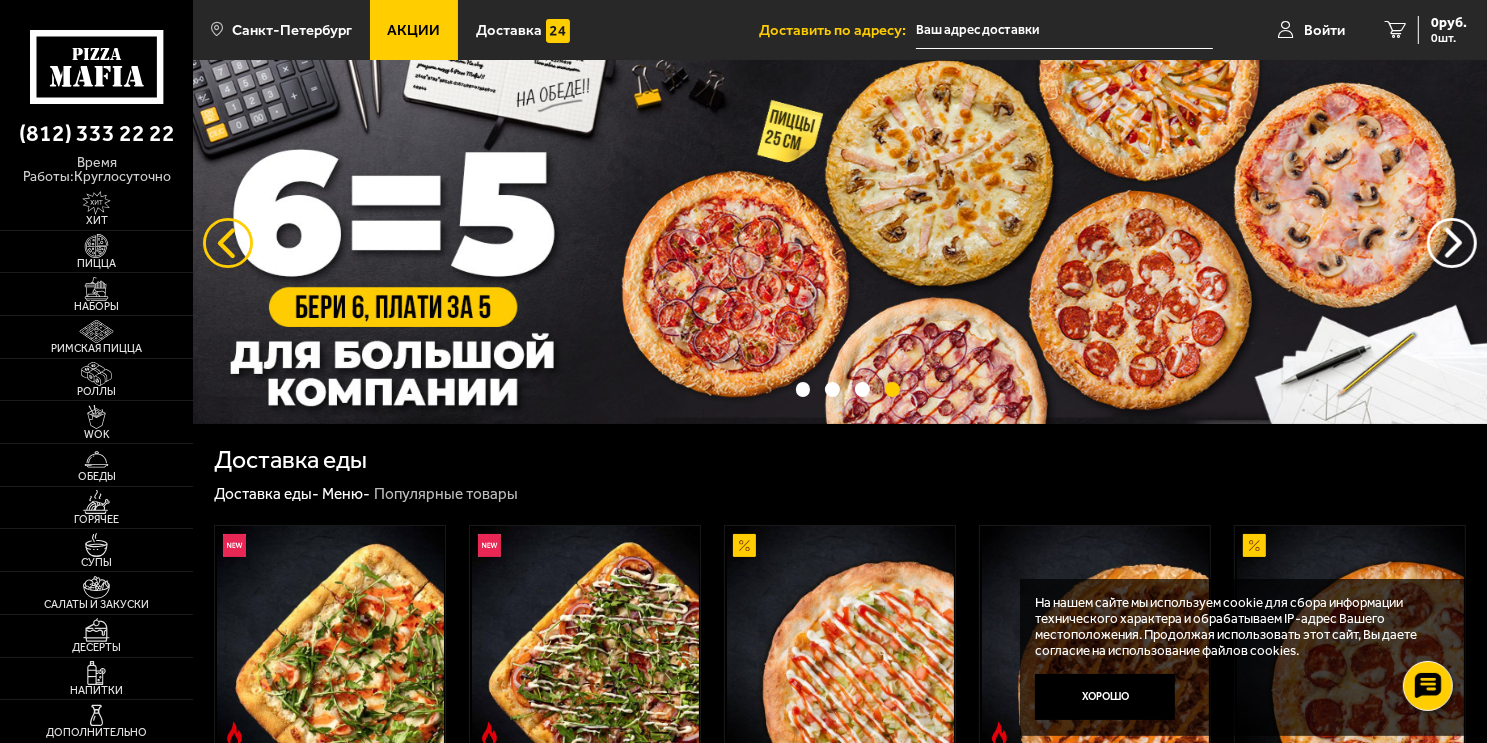 click at bounding box center (228, 243) 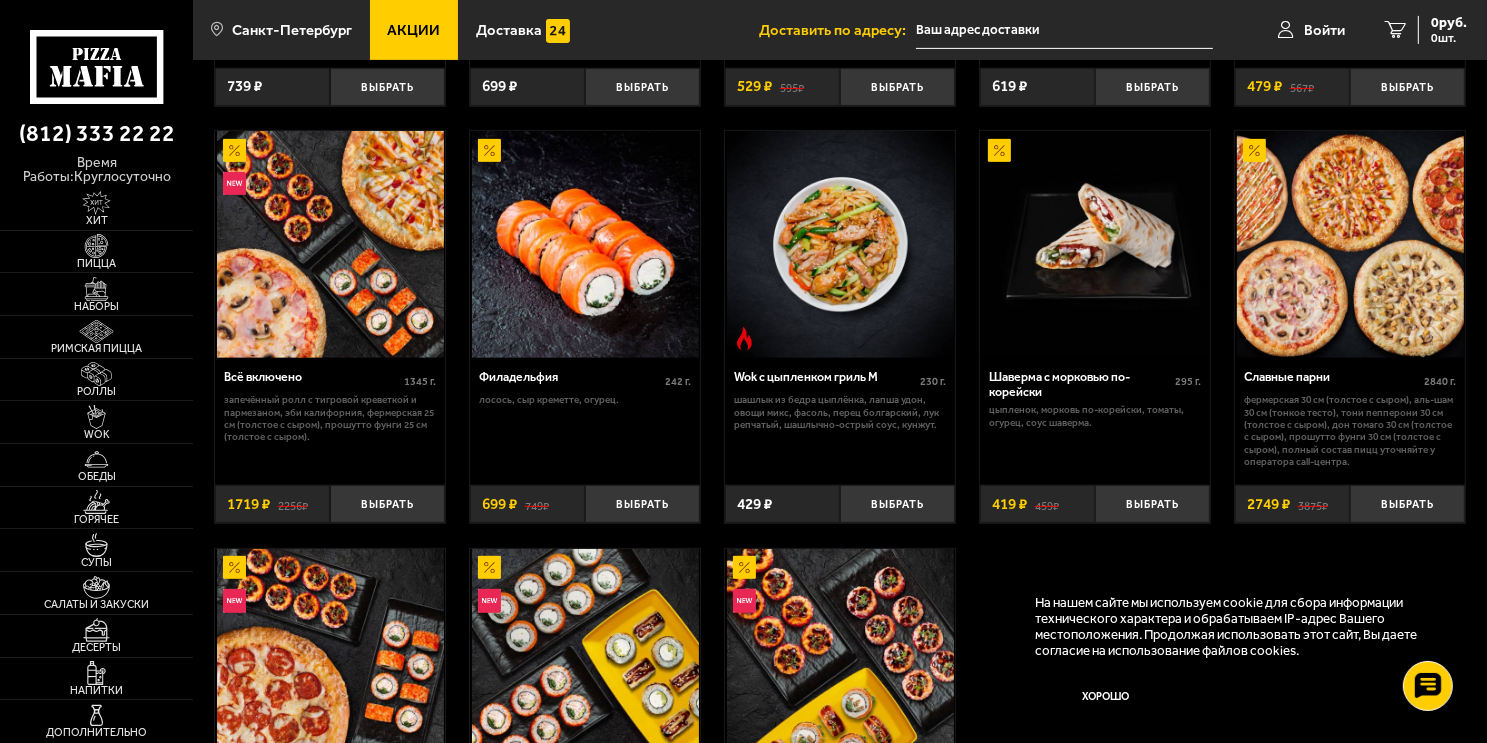 scroll, scrollTop: 700, scrollLeft: 0, axis: vertical 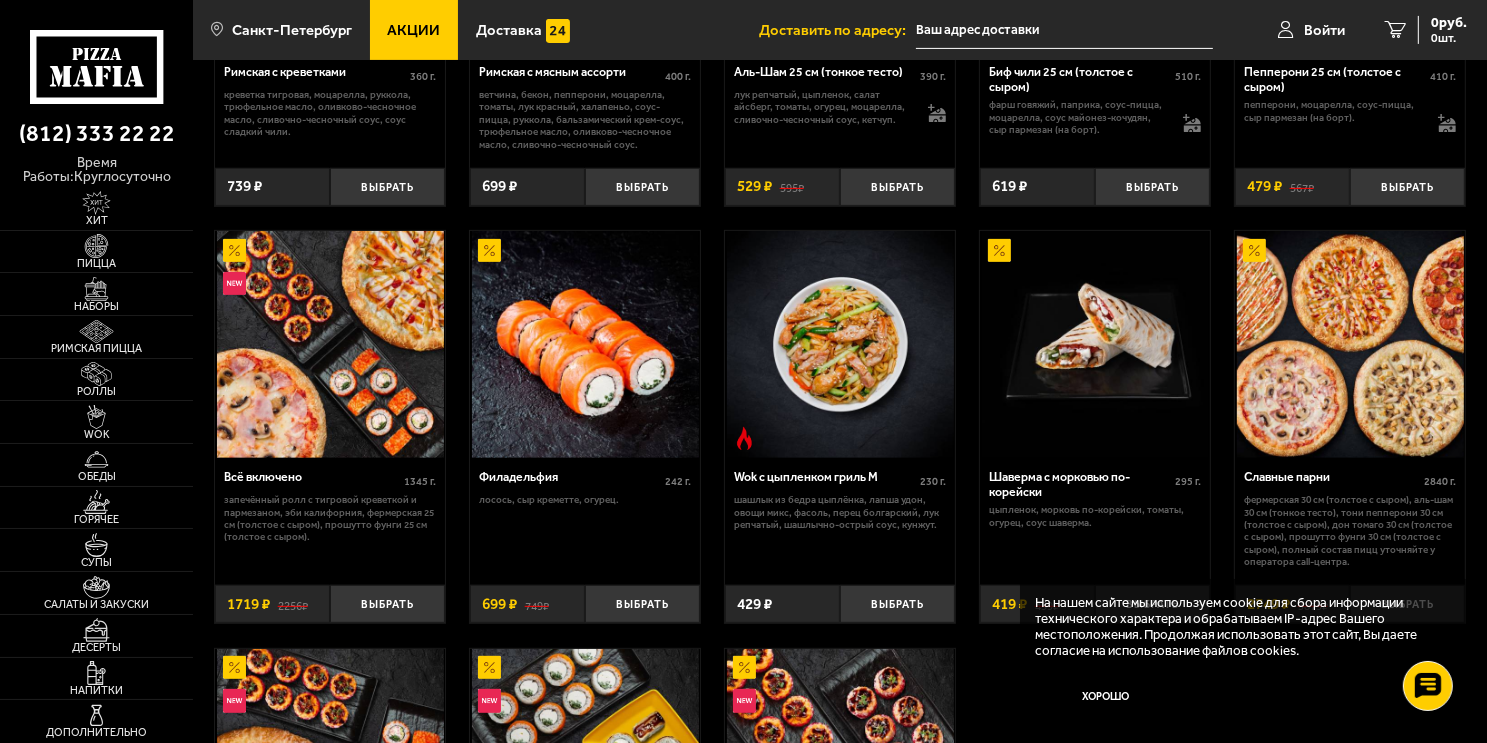 click at bounding box center [330, 344] 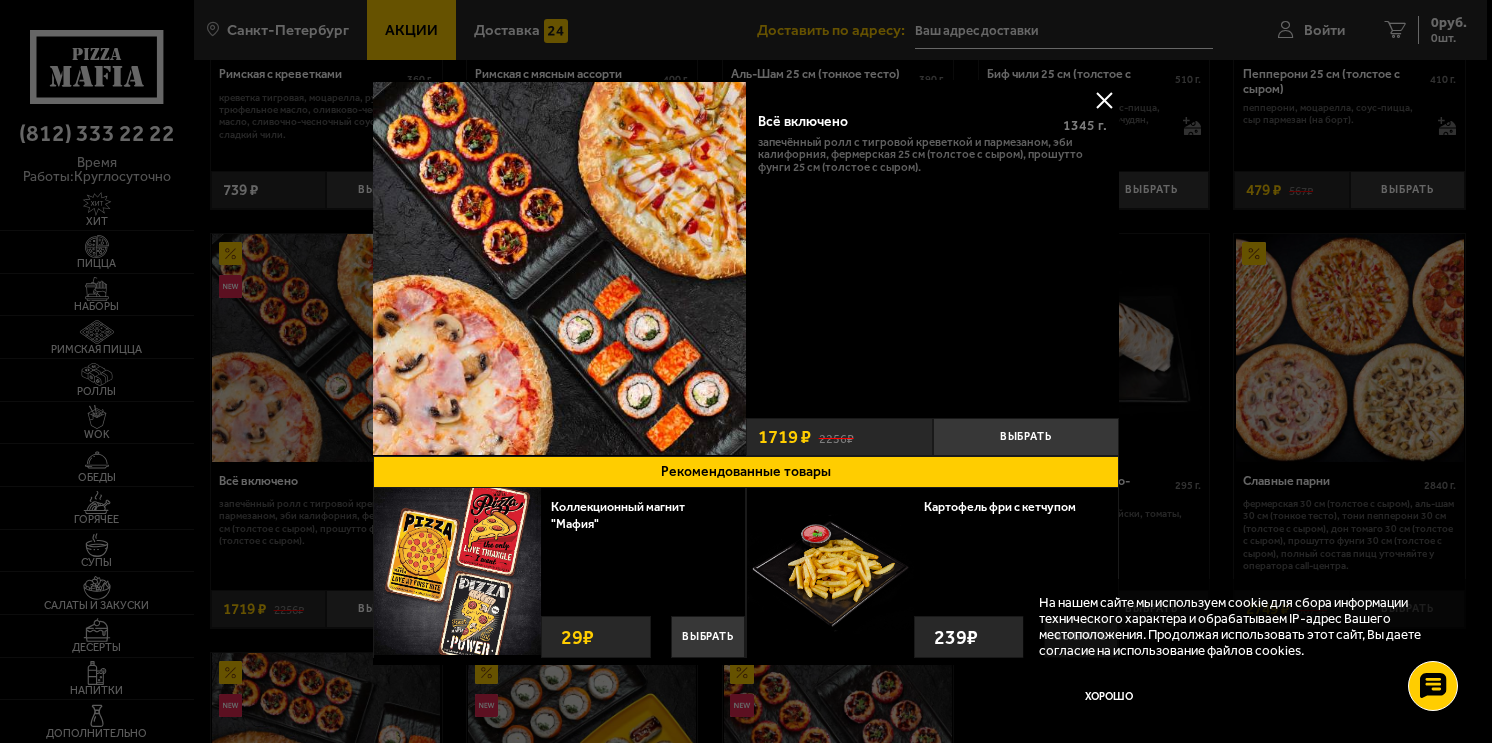 click at bounding box center [1104, 100] 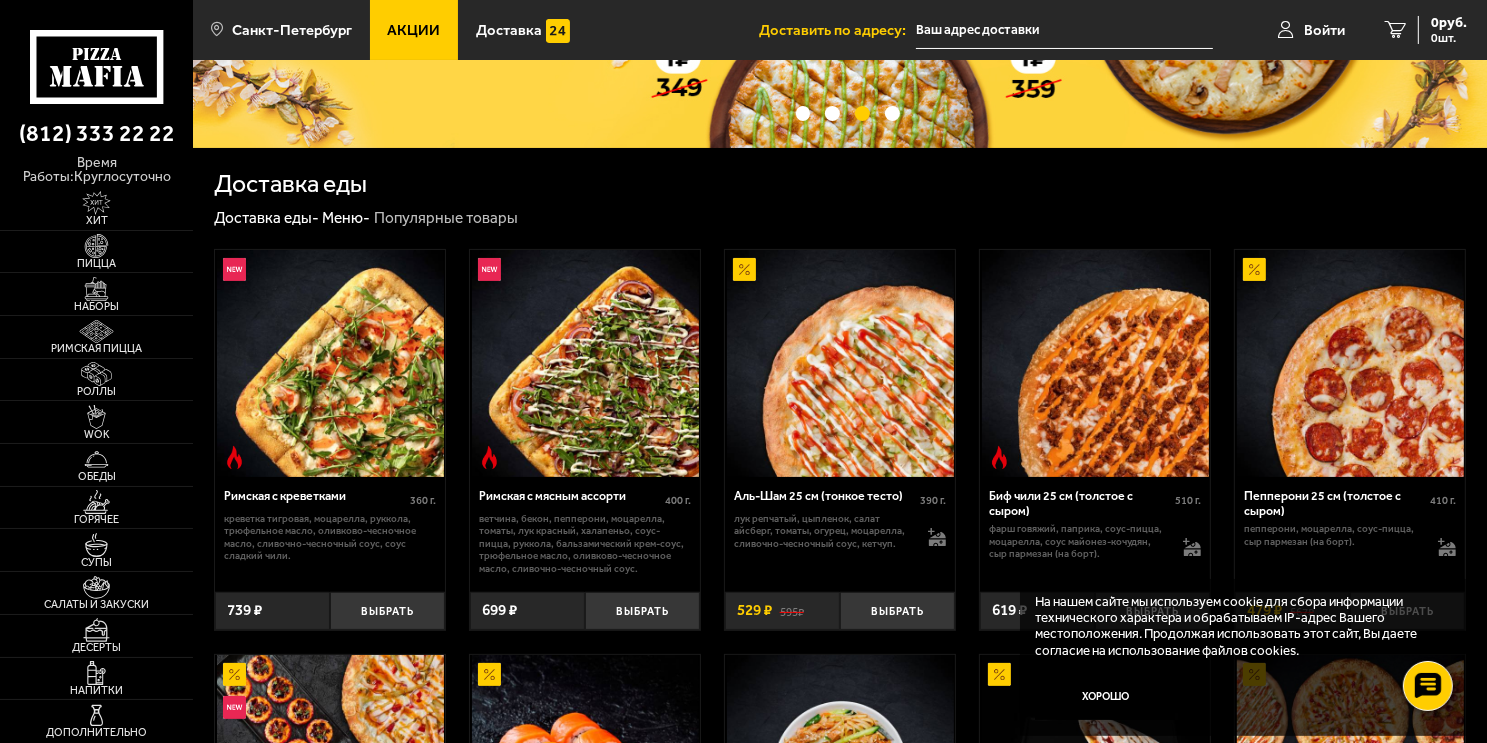 scroll, scrollTop: 0, scrollLeft: 0, axis: both 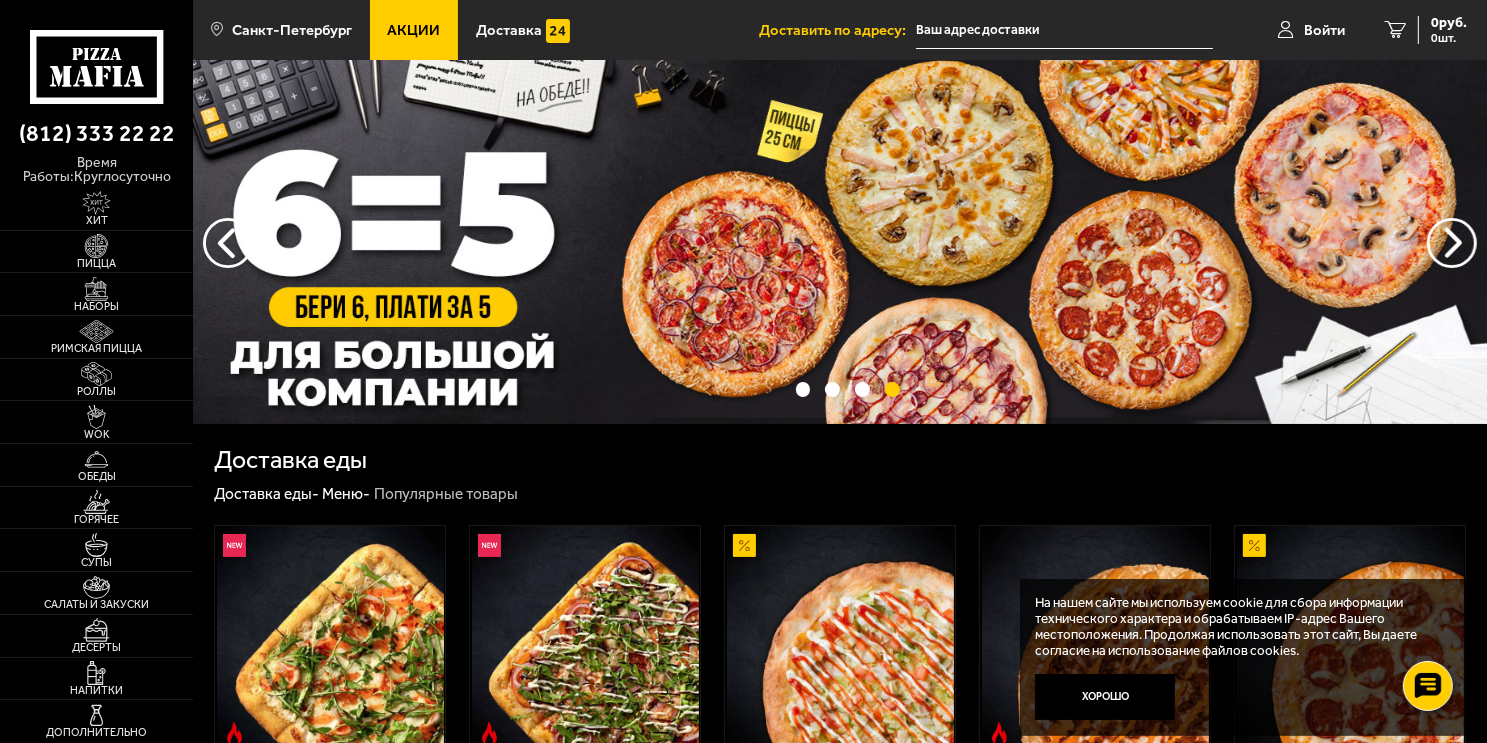 click at bounding box center [1064, 30] 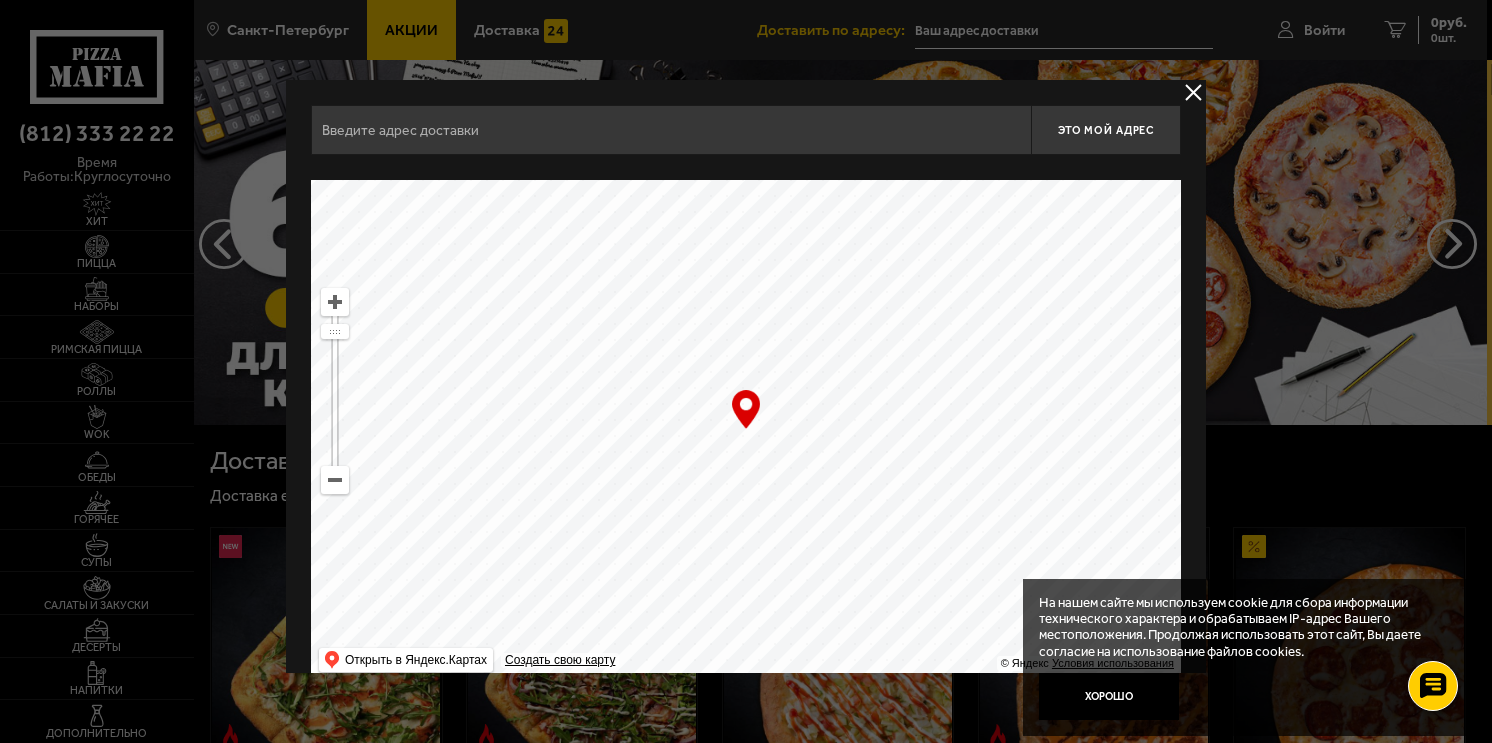 drag, startPoint x: 908, startPoint y: 270, endPoint x: 704, endPoint y: 737, distance: 509.6126 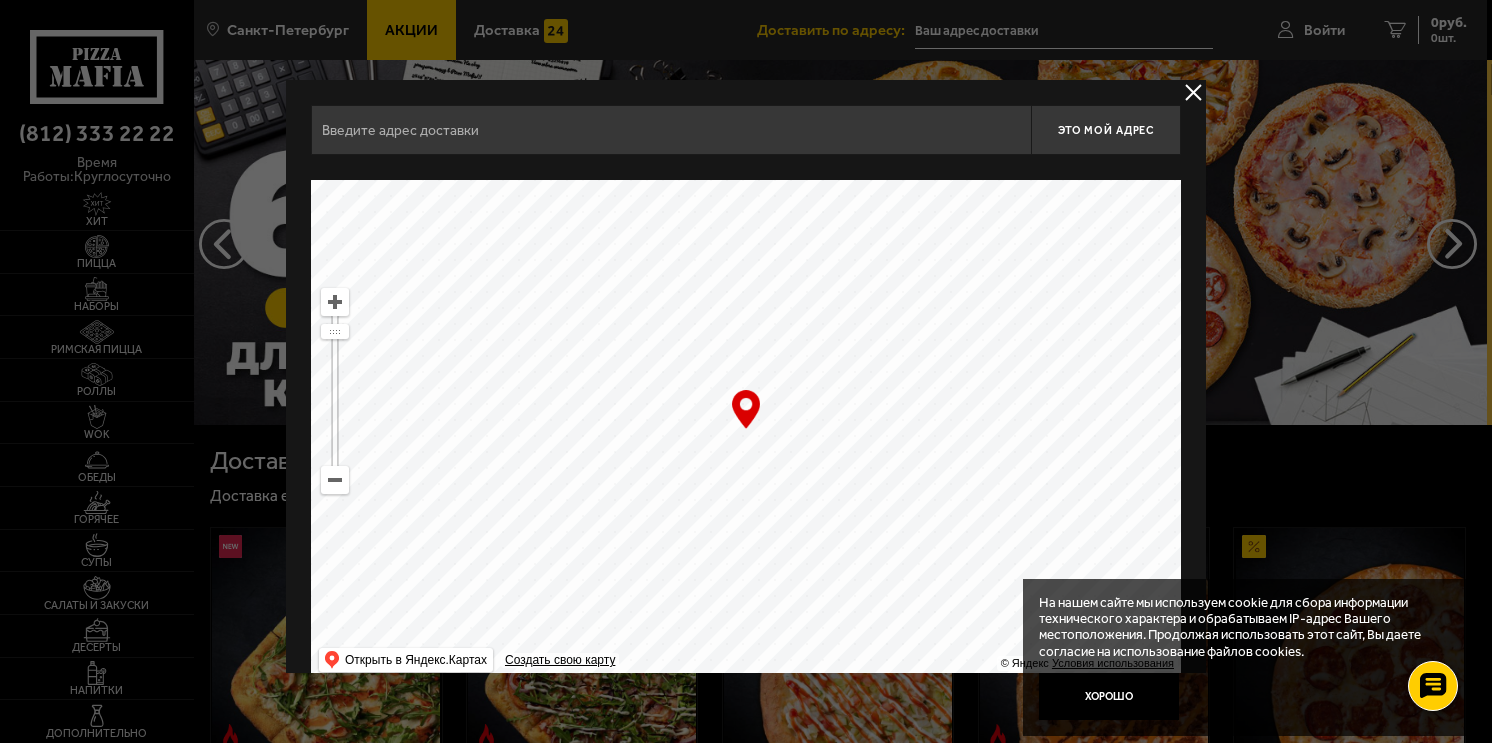 drag, startPoint x: 959, startPoint y: 349, endPoint x: 581, endPoint y: 739, distance: 543.12427 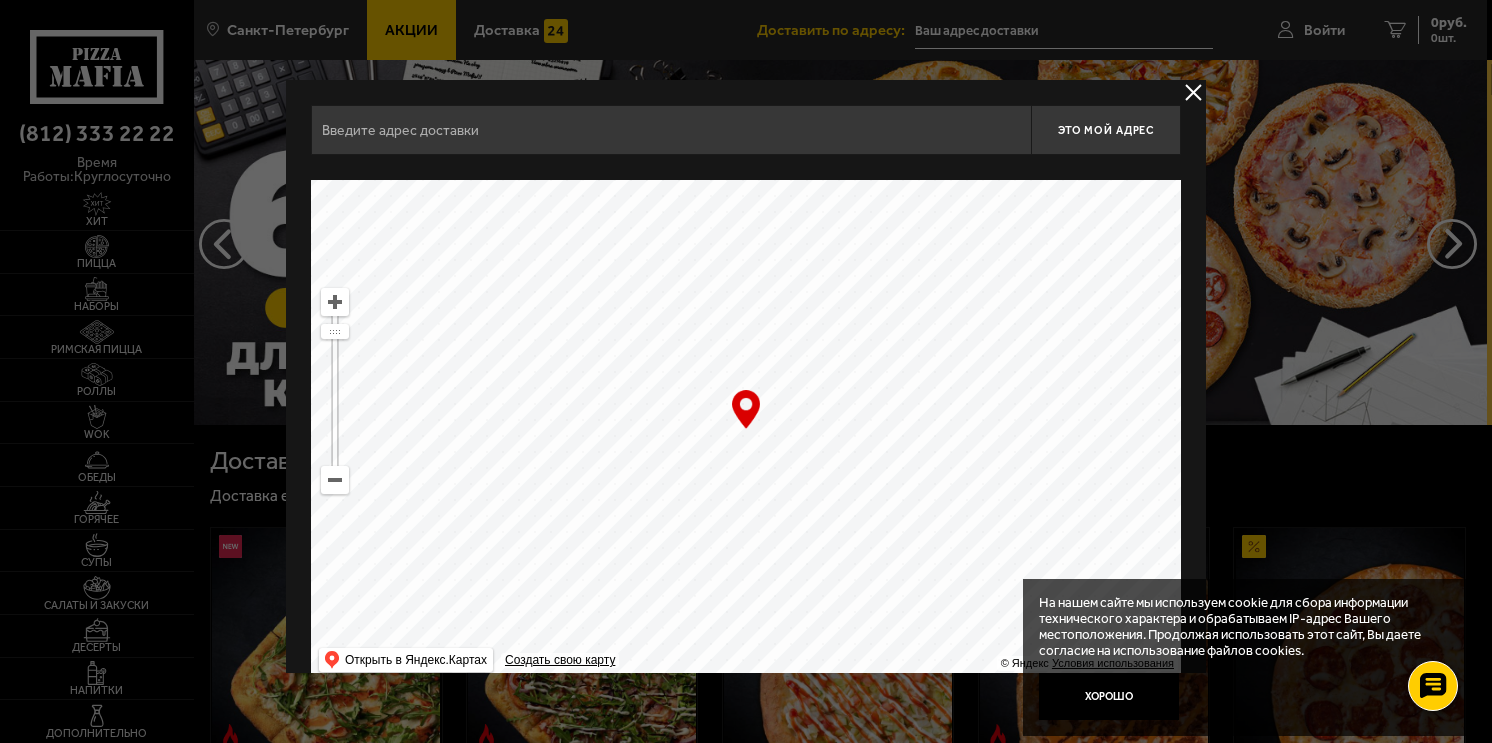 drag, startPoint x: 928, startPoint y: 429, endPoint x: 492, endPoint y: 771, distance: 554.12994 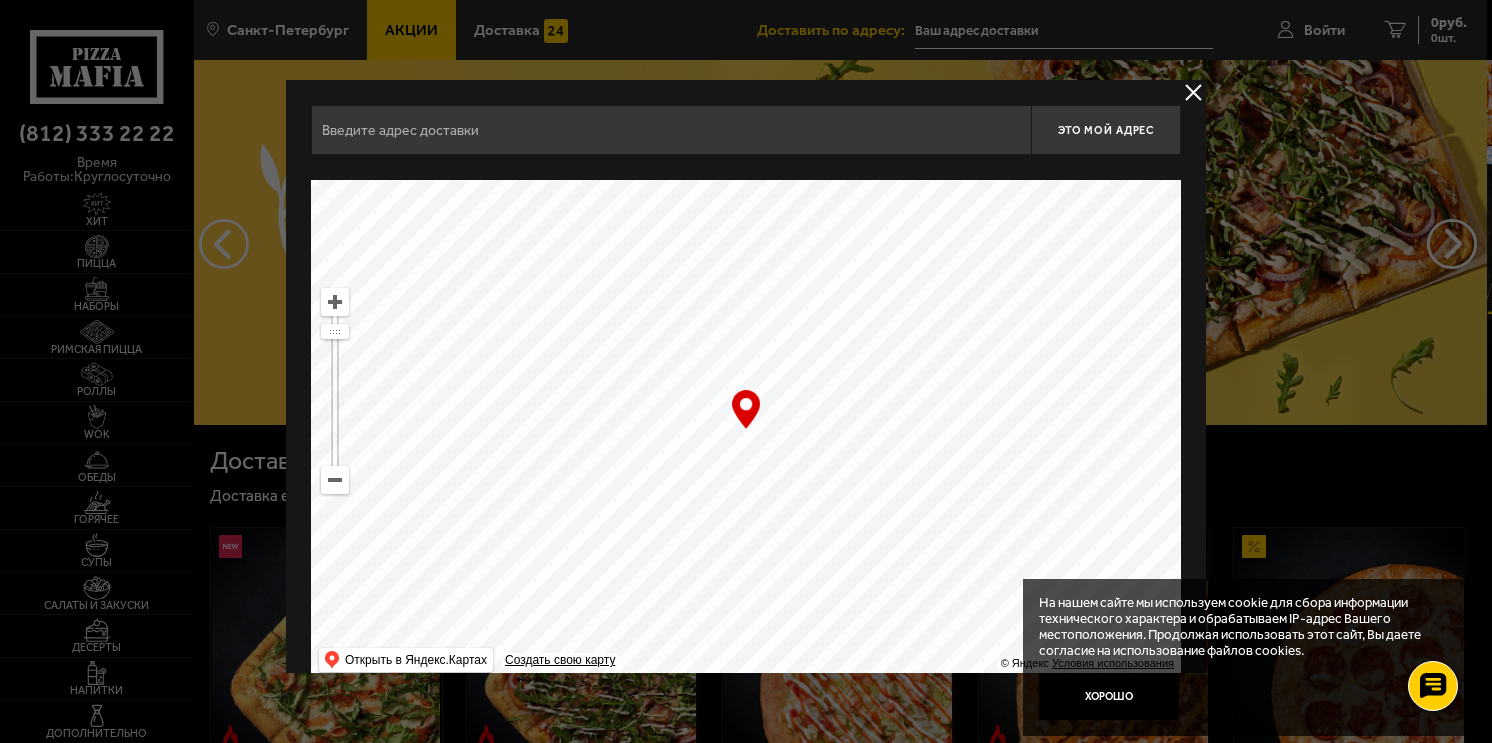 type on "[STREET], [NUMBER]-[NUMBER]" 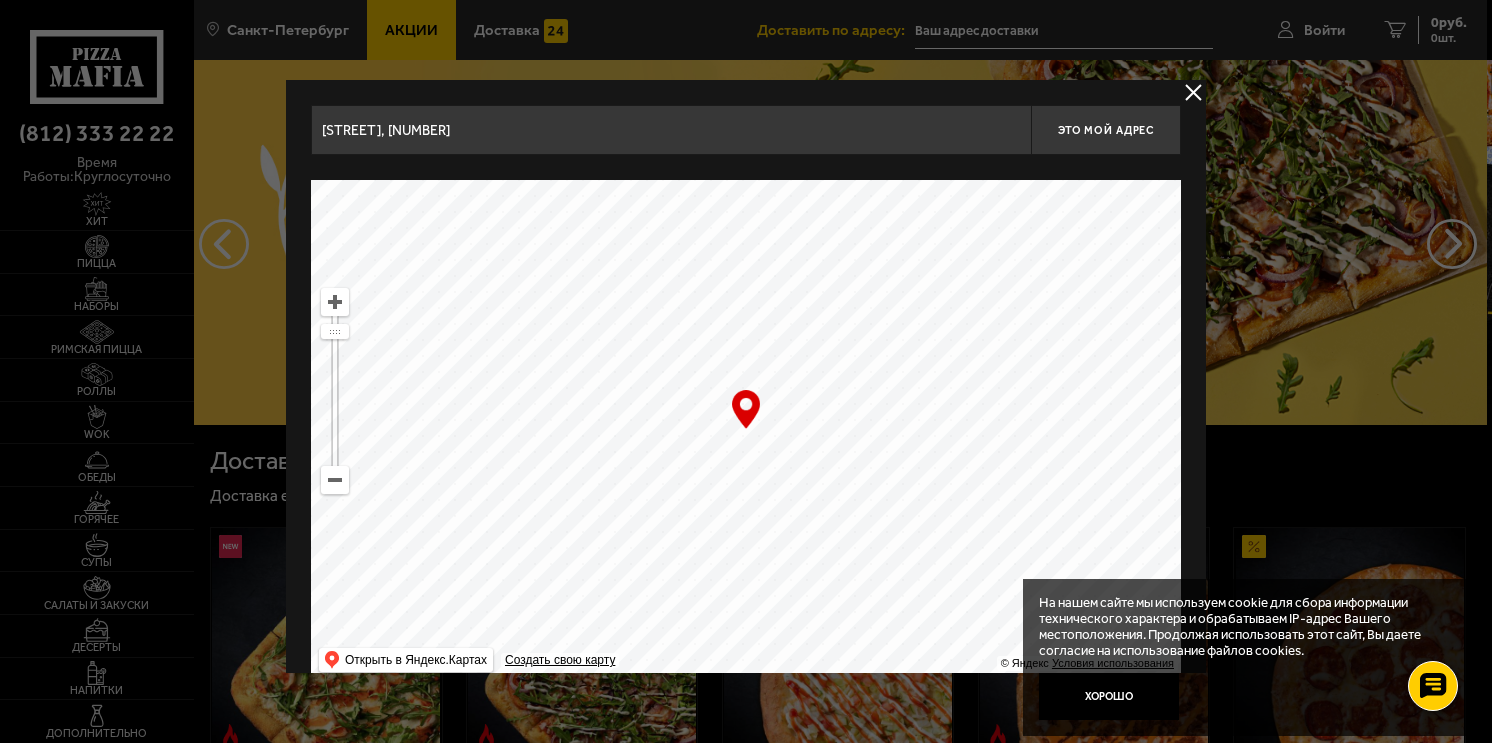 drag, startPoint x: 843, startPoint y: 423, endPoint x: 830, endPoint y: 459, distance: 38.27532 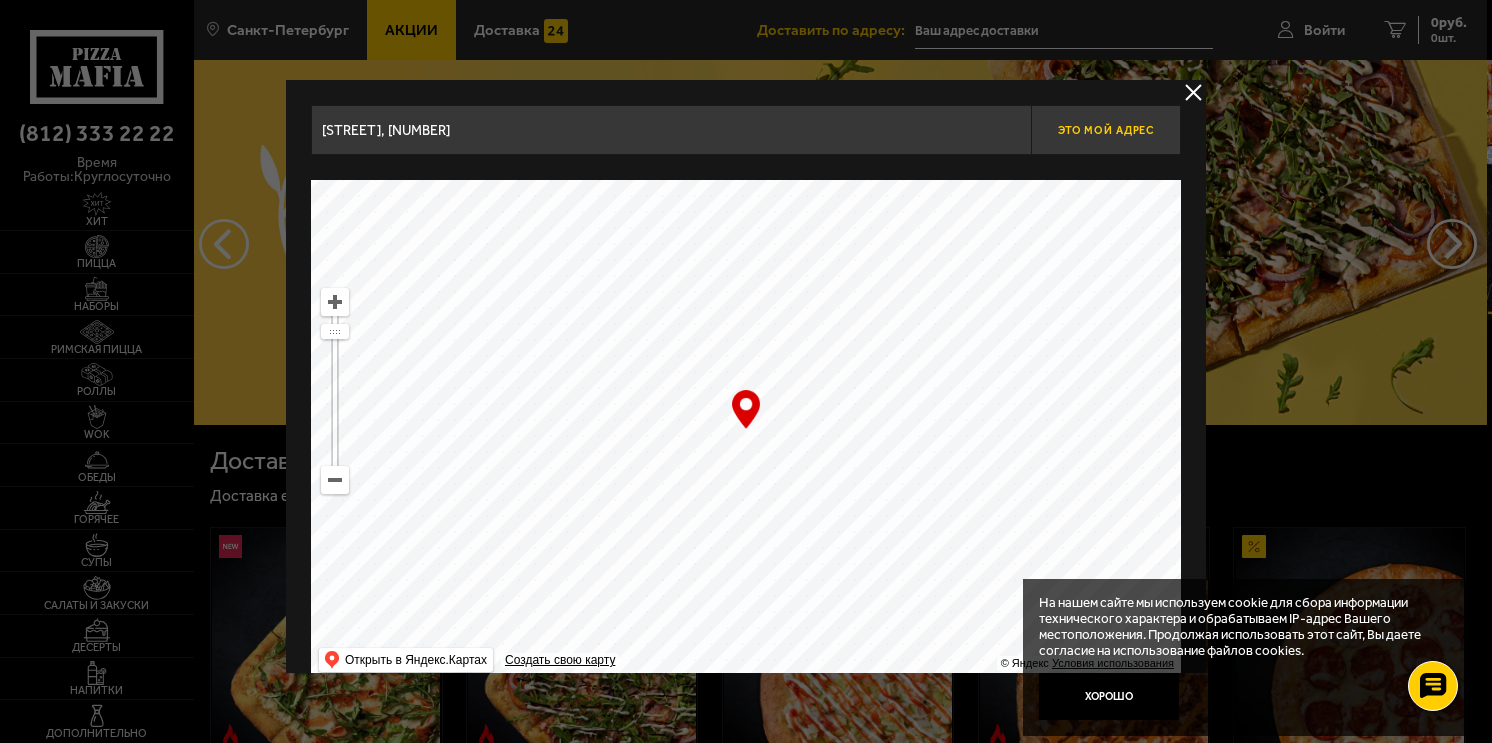 click on "Это мой адрес" at bounding box center (1106, 130) 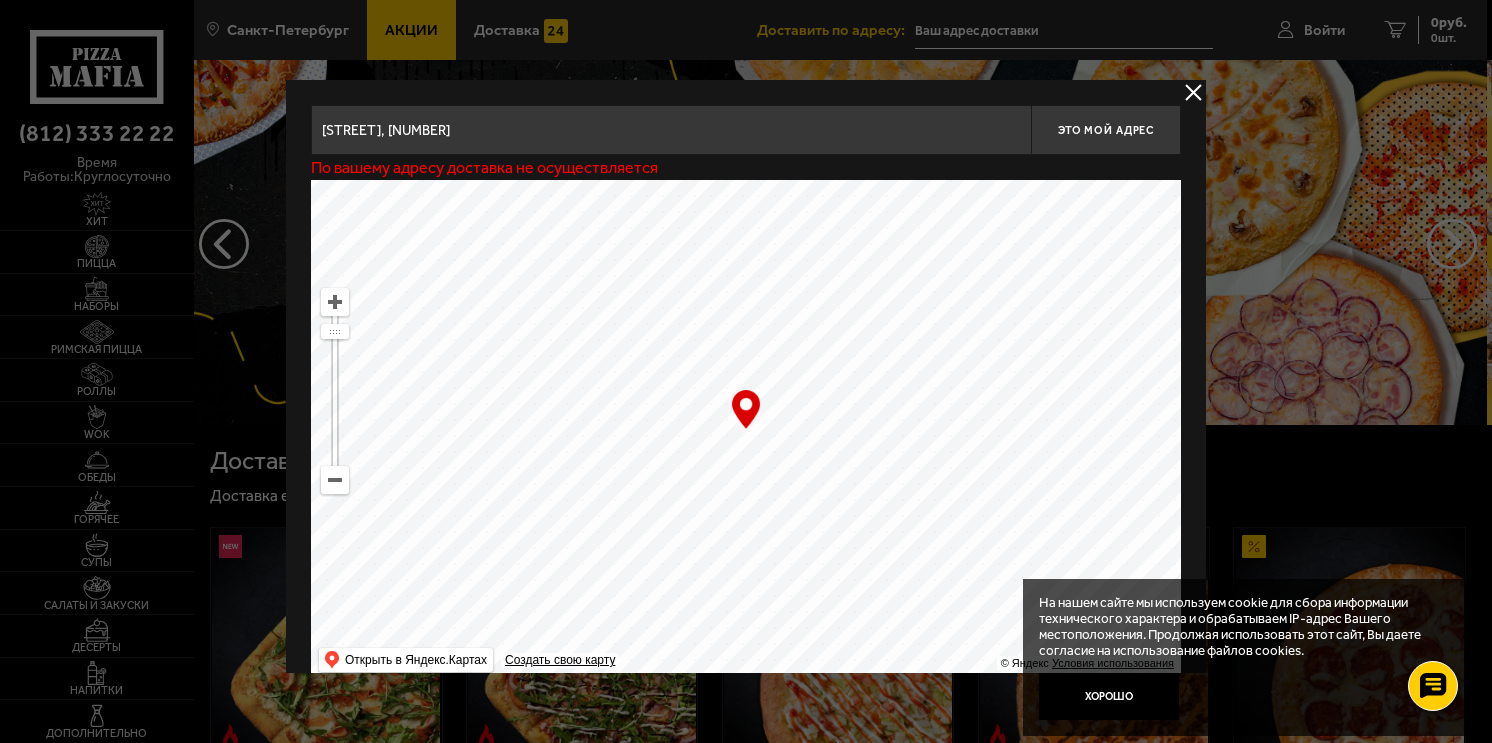 click at bounding box center [1193, 92] 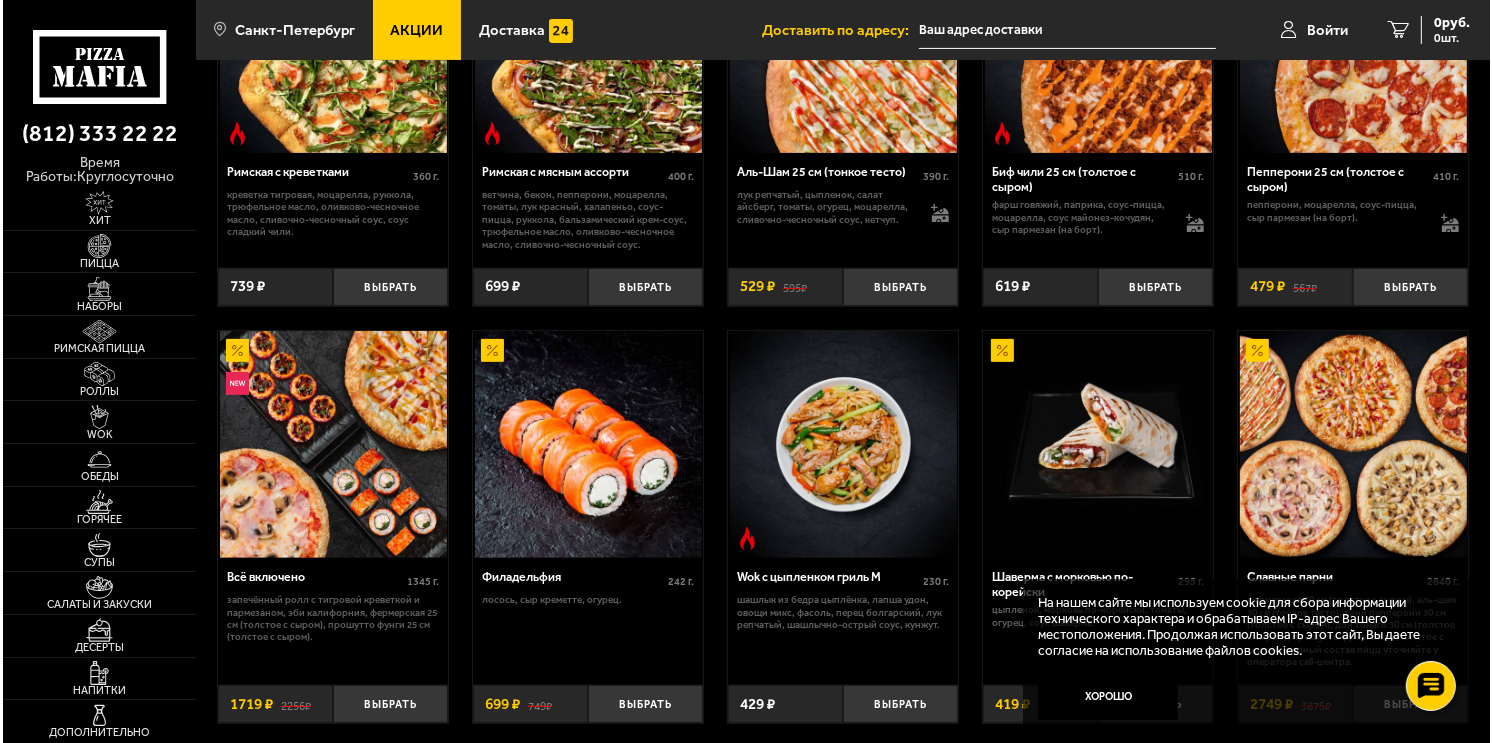 scroll, scrollTop: 0, scrollLeft: 0, axis: both 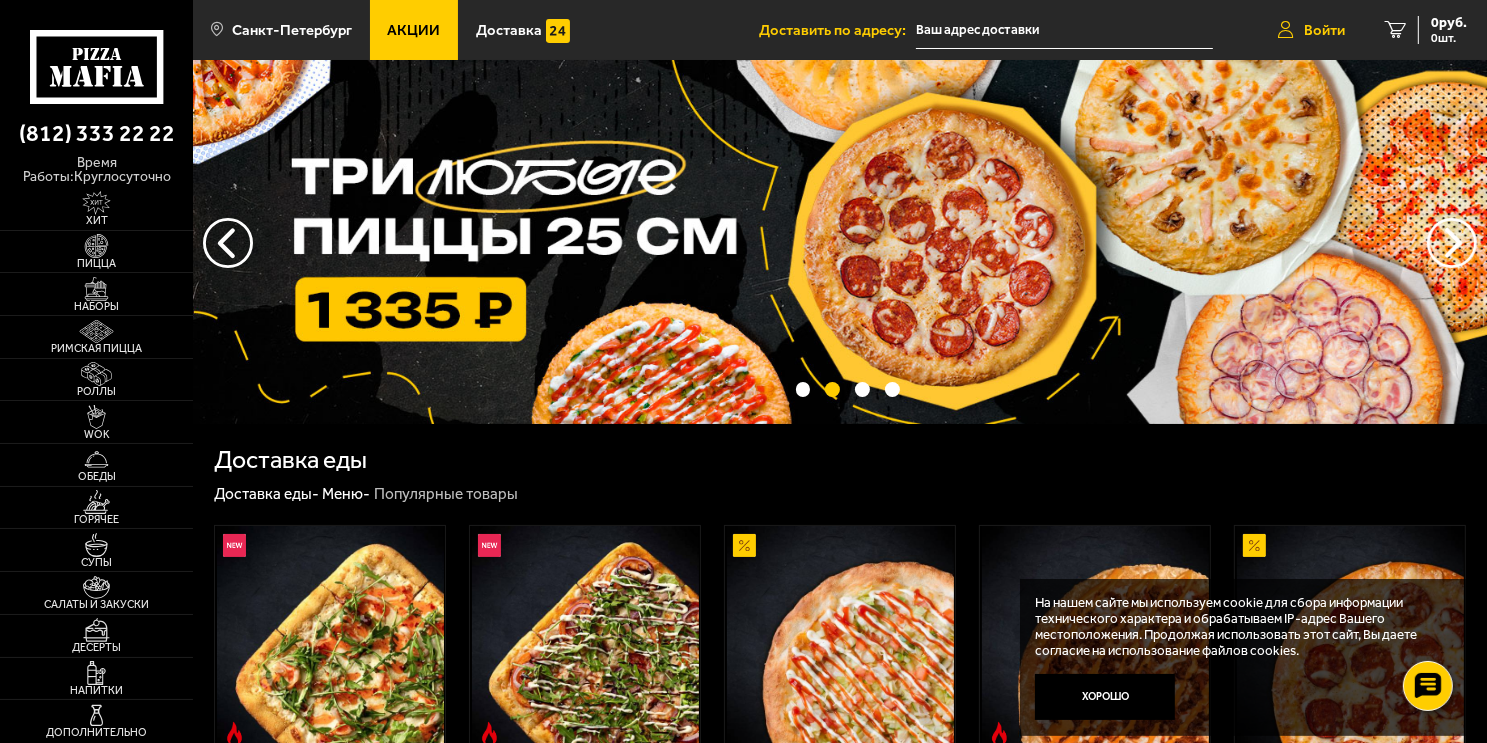 click on "Войти" at bounding box center [1324, 30] 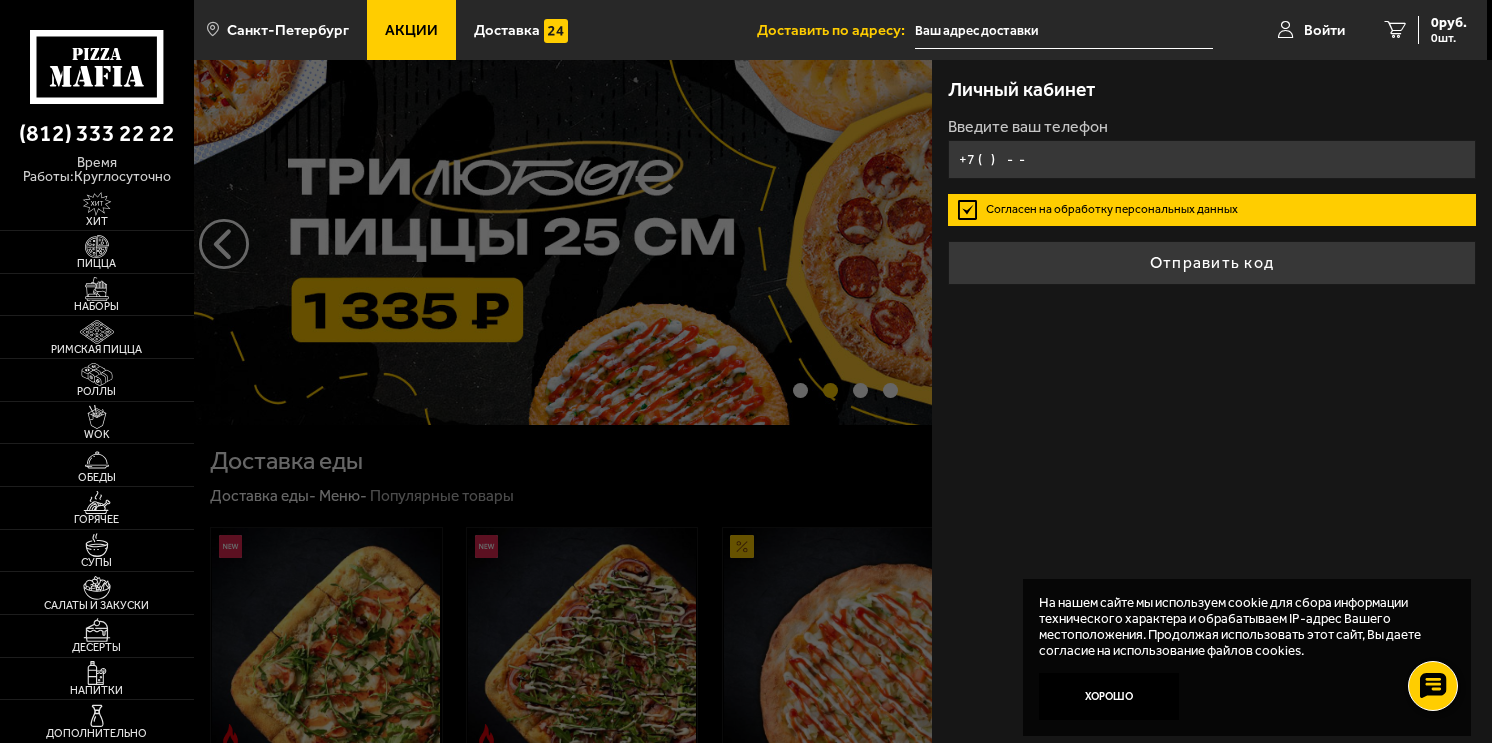 click on "+7 (   )    -  -" at bounding box center (1212, 159) 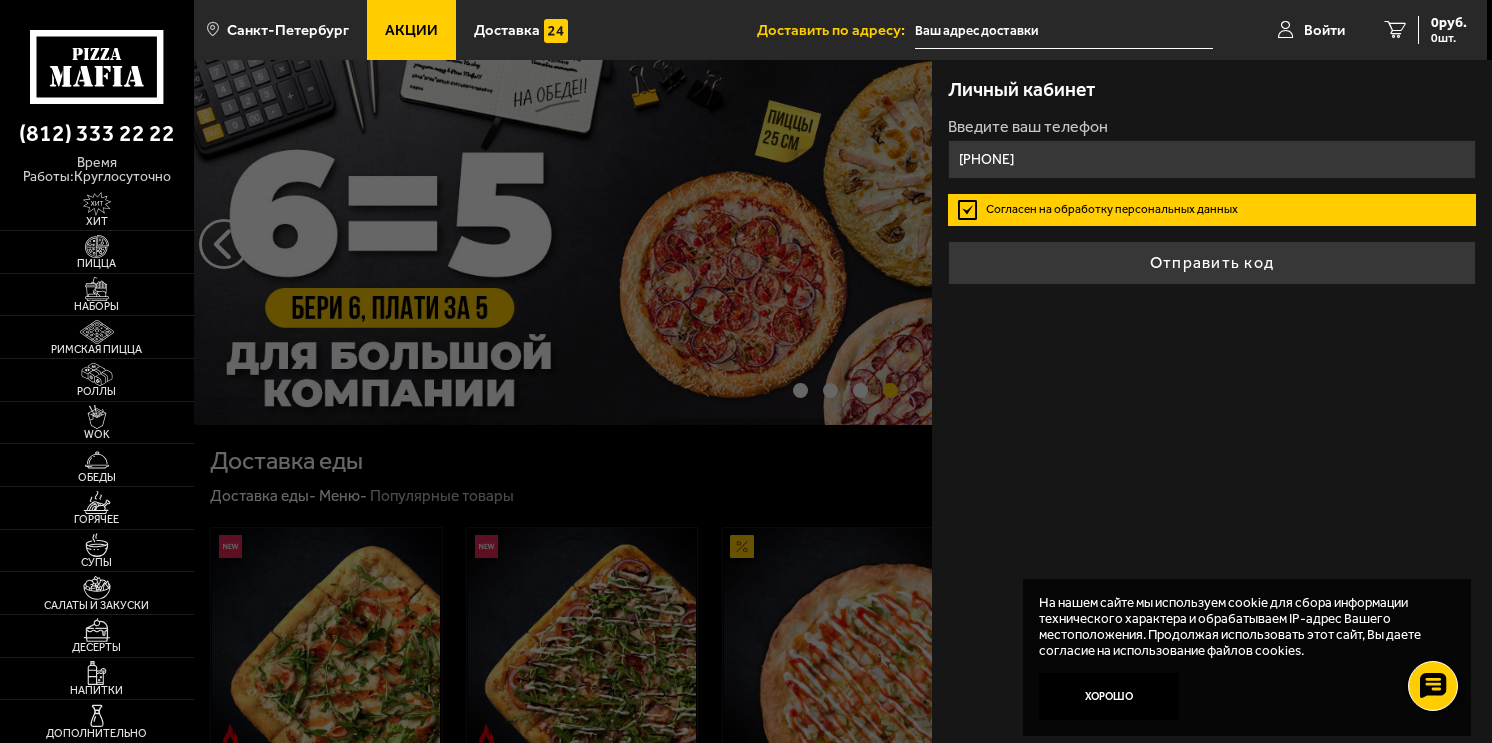 click on "[PHONE]" at bounding box center [1212, 159] 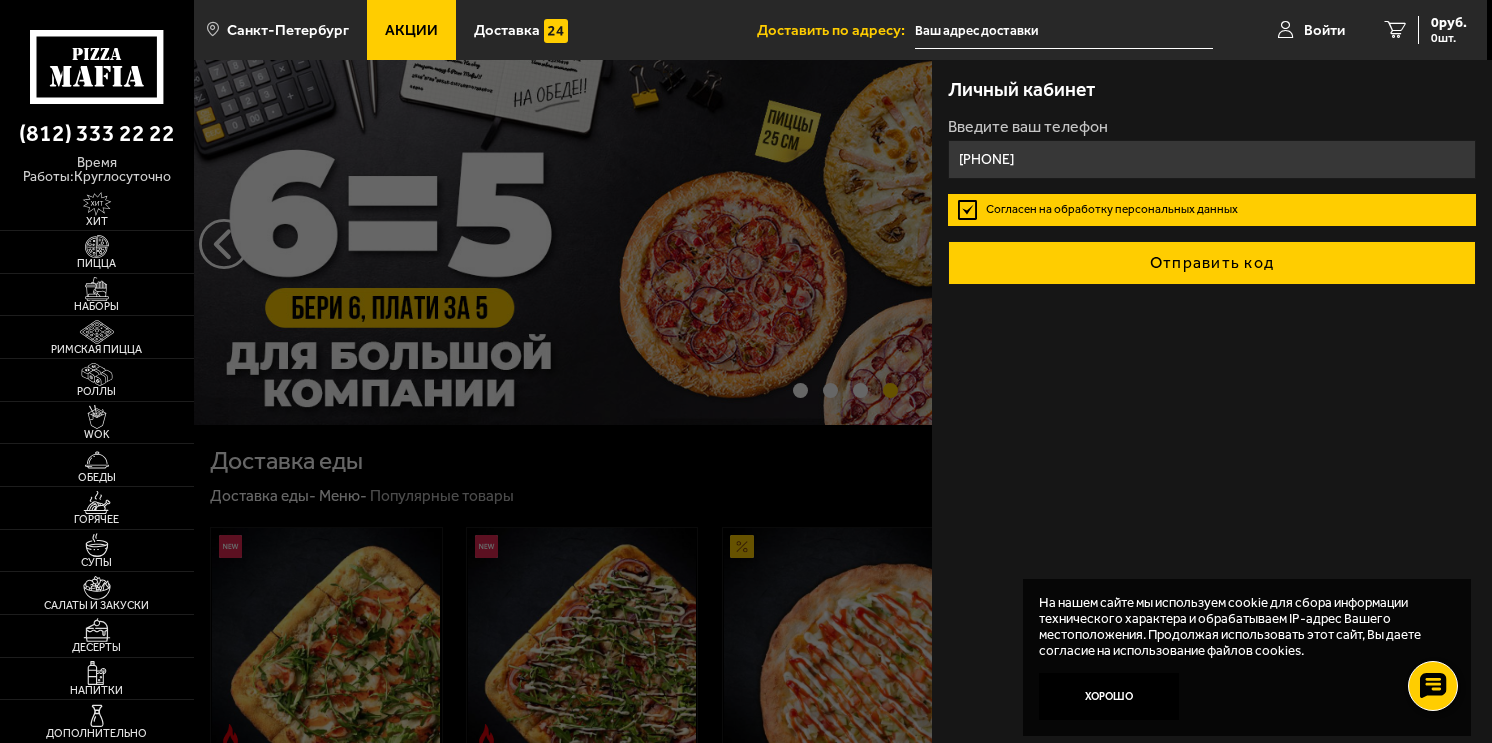 type on "[PHONE]" 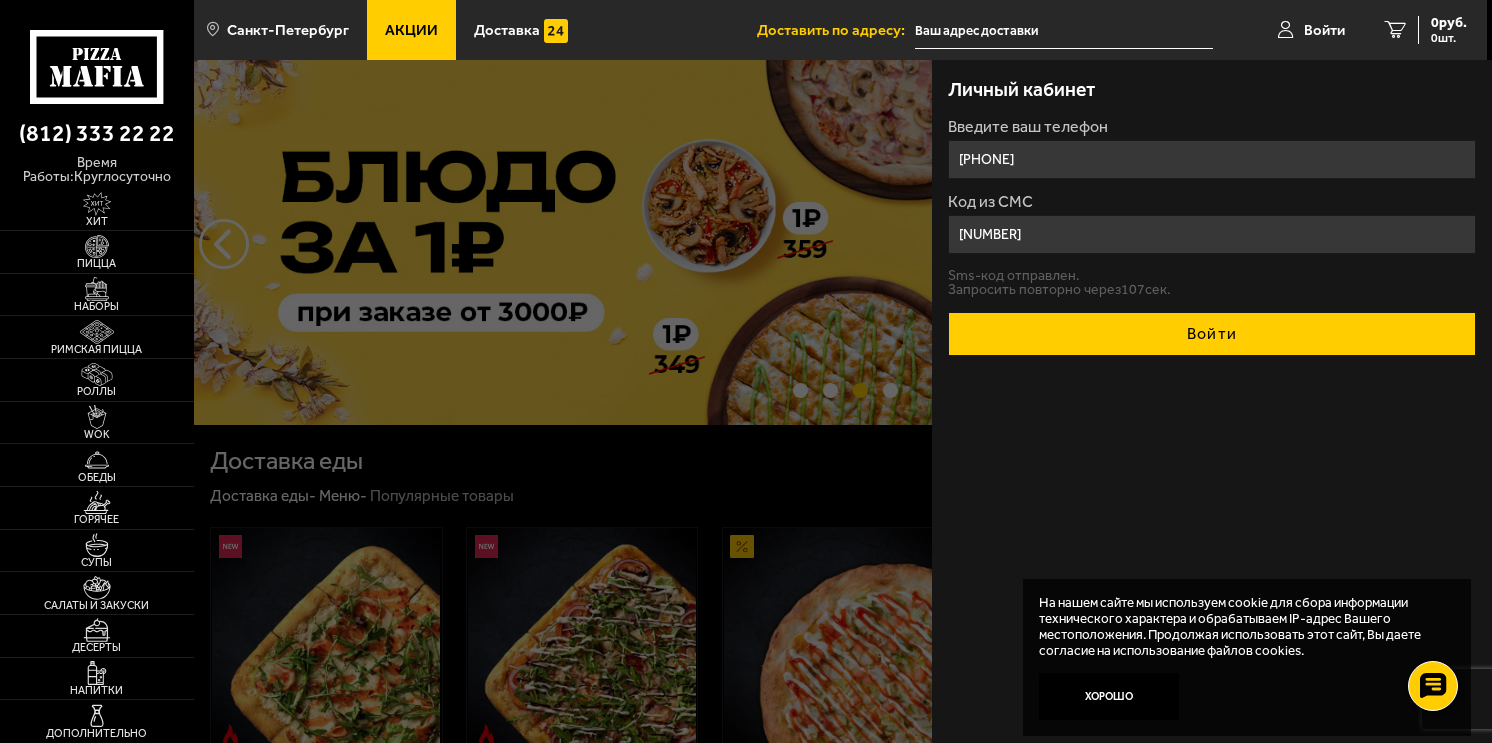 type on "[NUMBER]" 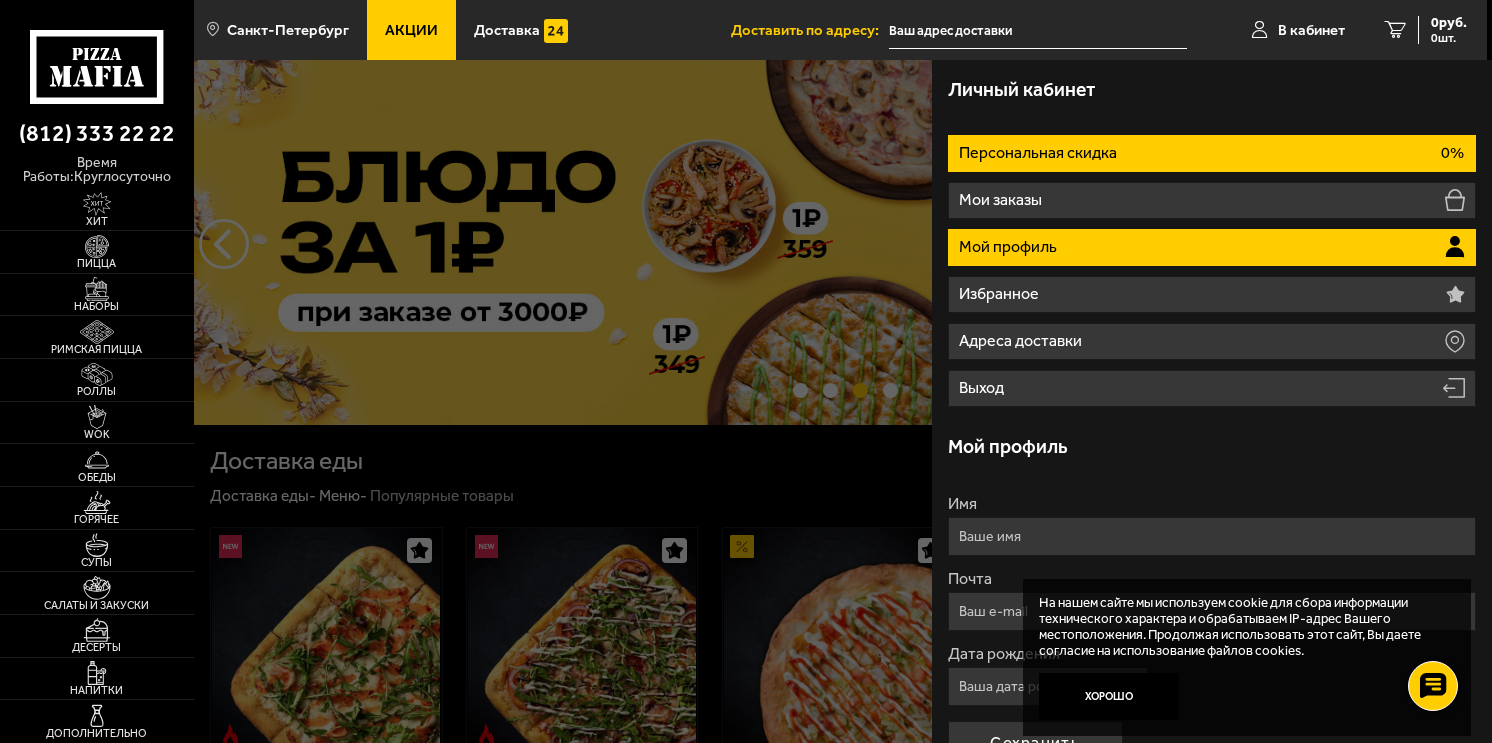 click on "Персональная скидка" at bounding box center [1040, 153] 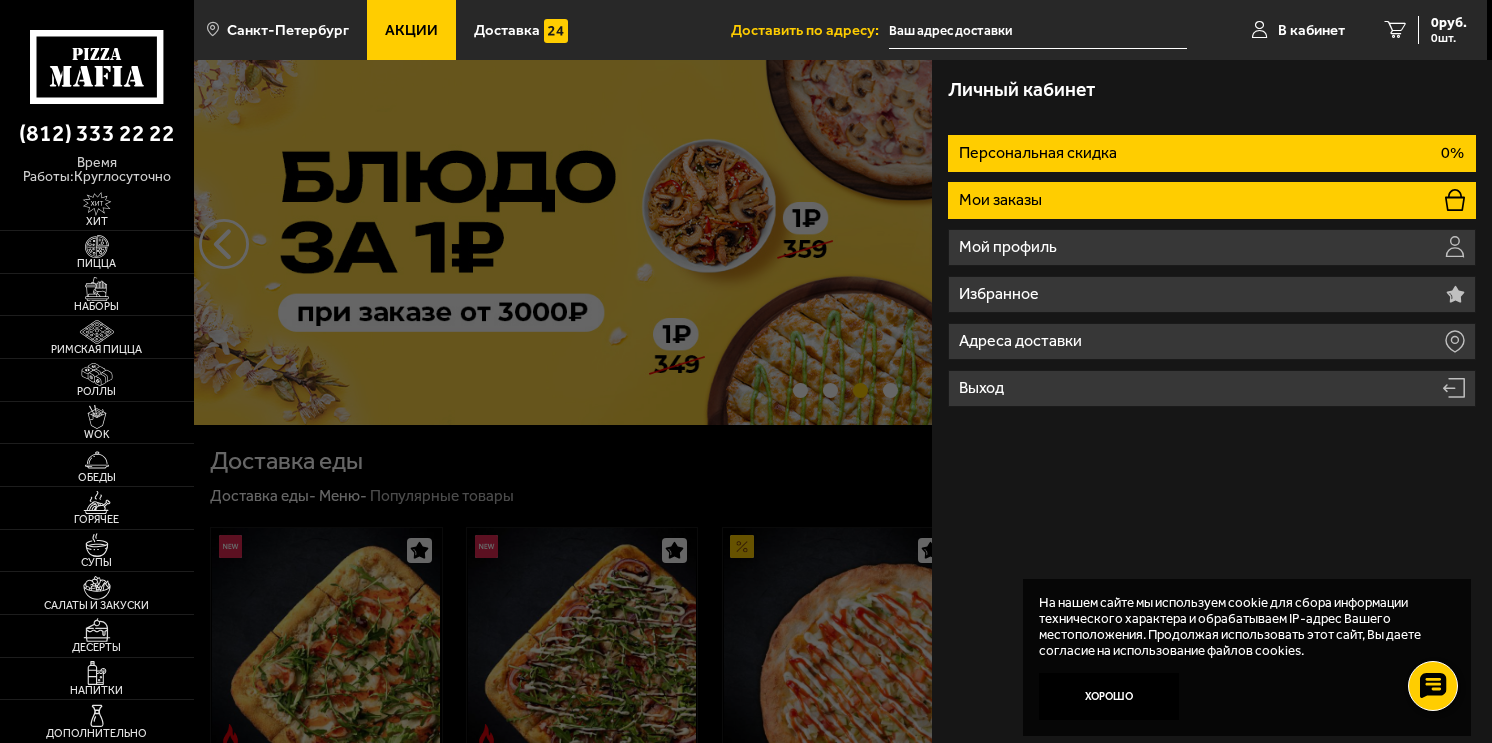 click on "Мои заказы" at bounding box center [1212, 200] 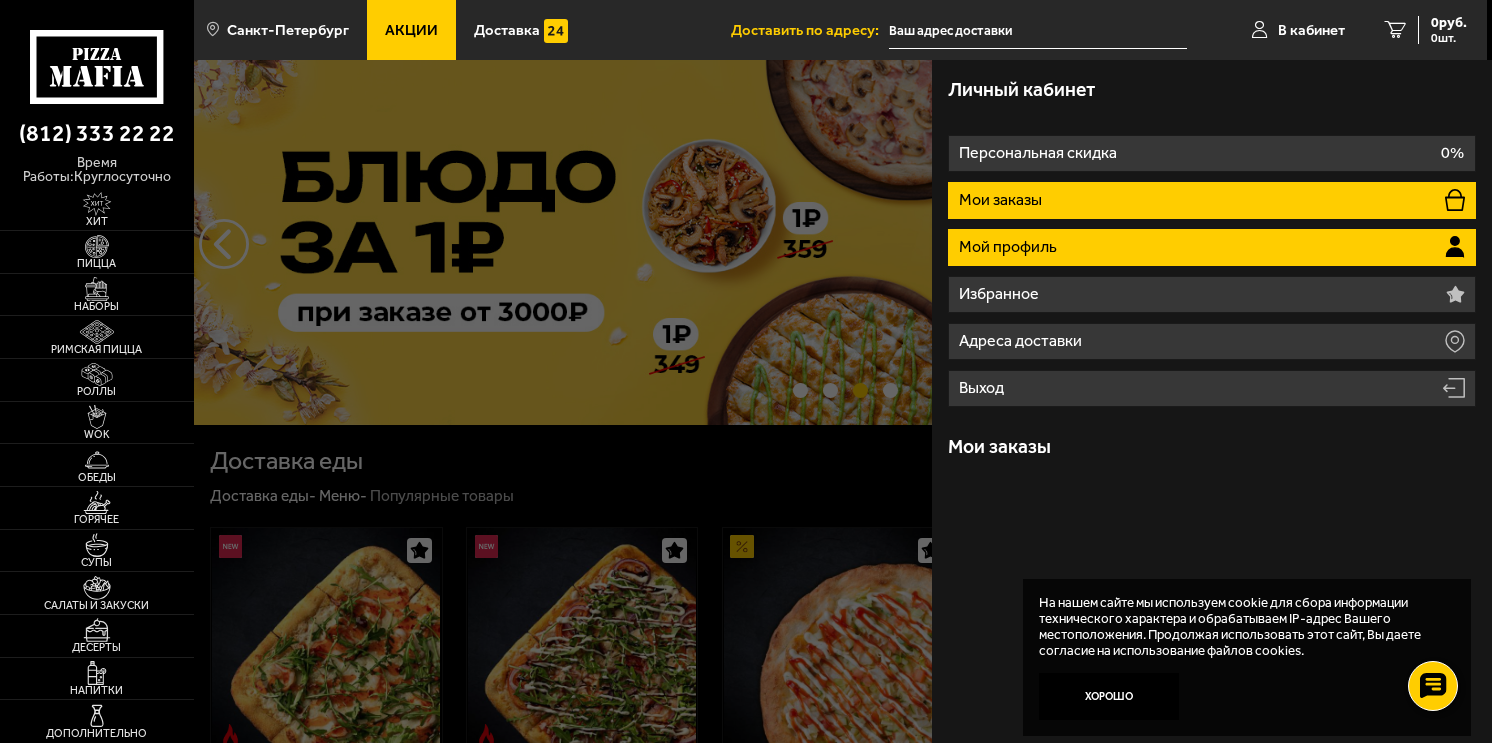 click on "Мой профиль" at bounding box center [1212, 247] 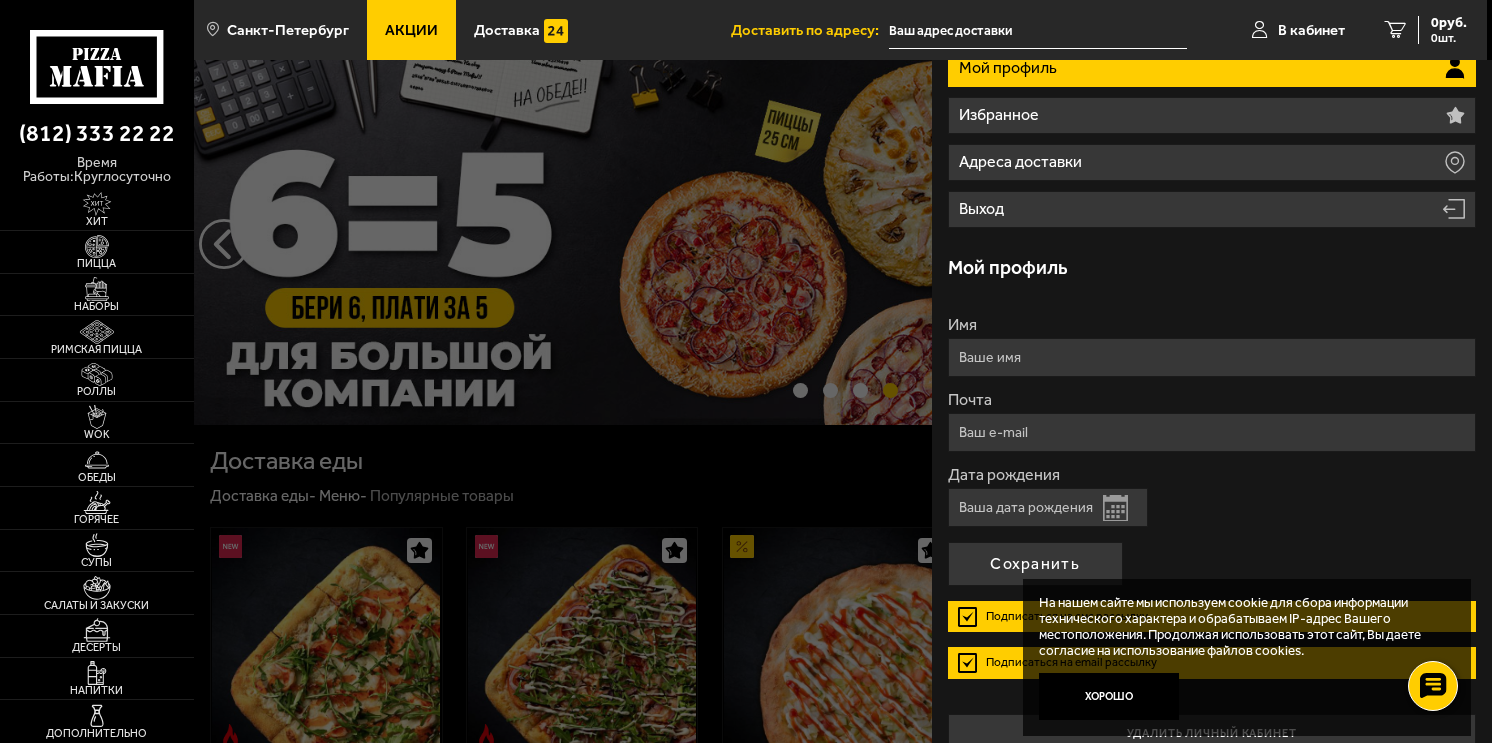 scroll, scrollTop: 204, scrollLeft: 0, axis: vertical 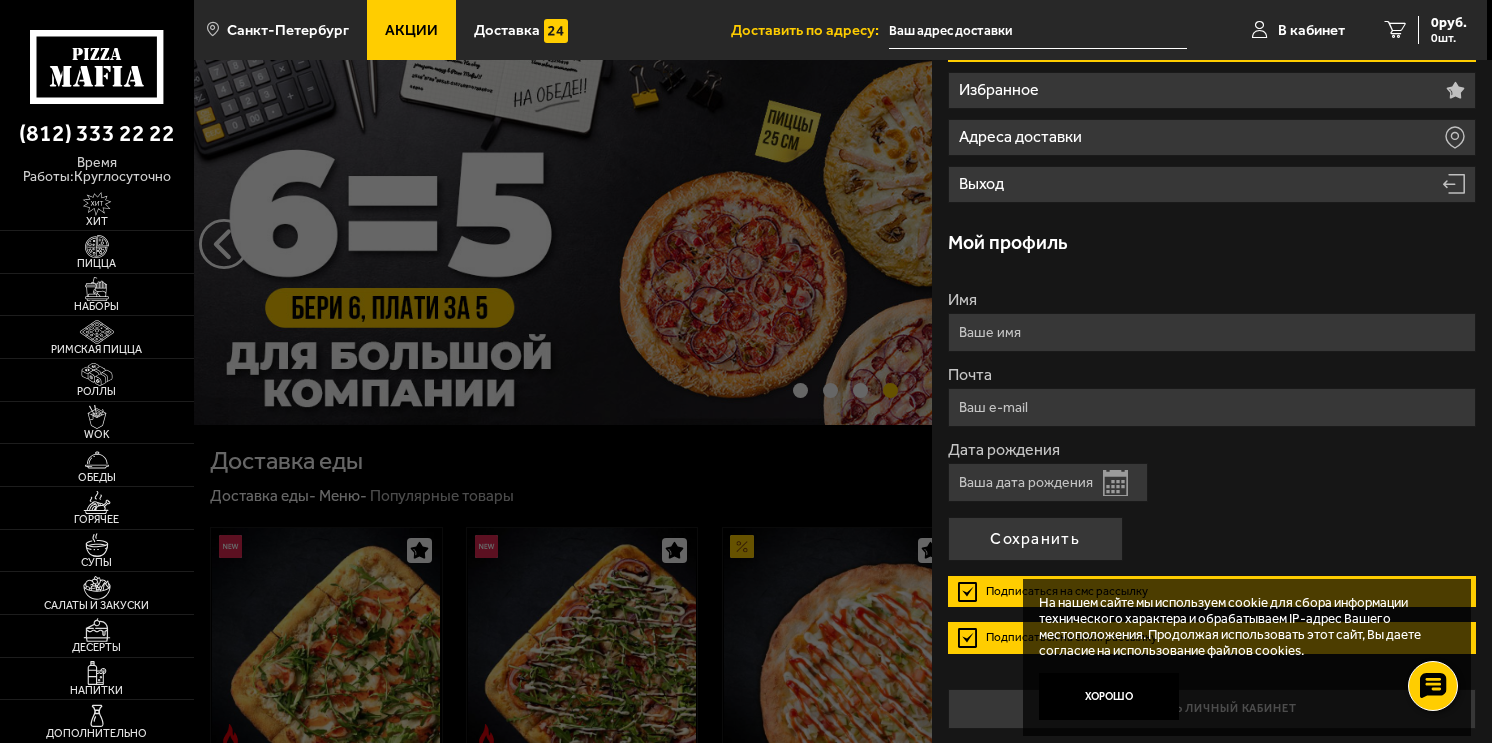 click on "Открыть календарь" at bounding box center [1115, 483] 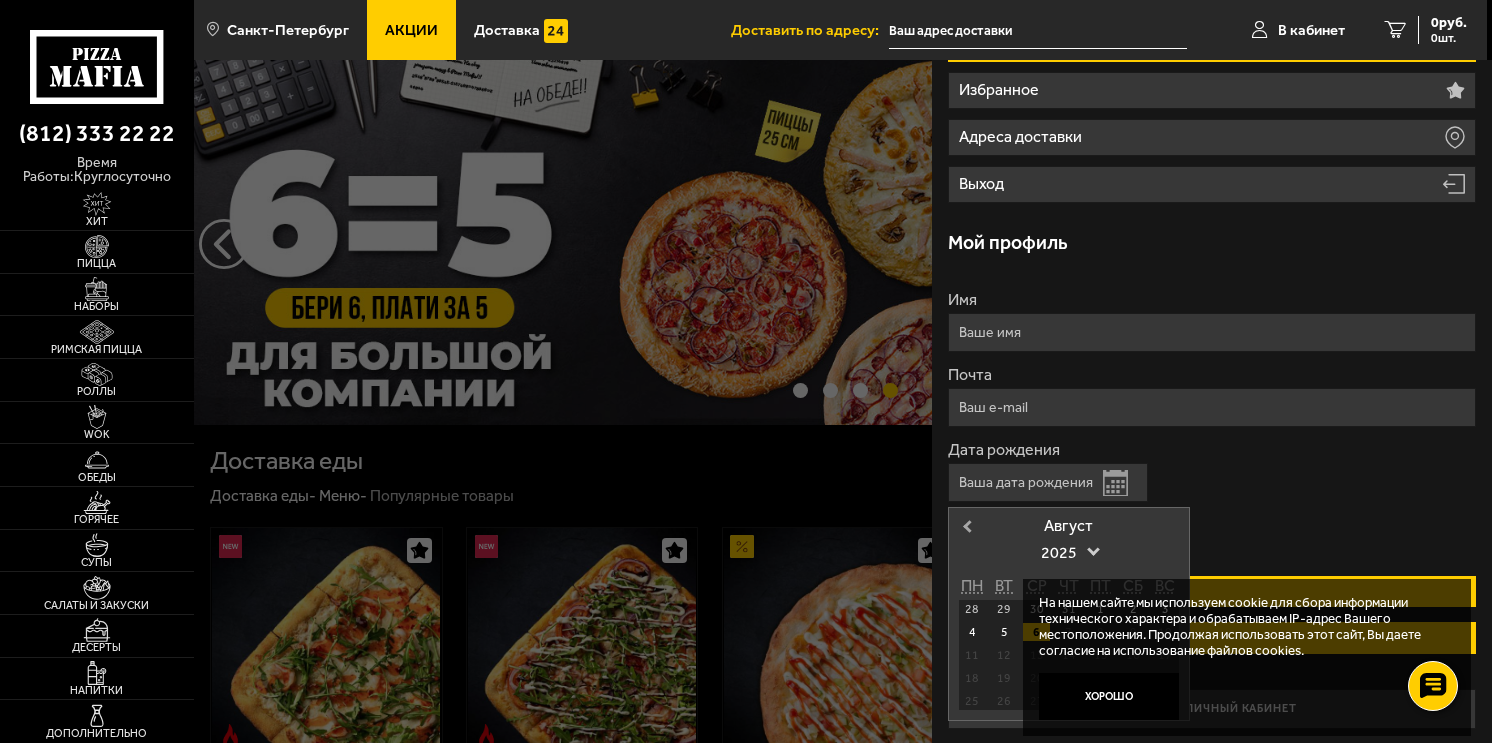 click on "Previous Month" at bounding box center [965, 529] 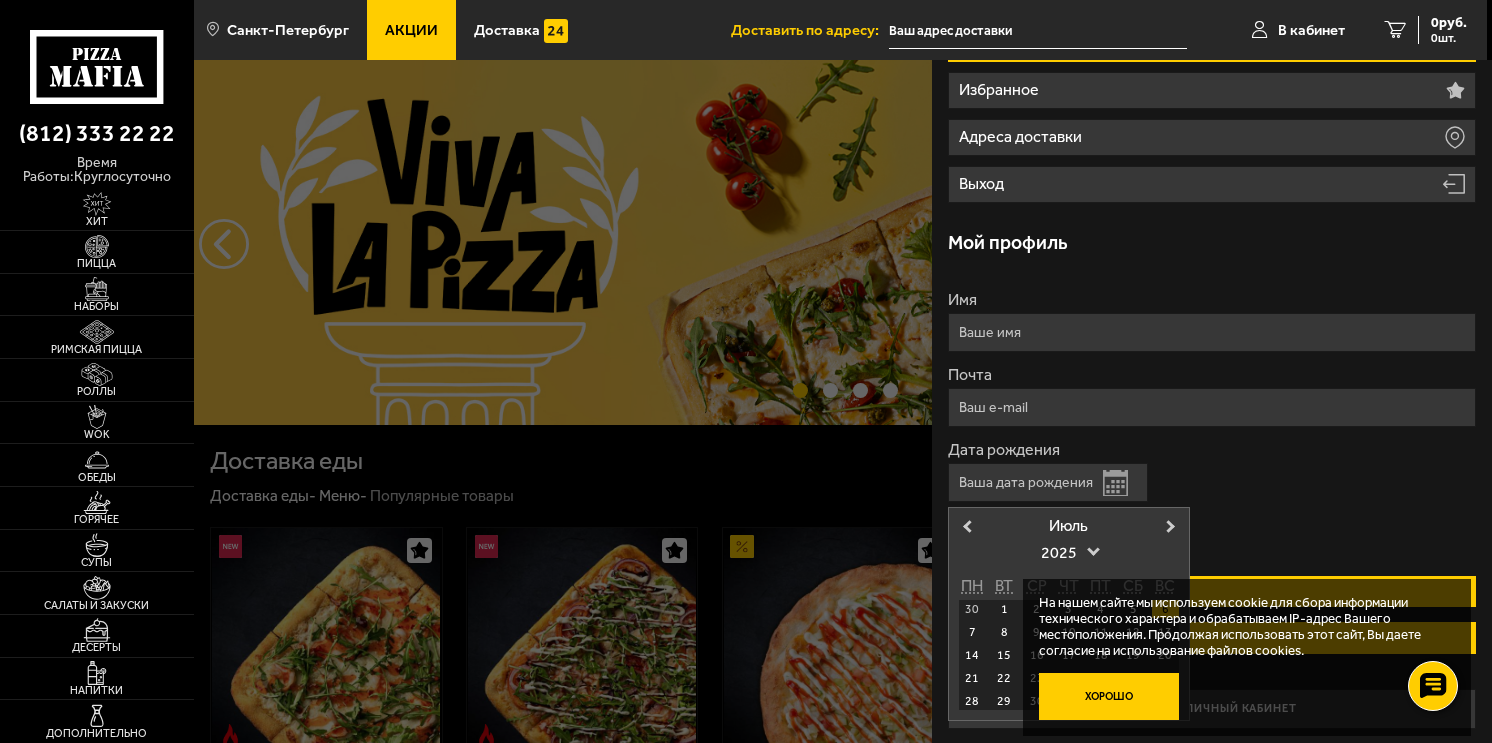 click on "Хорошо" at bounding box center (1109, 696) 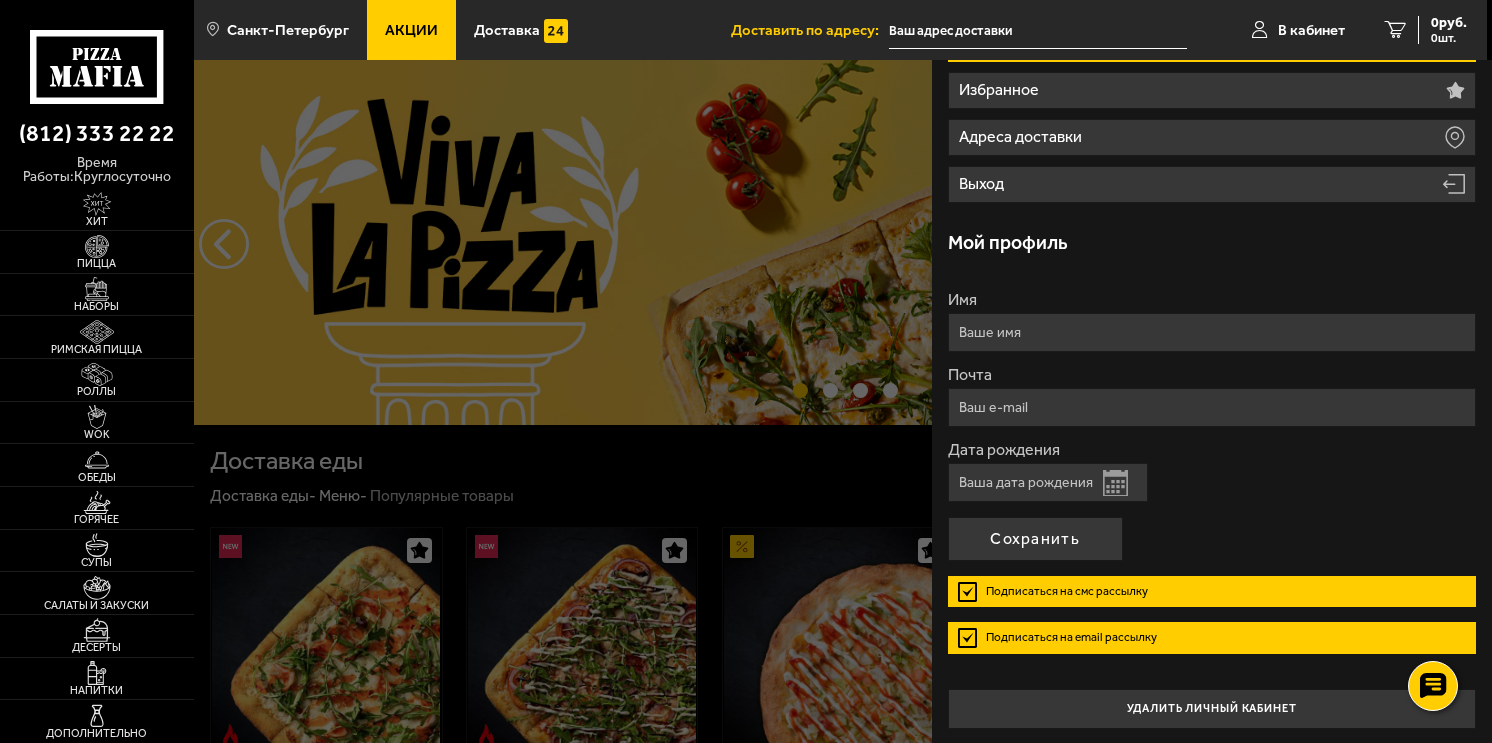 click on "Открыть календарь" at bounding box center [1115, 483] 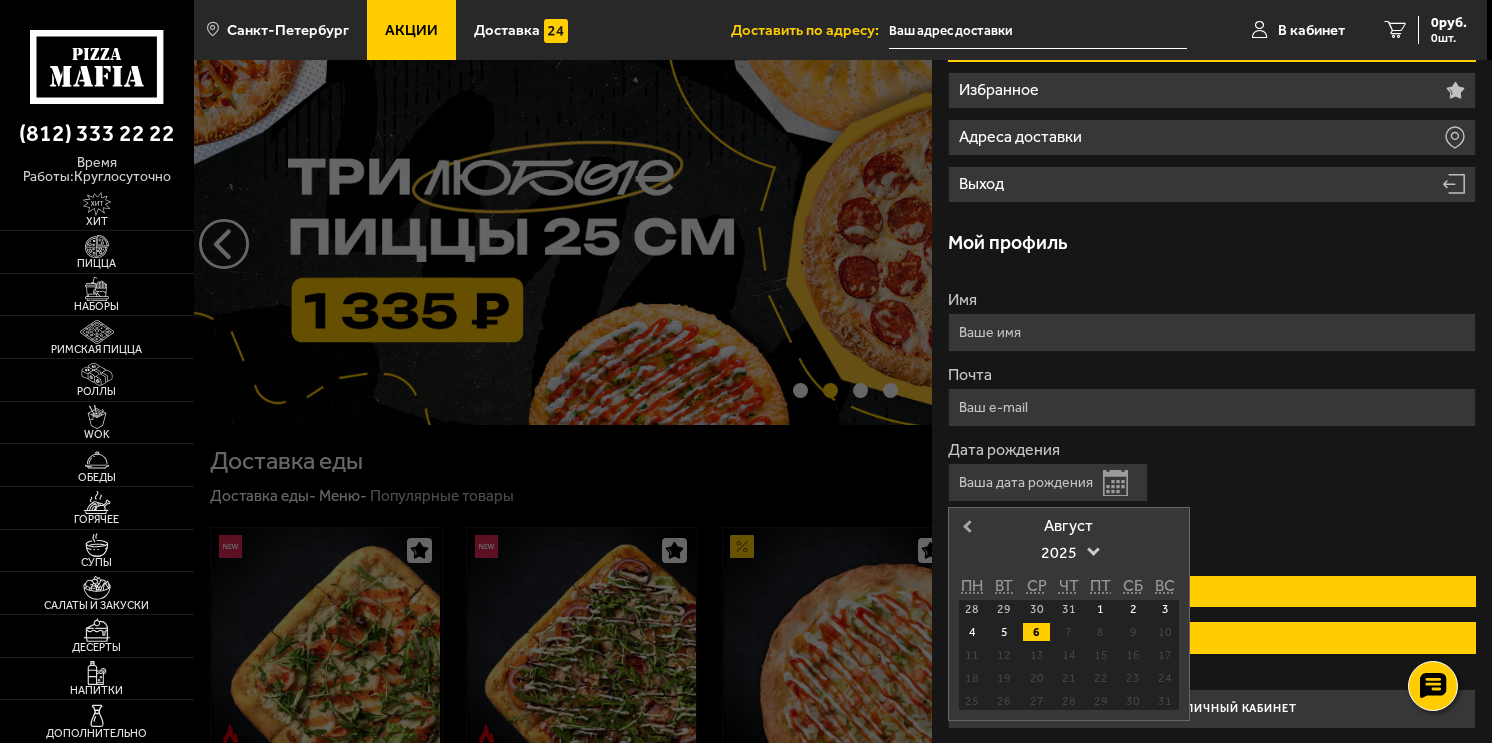 click on "Previous Month" at bounding box center (965, 529) 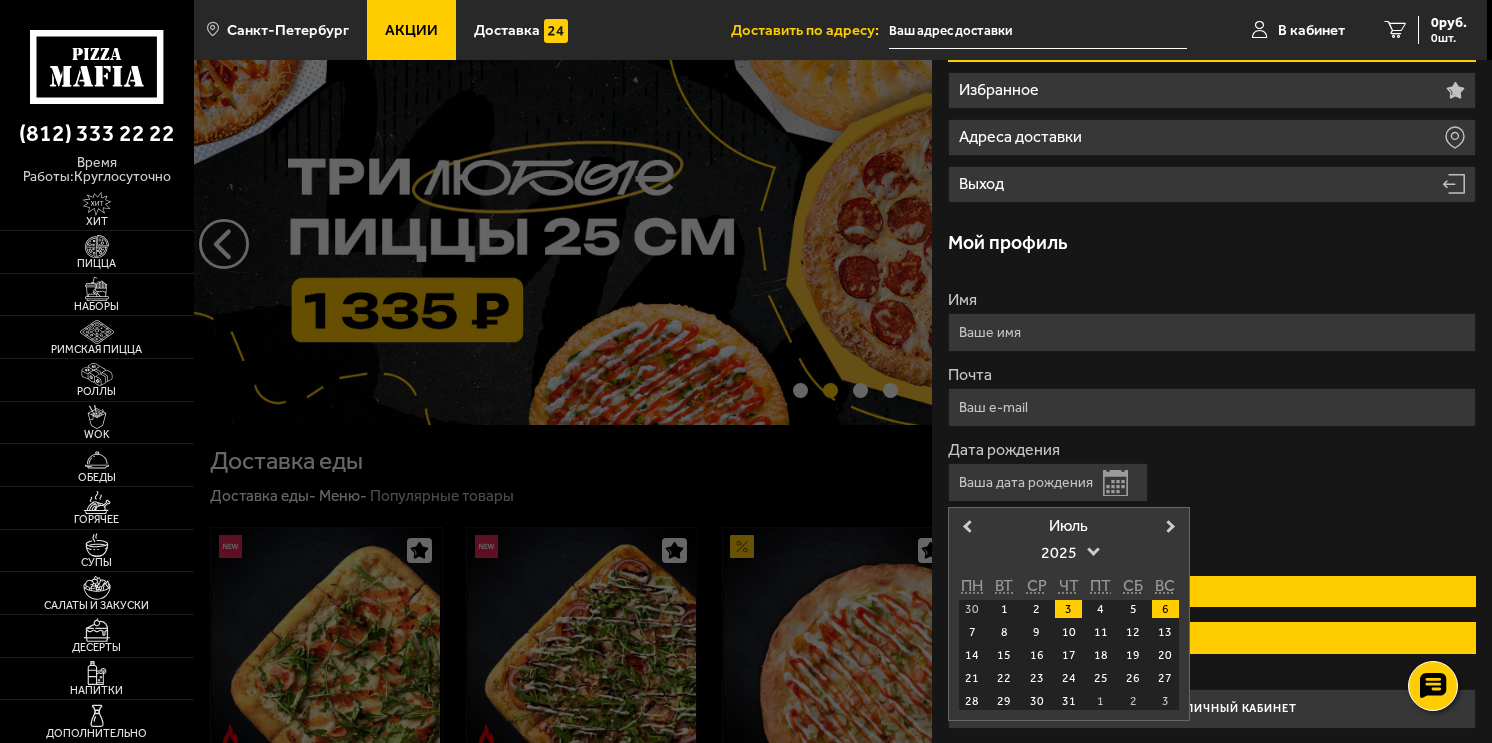 click on "3" at bounding box center [1068, 609] 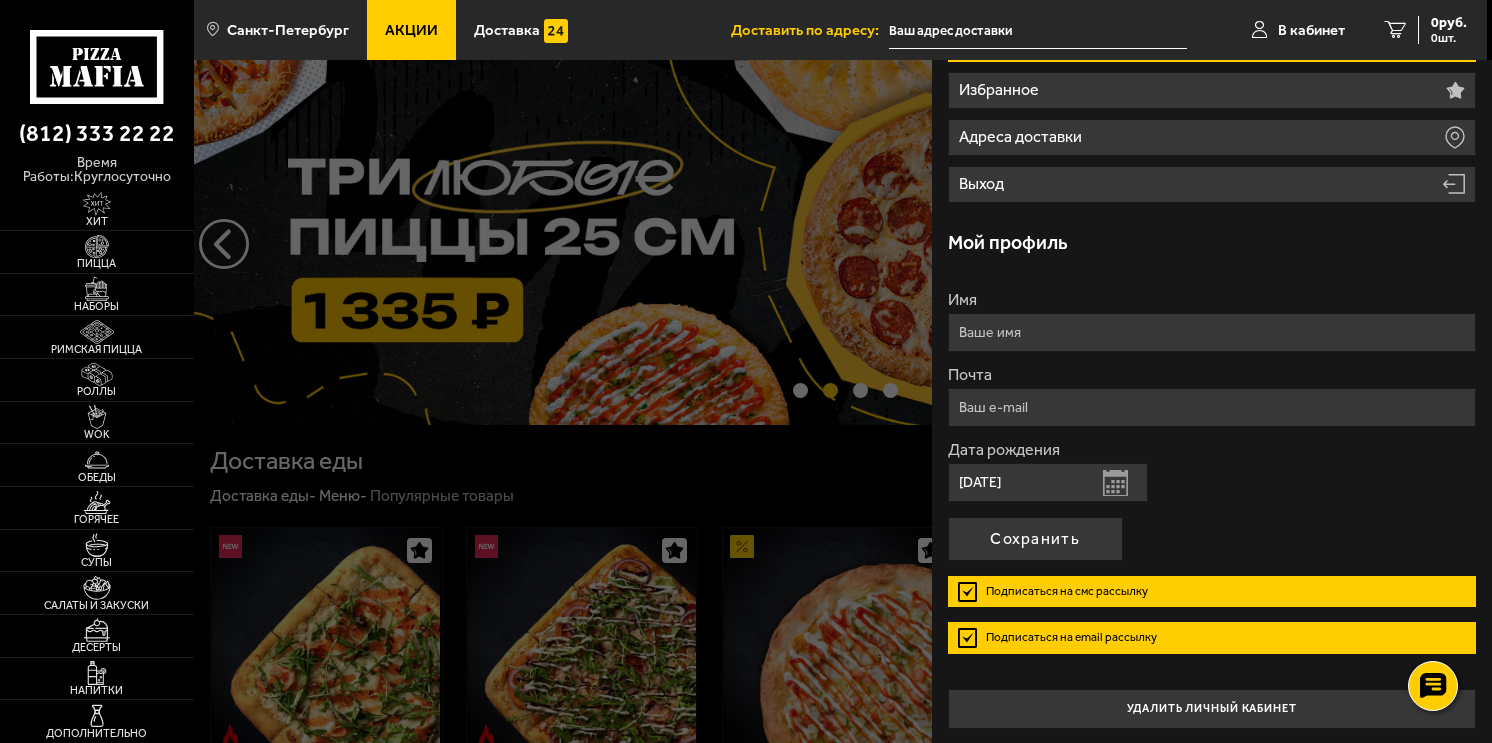 click on "Открыть календарь" at bounding box center [1115, 483] 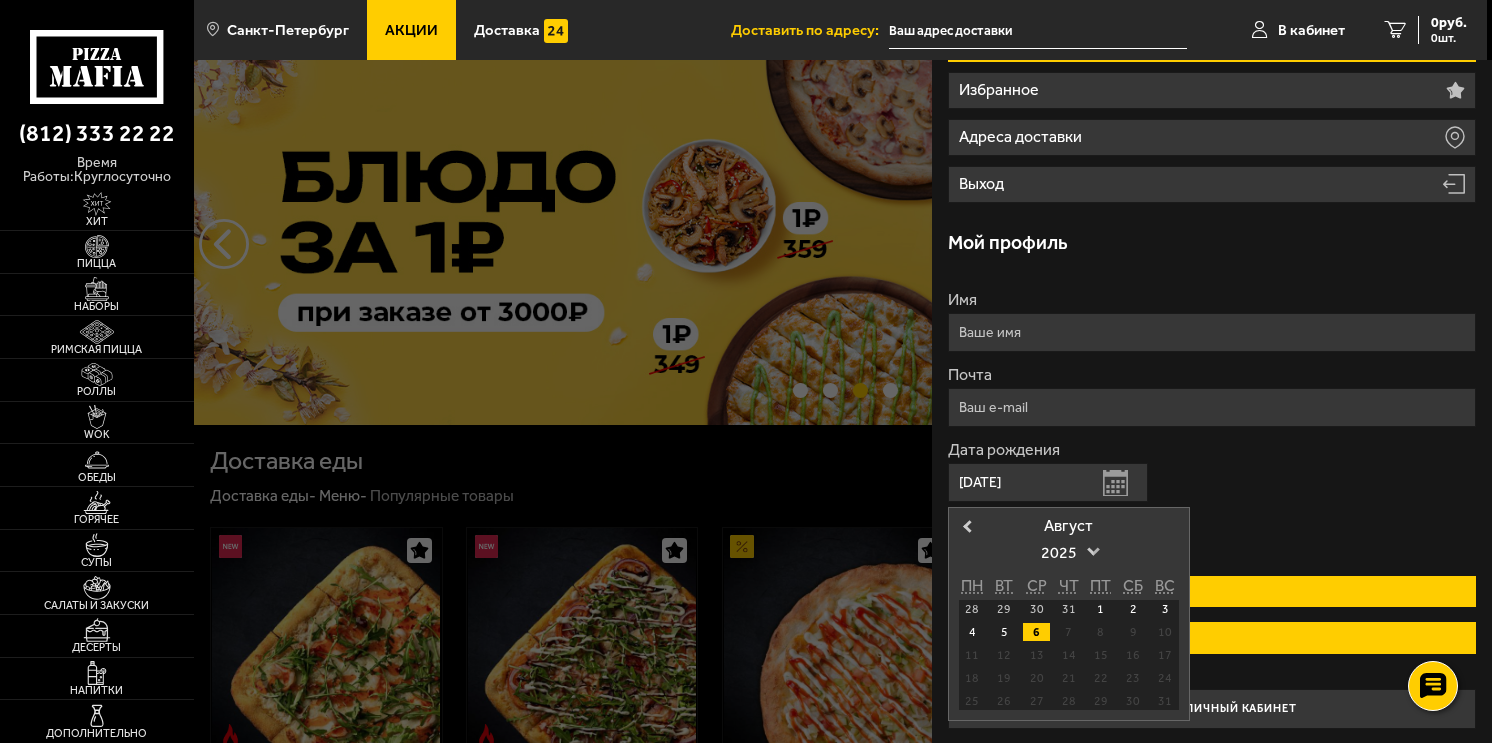 click on "2025" at bounding box center (1069, 553) 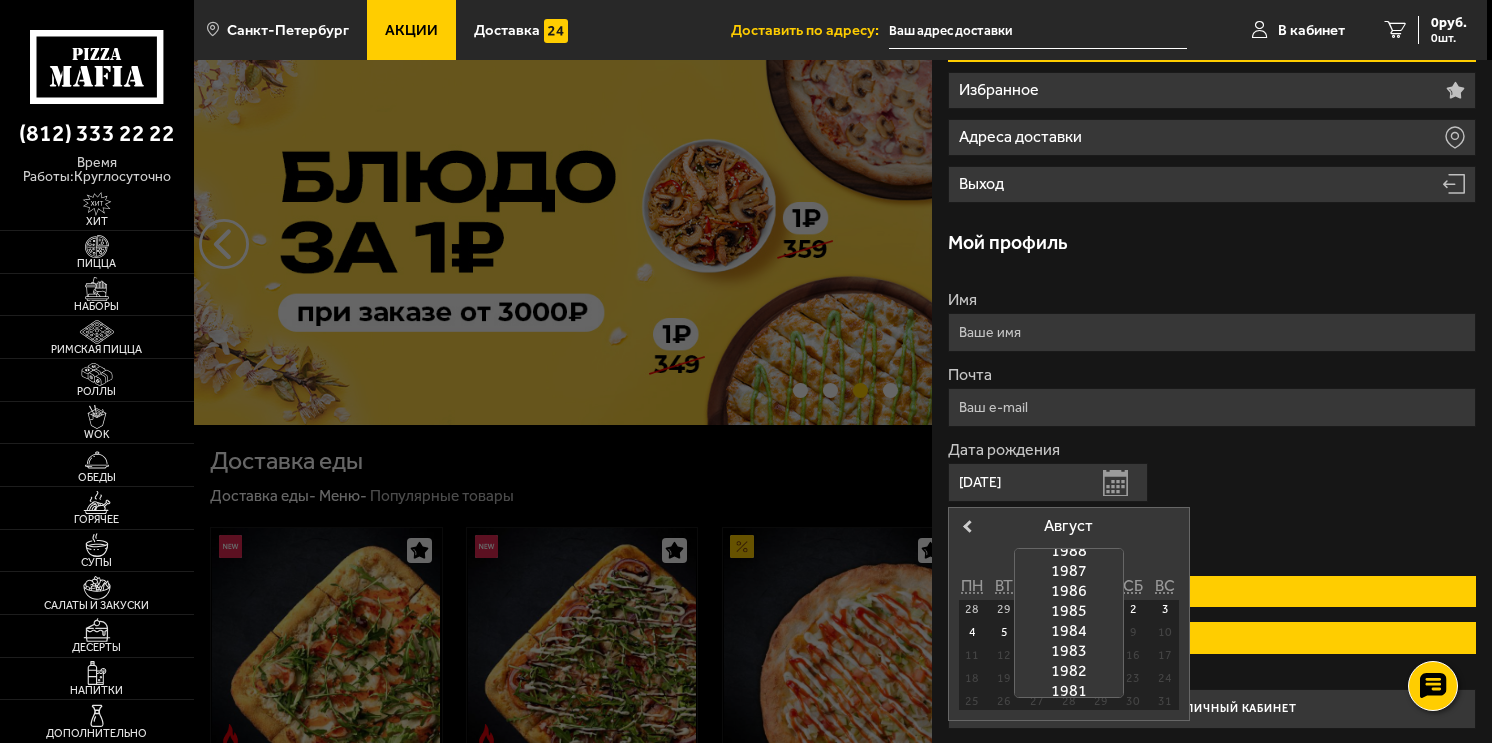 scroll, scrollTop: 648, scrollLeft: 0, axis: vertical 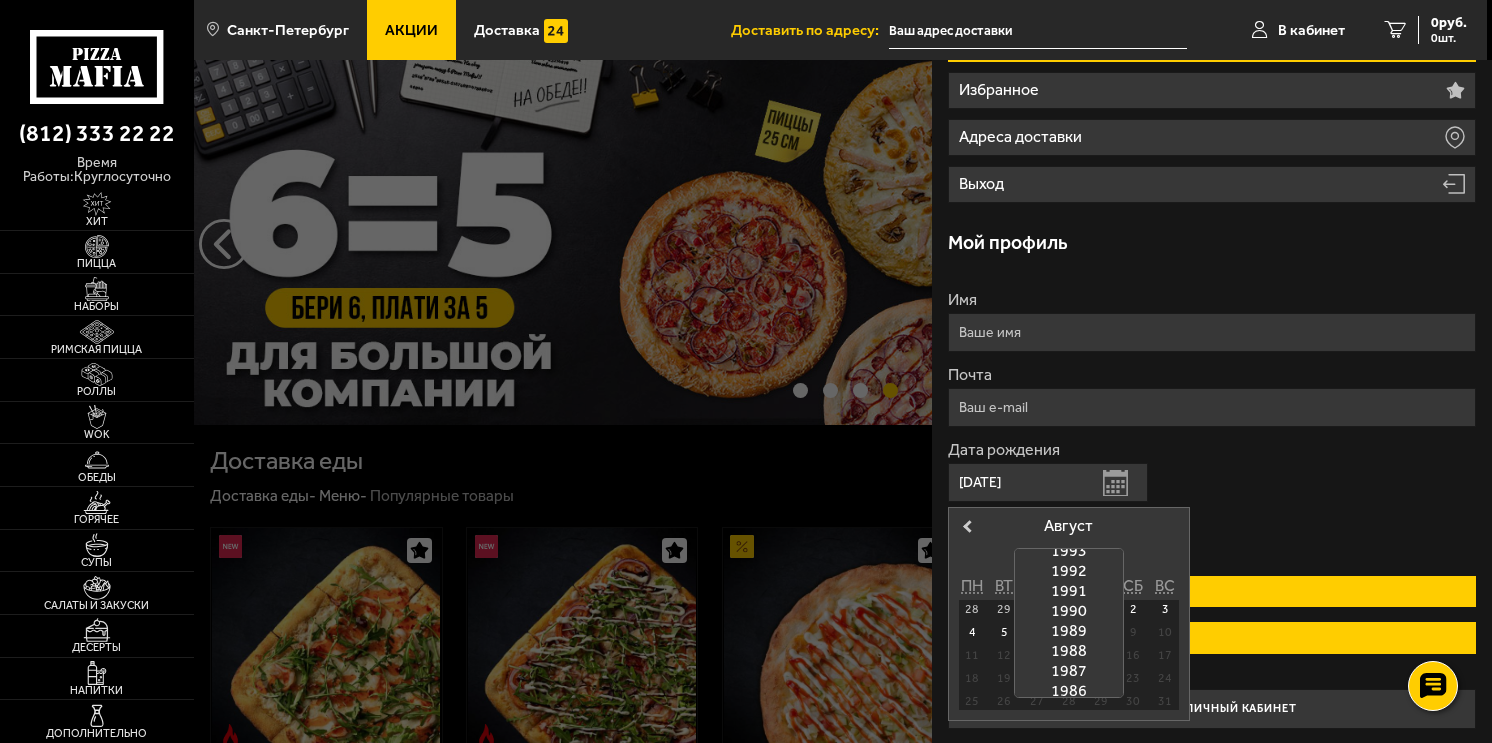 click on "1990" at bounding box center (1069, 611) 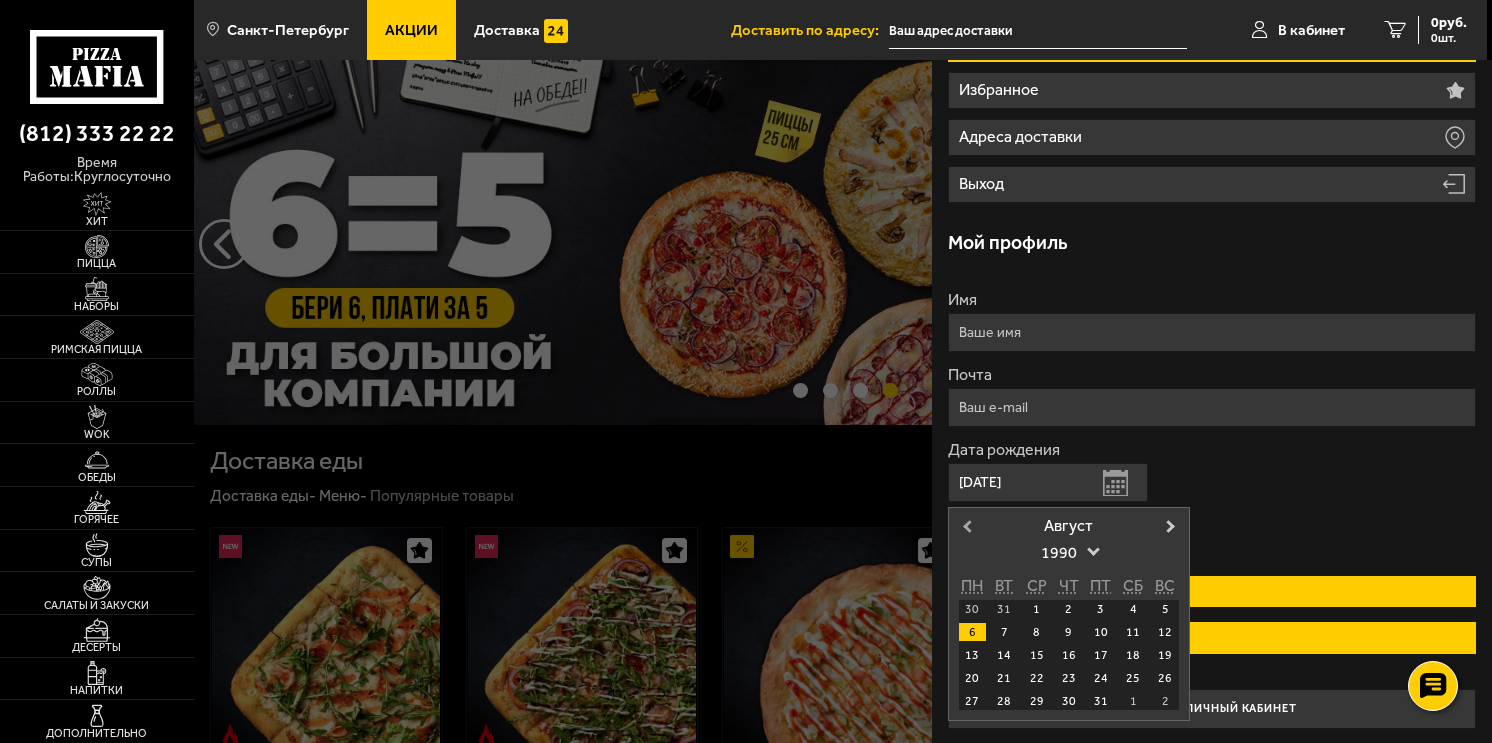 click on "Previous Month" at bounding box center [967, 528] 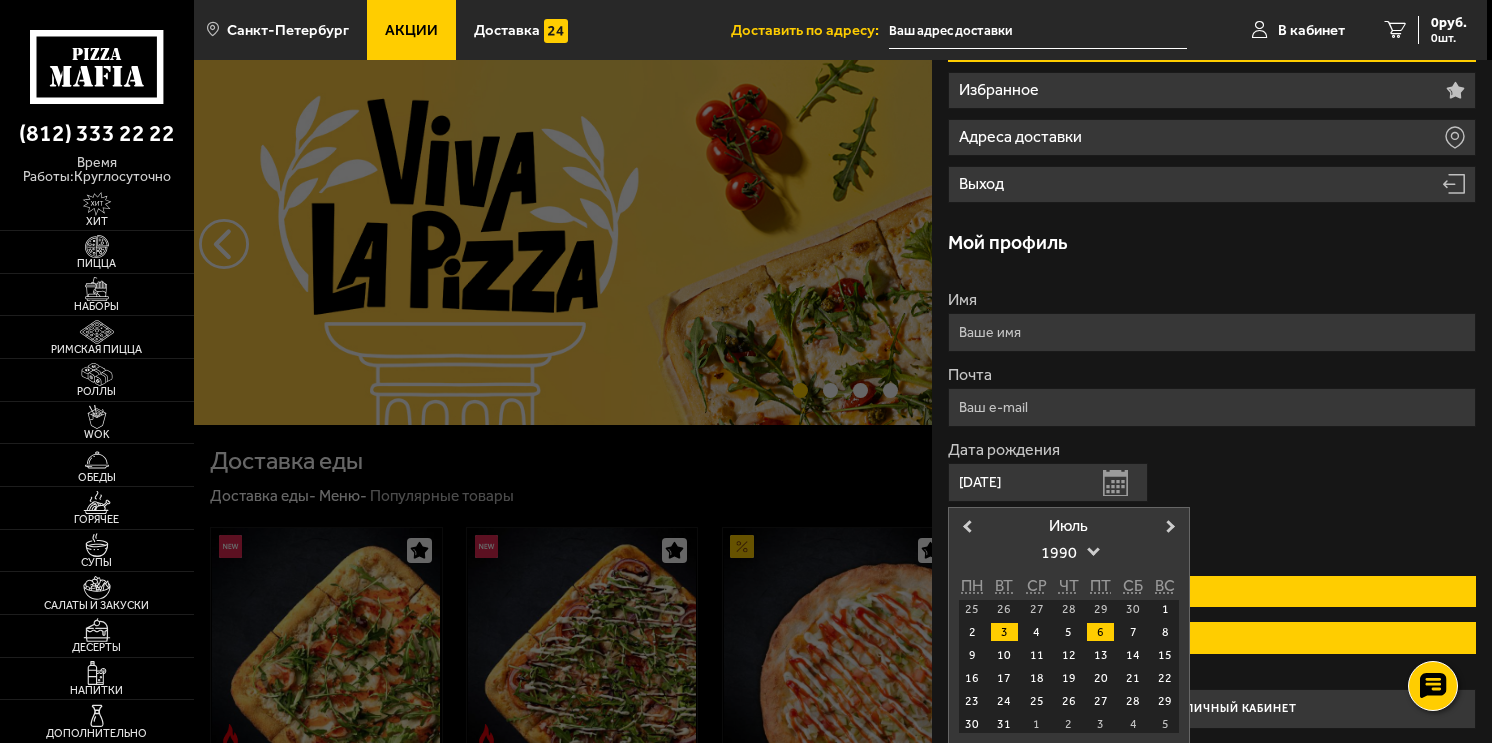 click on "3" at bounding box center [1004, 632] 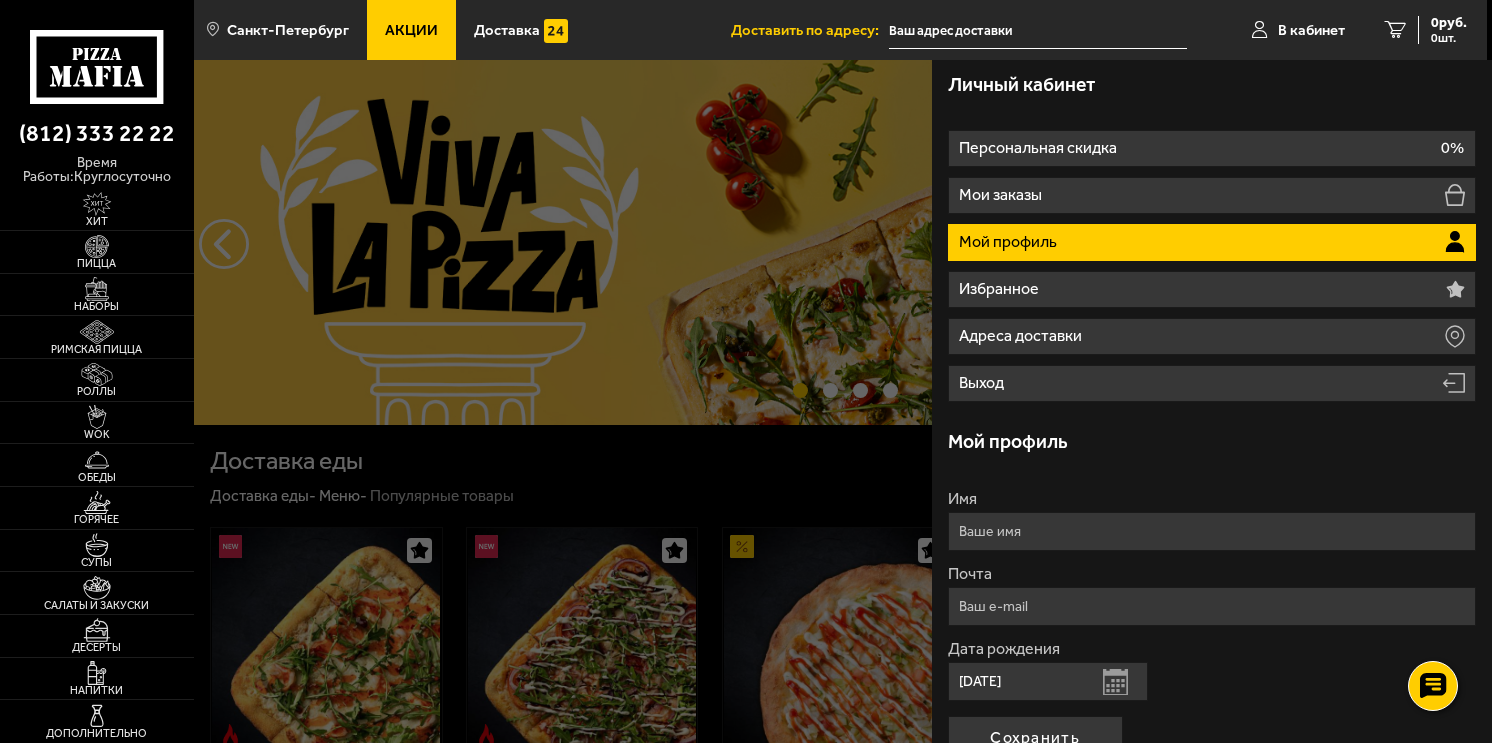 scroll, scrollTop: 4, scrollLeft: 0, axis: vertical 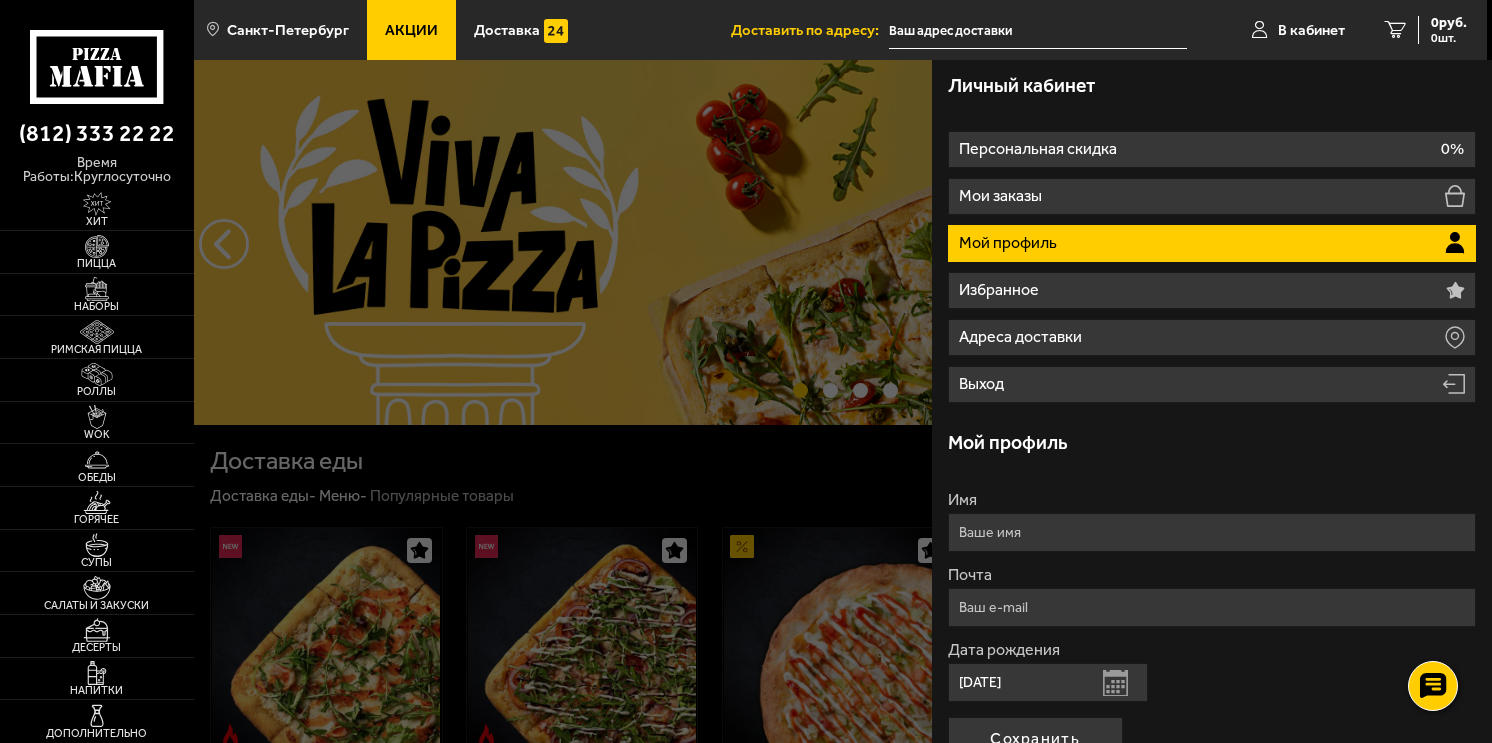 click on "Имя" at bounding box center [1212, 532] 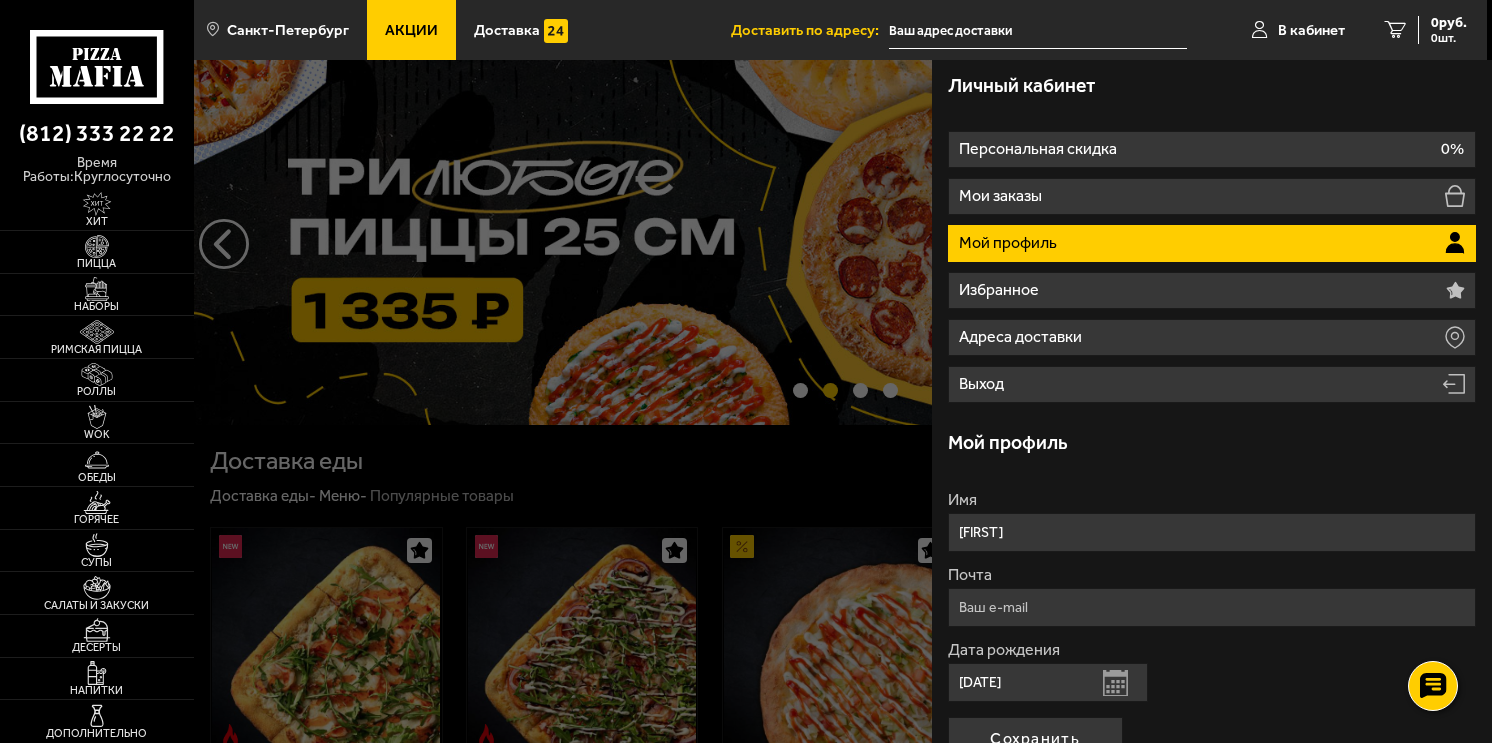 type on "[FIRST]" 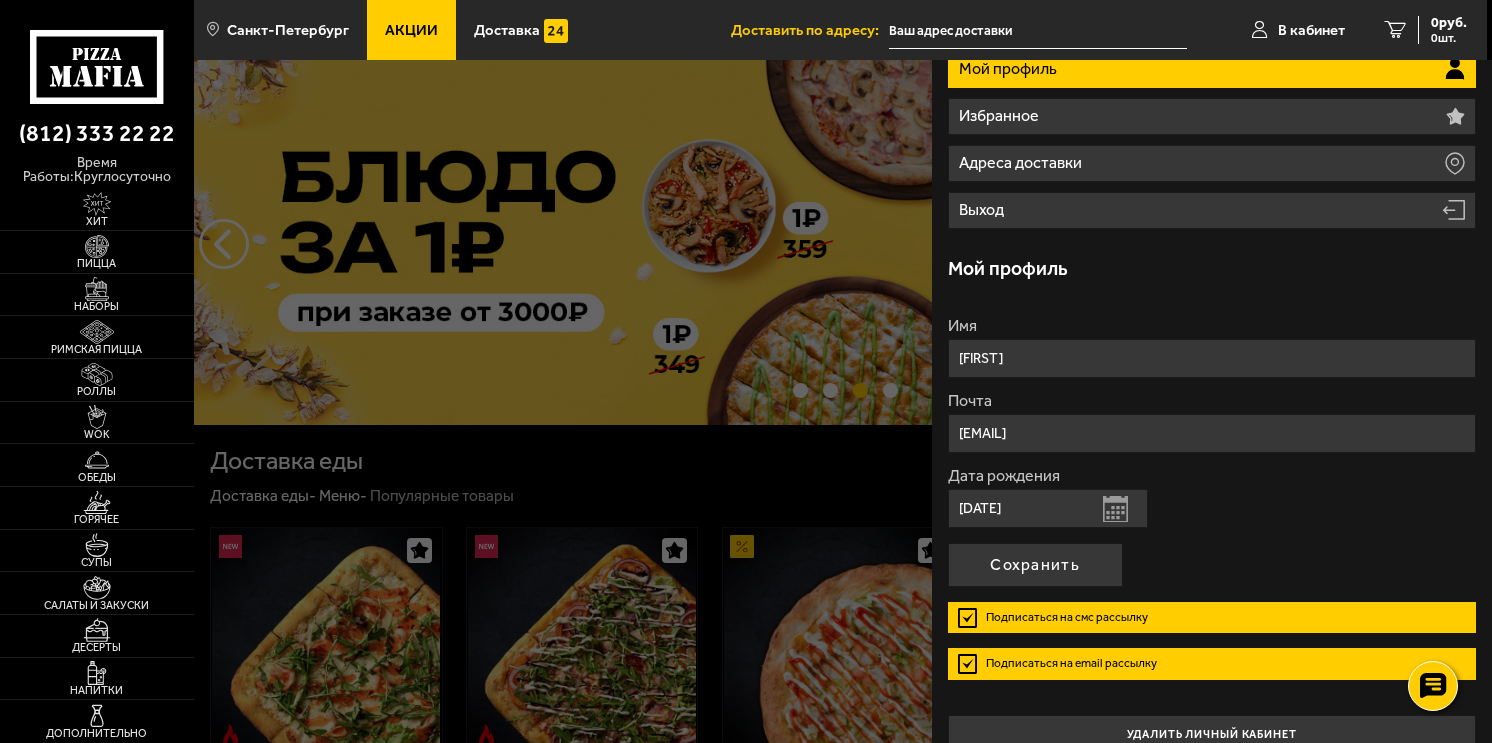 scroll, scrollTop: 204, scrollLeft: 0, axis: vertical 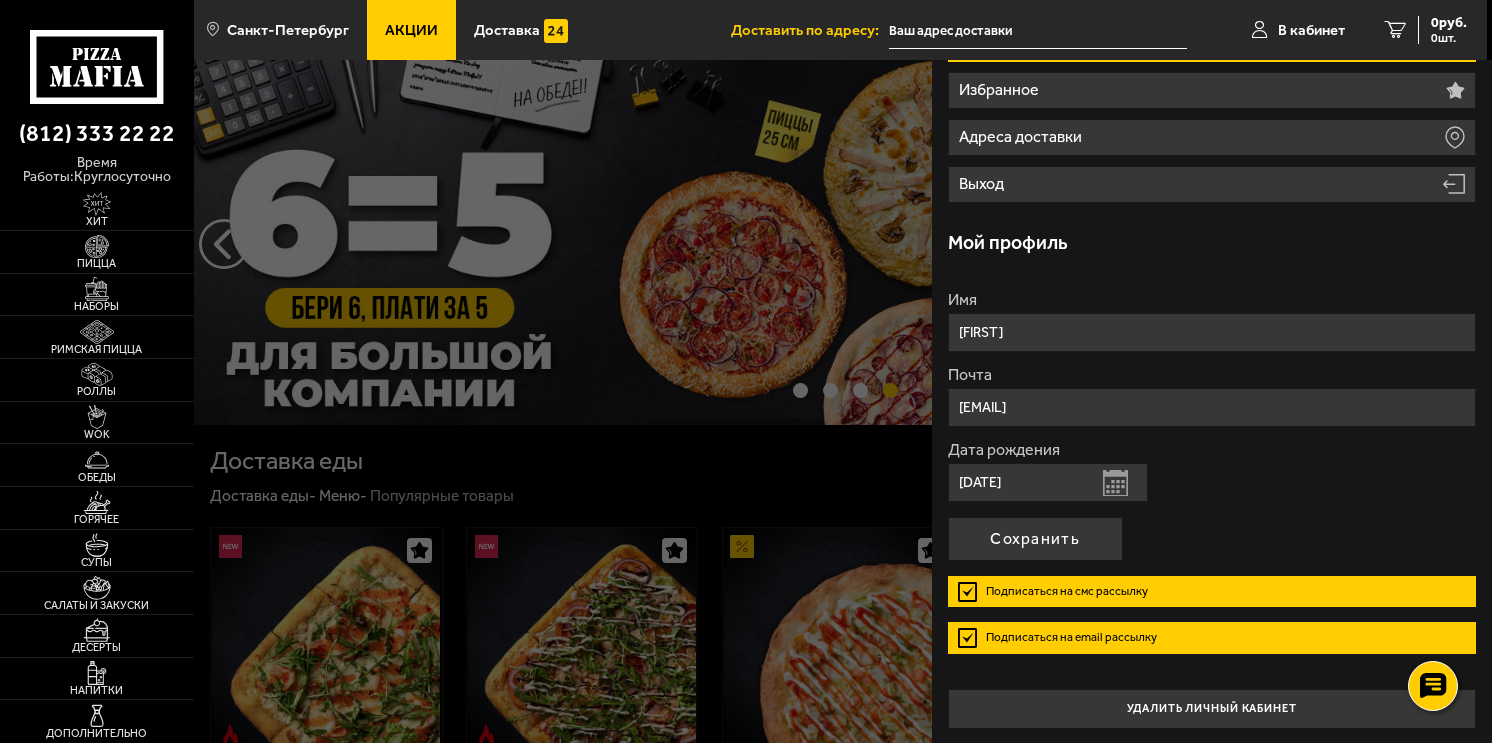 drag, startPoint x: 970, startPoint y: 581, endPoint x: 988, endPoint y: 587, distance: 18.973665 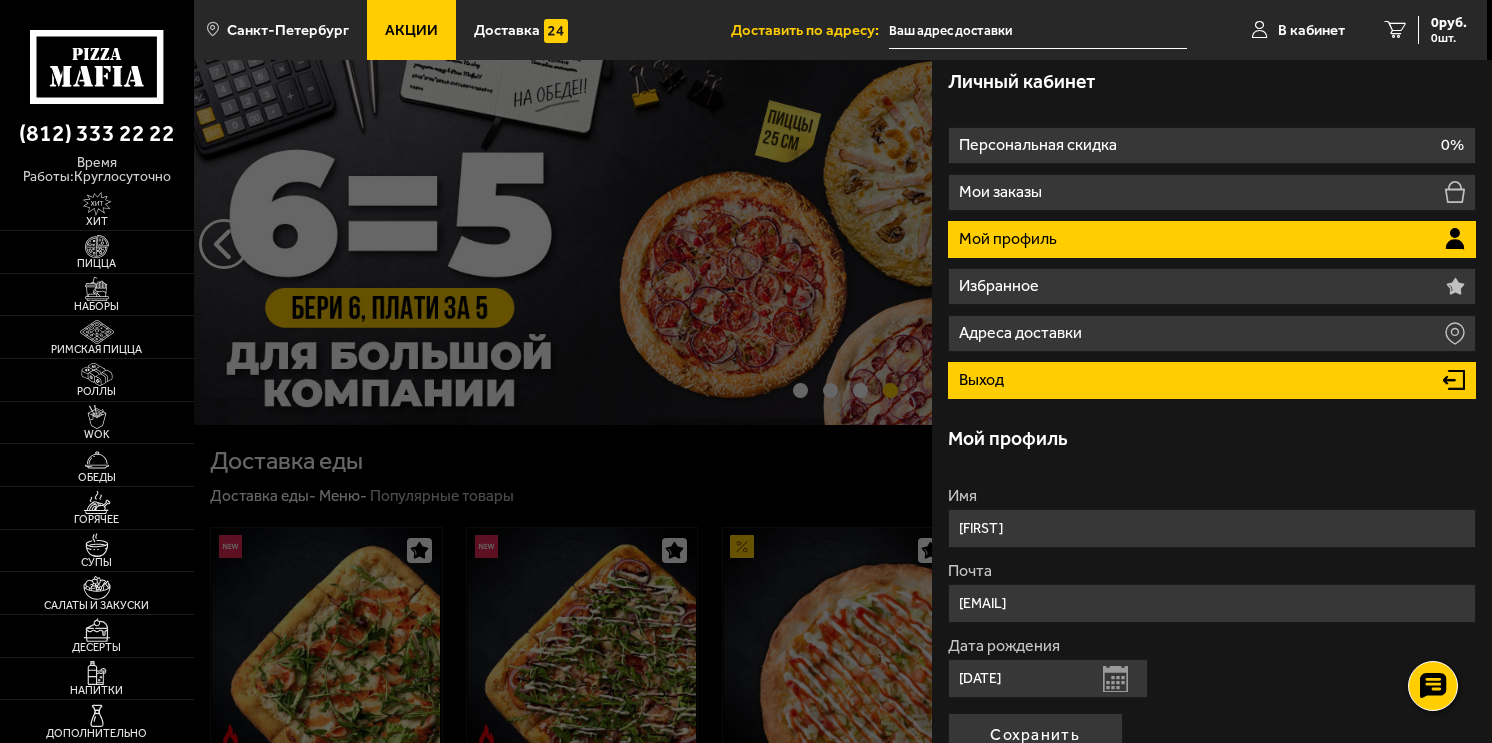 scroll, scrollTop: 0, scrollLeft: 0, axis: both 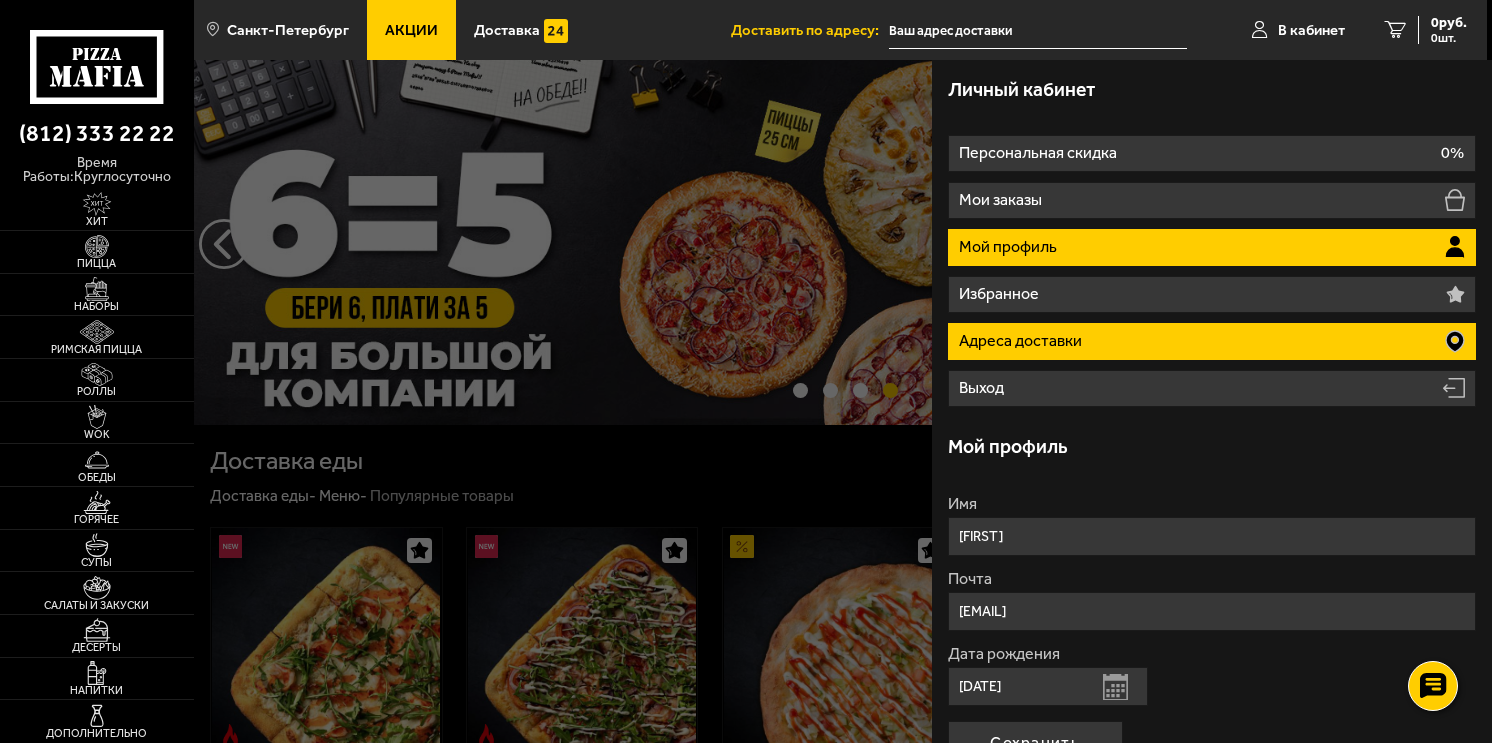 click on "Адреса доставки" at bounding box center (1212, 341) 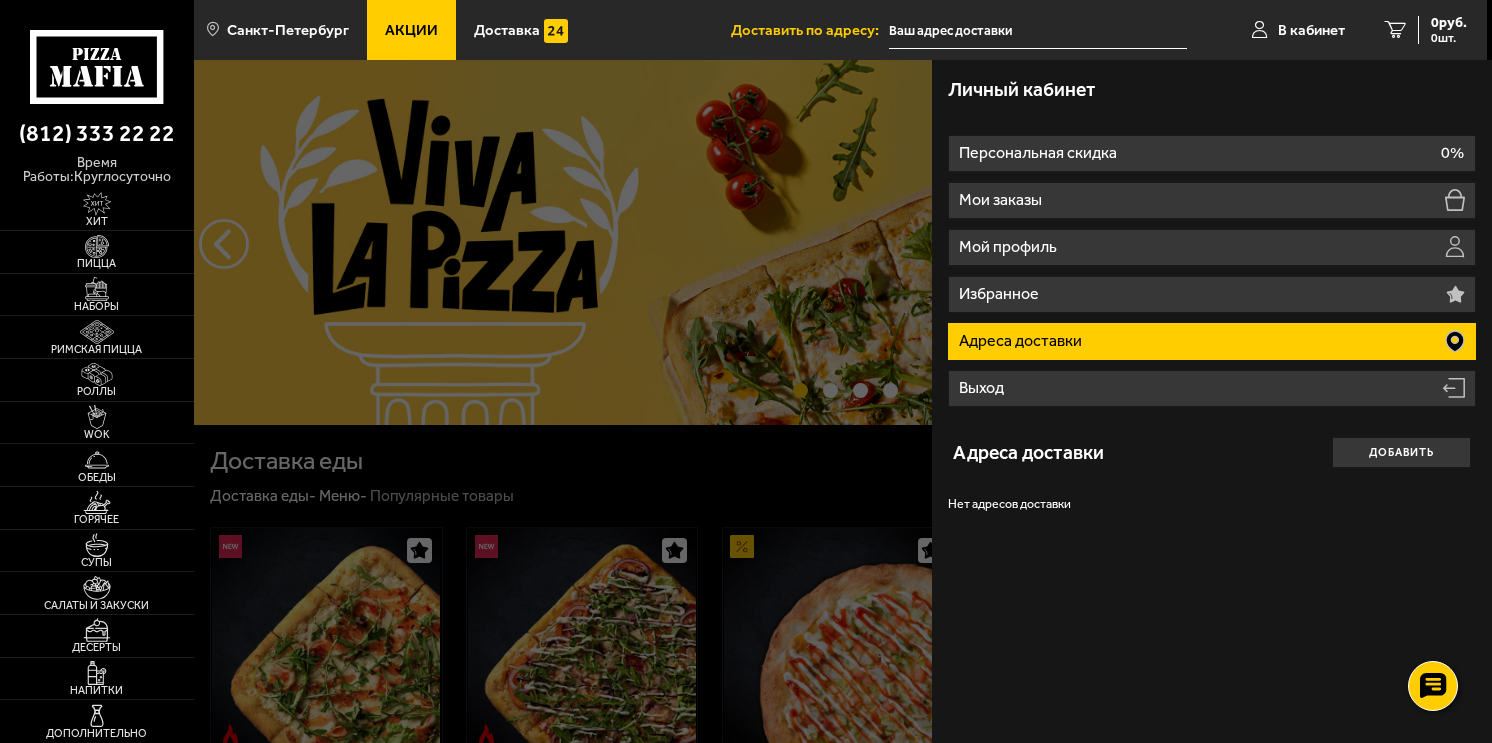 click on "Адреса доставки" at bounding box center [1212, 341] 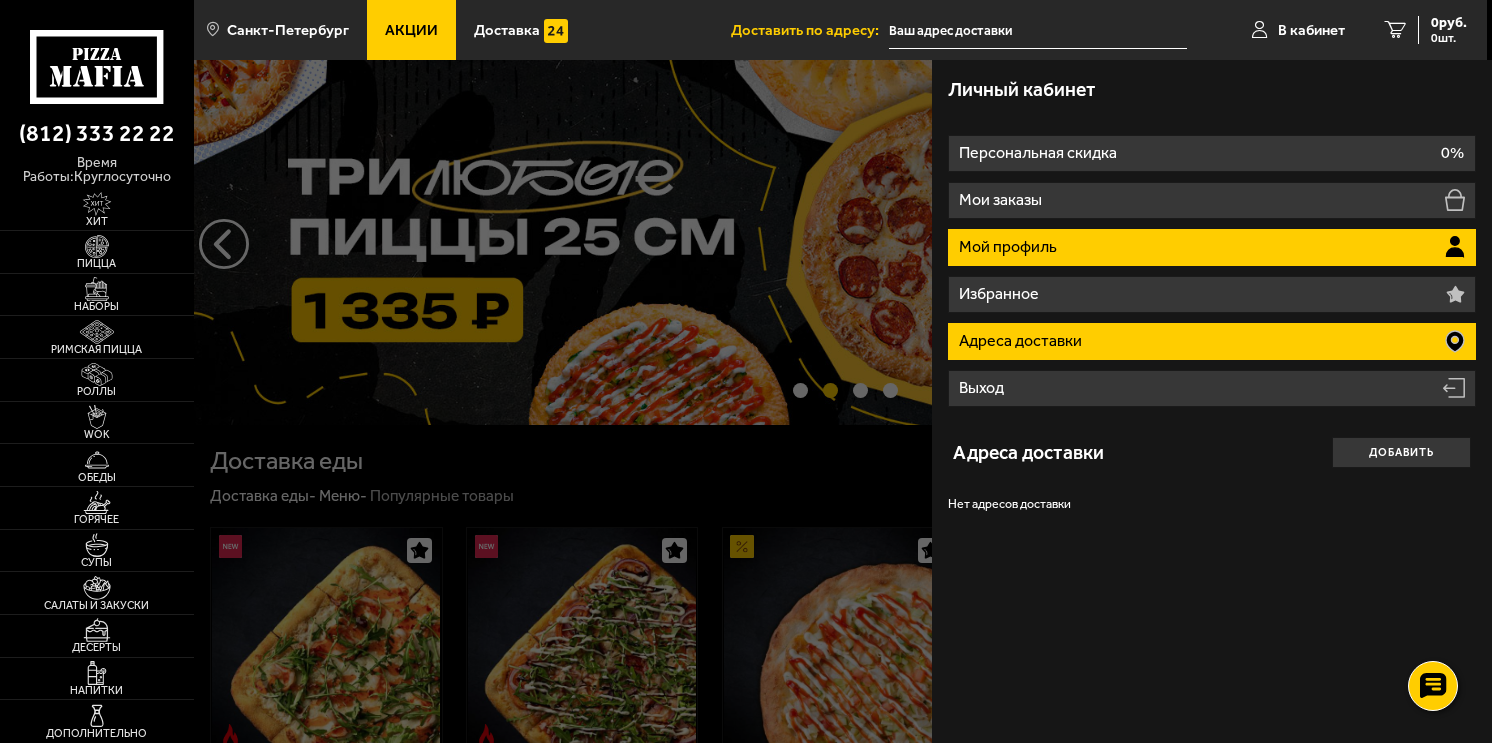 click on "Мой профиль" at bounding box center [1212, 247] 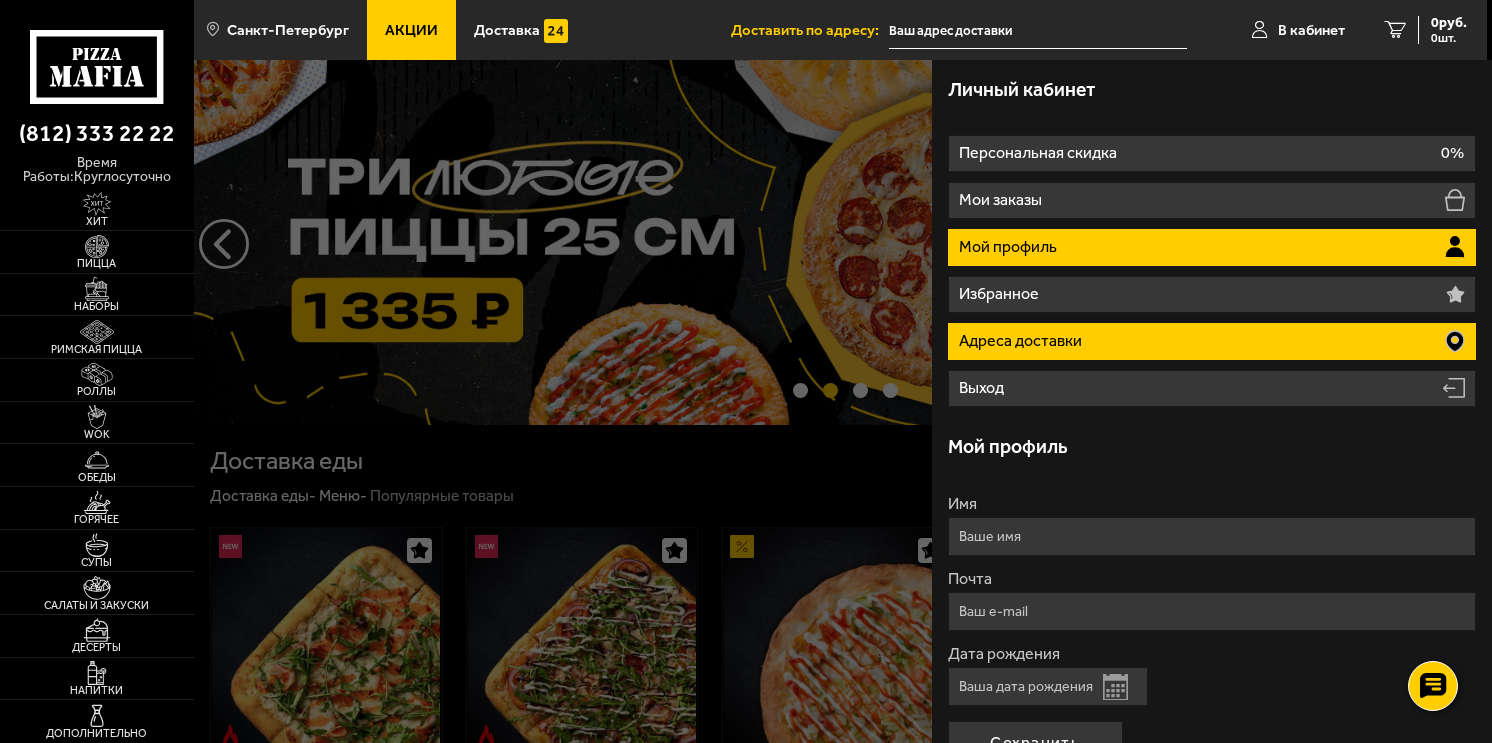 click on "Адреса доставки" at bounding box center [1212, 341] 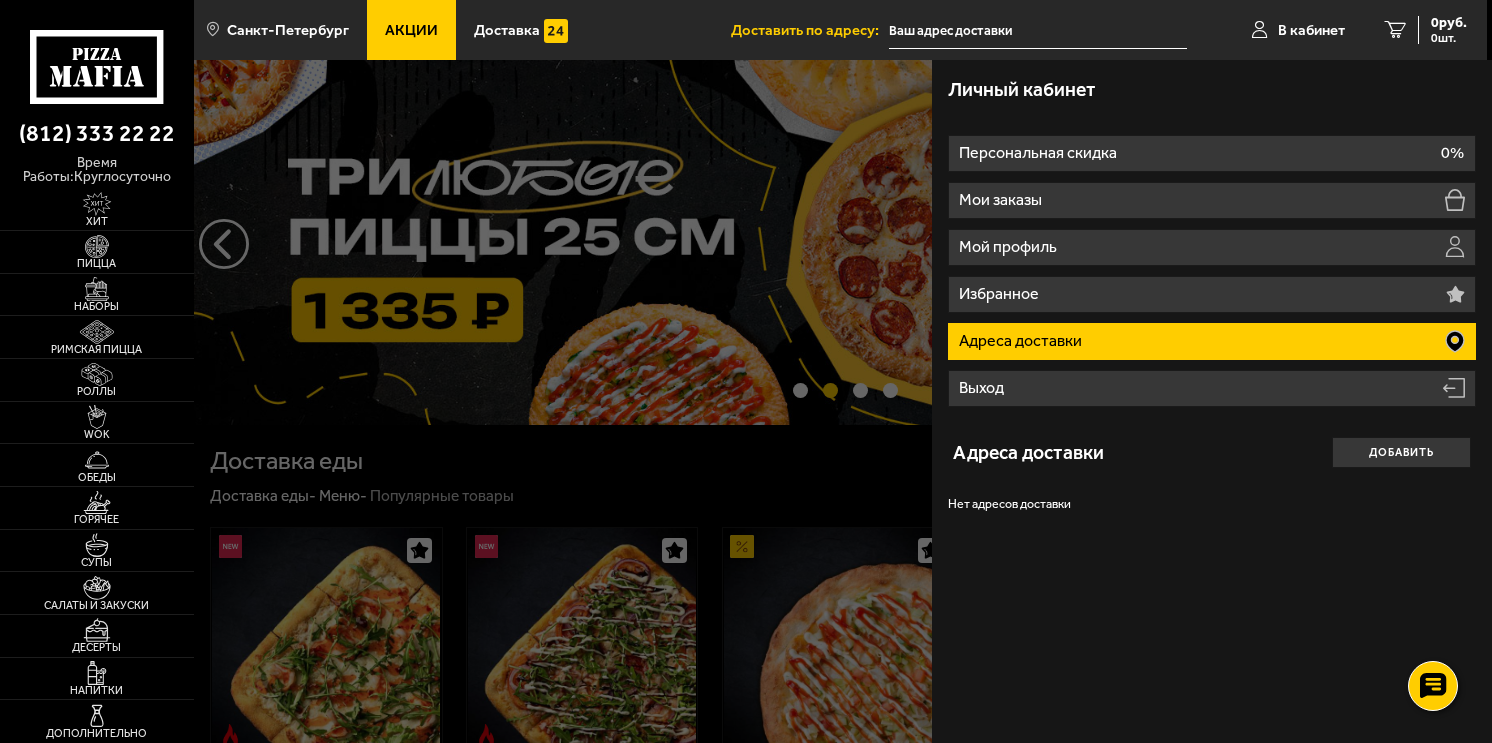 click on "Адреса доставки" at bounding box center [1212, 341] 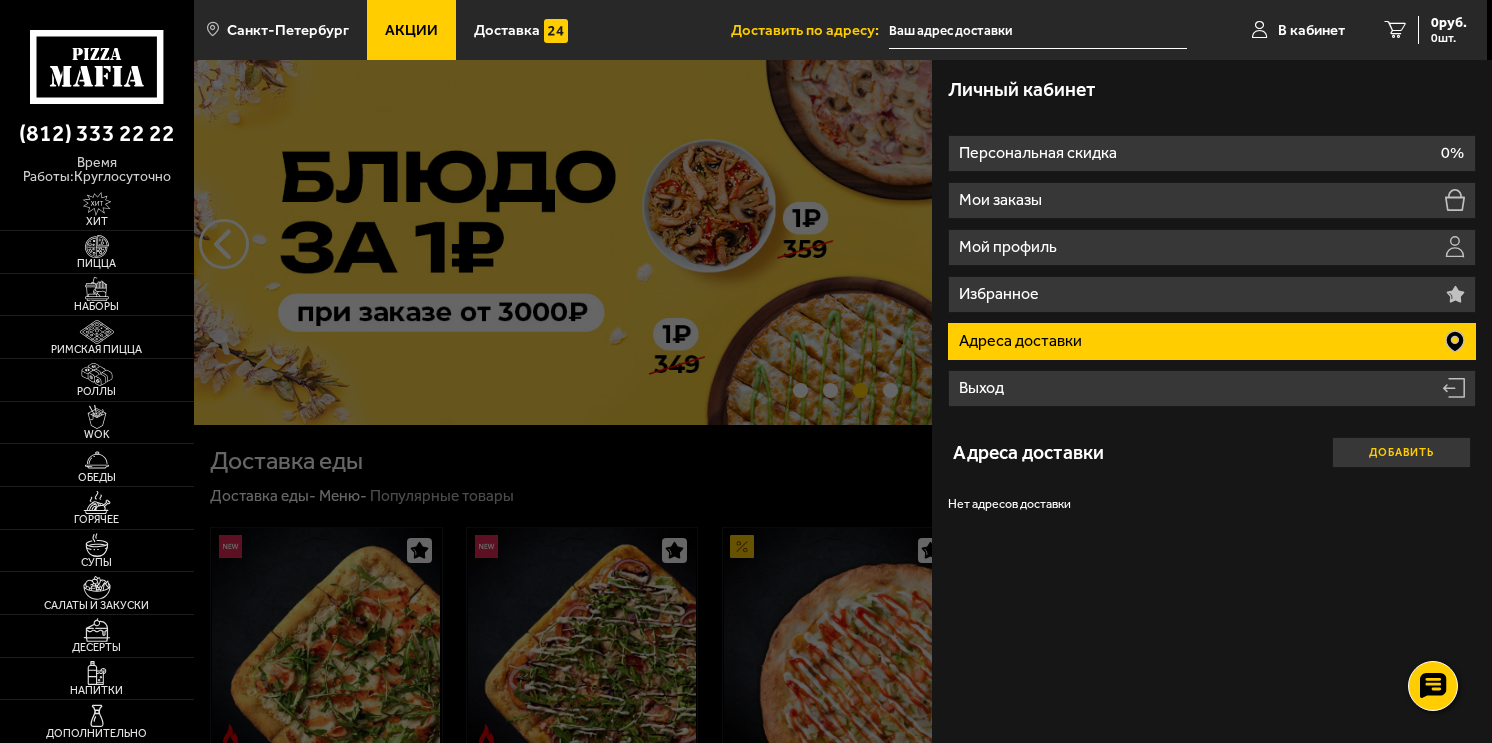 click on "Добавить" at bounding box center [1402, 452] 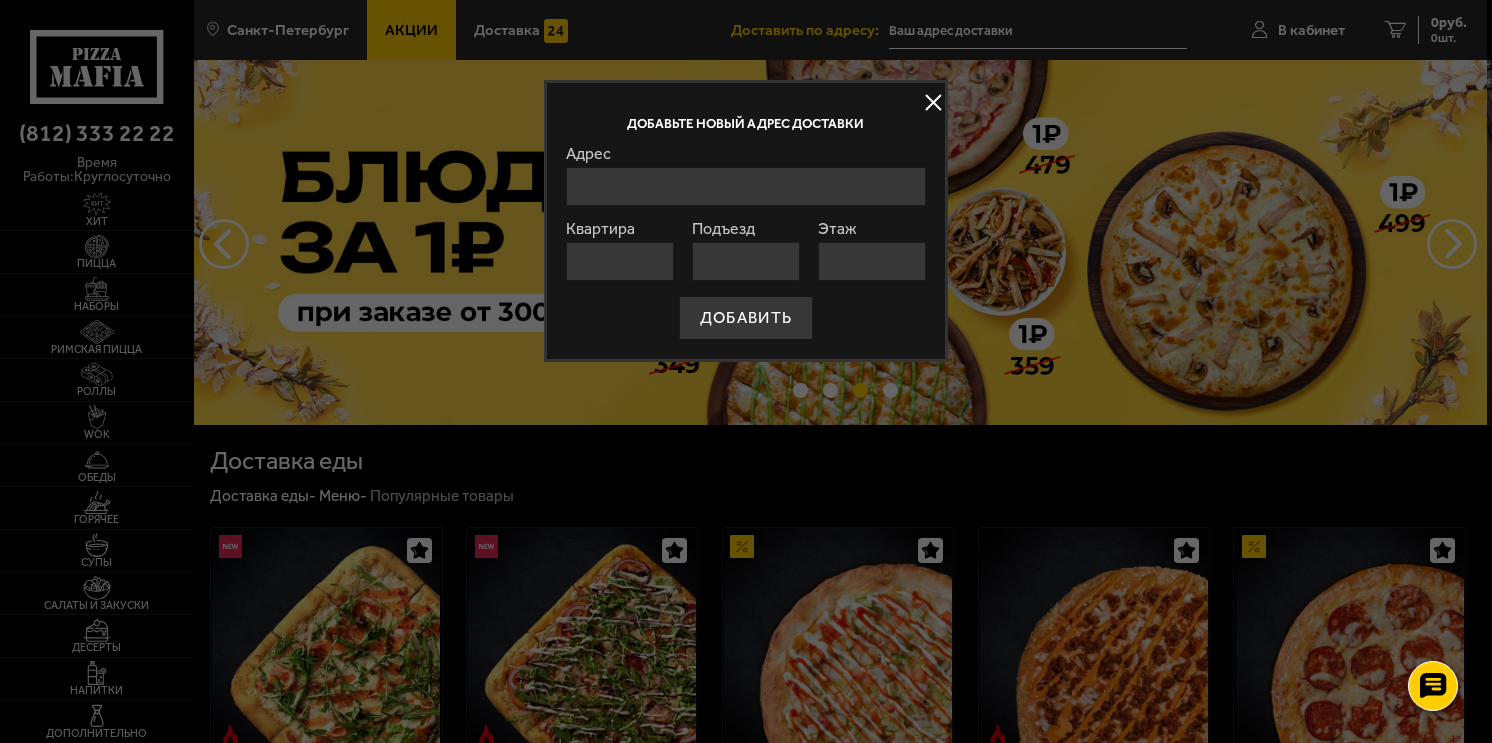 click on "Адрес" at bounding box center [745, 186] 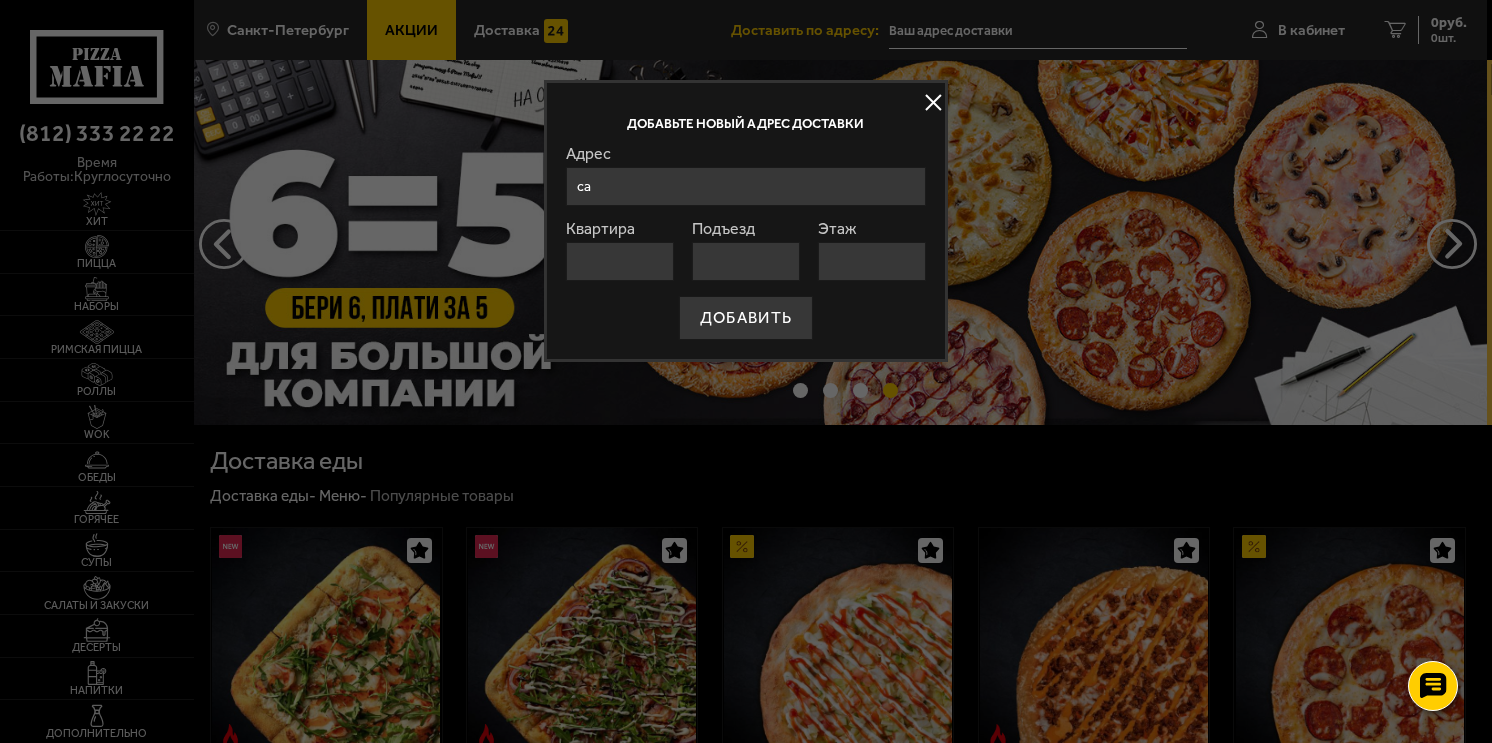 type on "с" 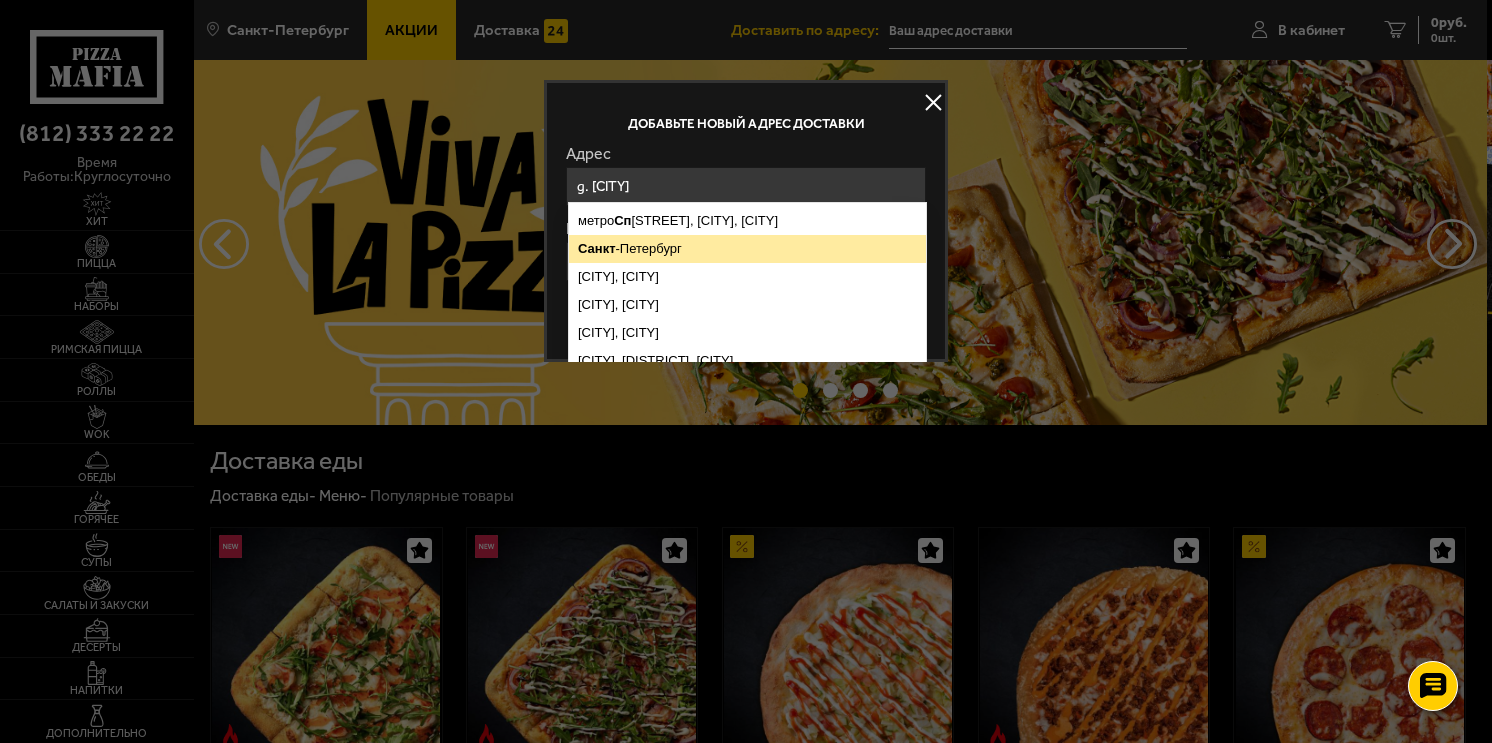 click on "[CITY] -[CITY]" at bounding box center [747, 249] 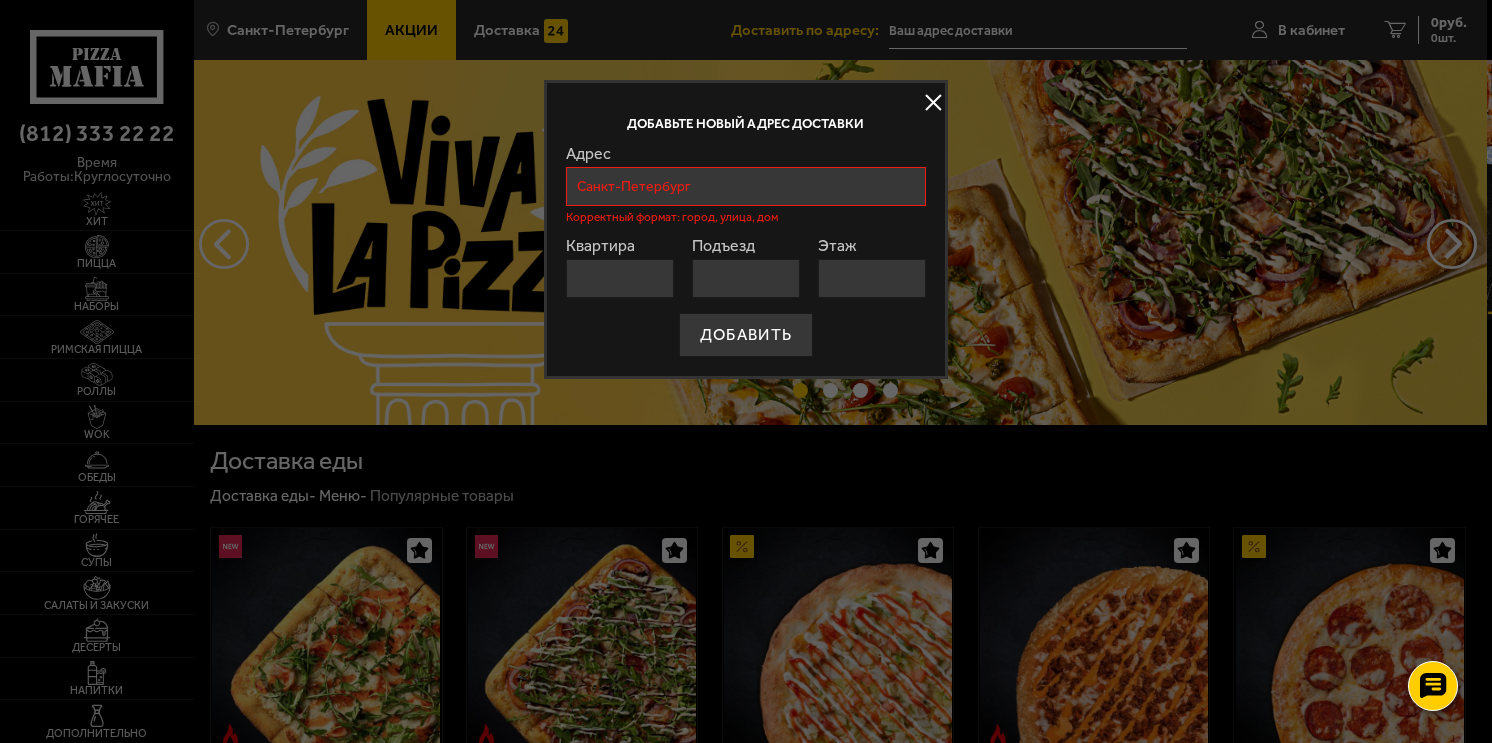 click on "Санкт-Петербург" at bounding box center [745, 186] 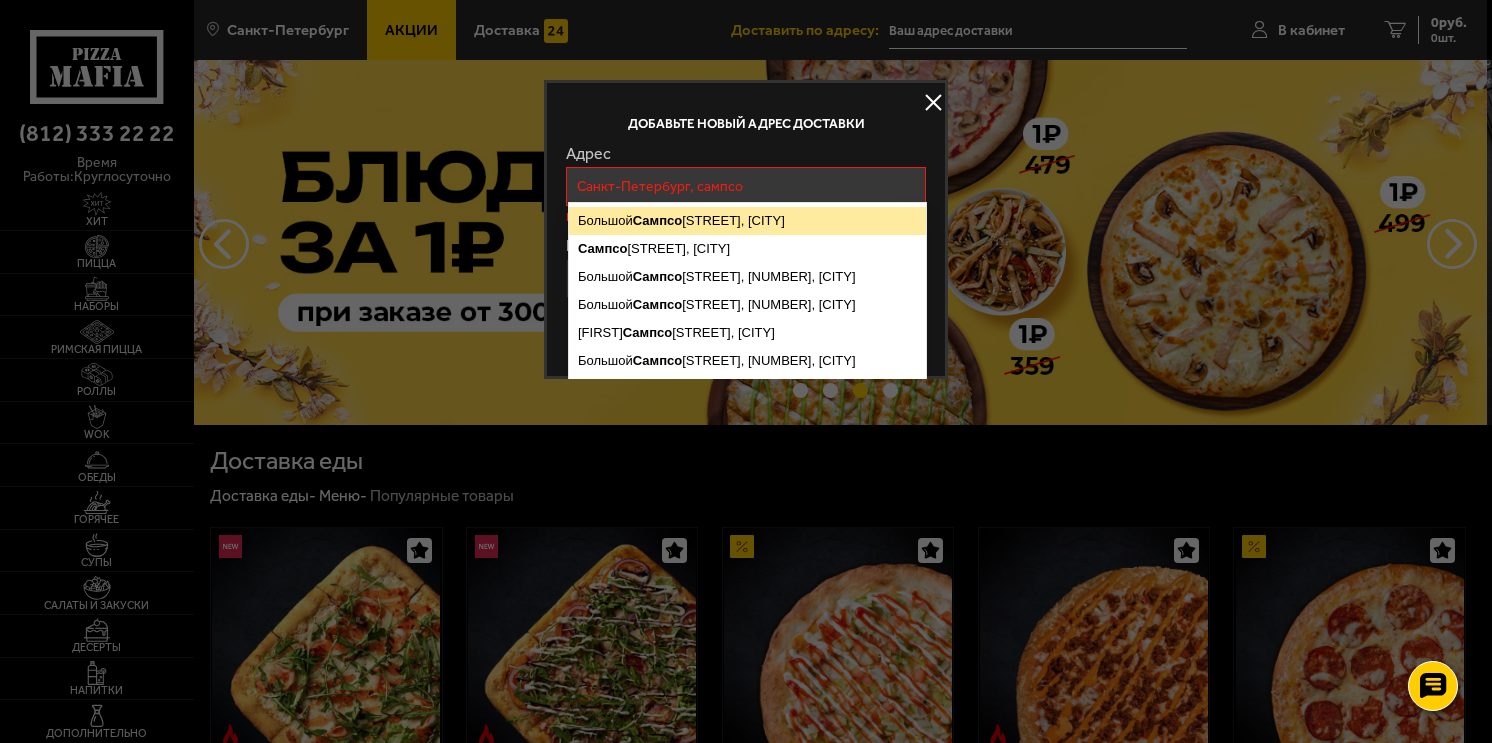 click on "[STREET], [CITY]" at bounding box center (747, 221) 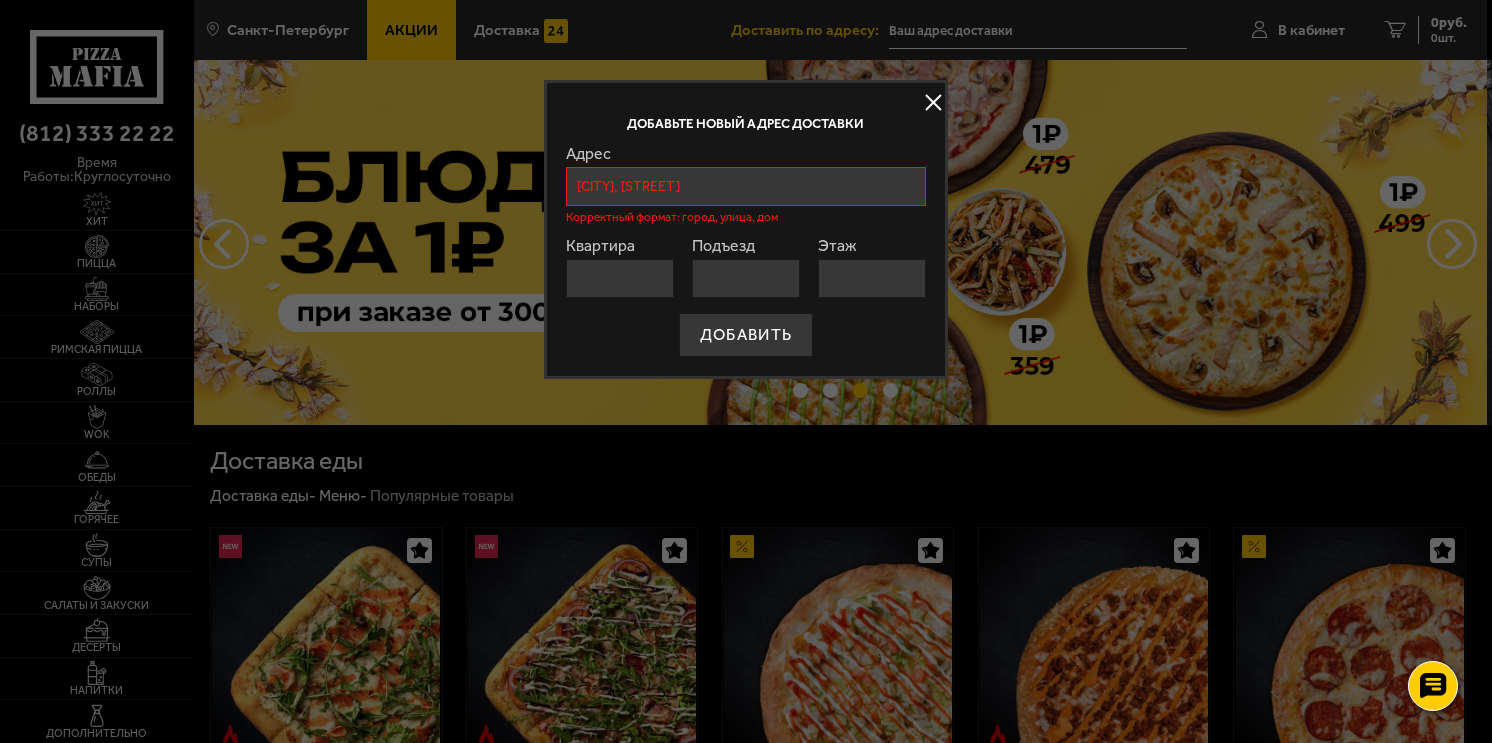 click on "[CITY], [STREET]" at bounding box center [745, 186] 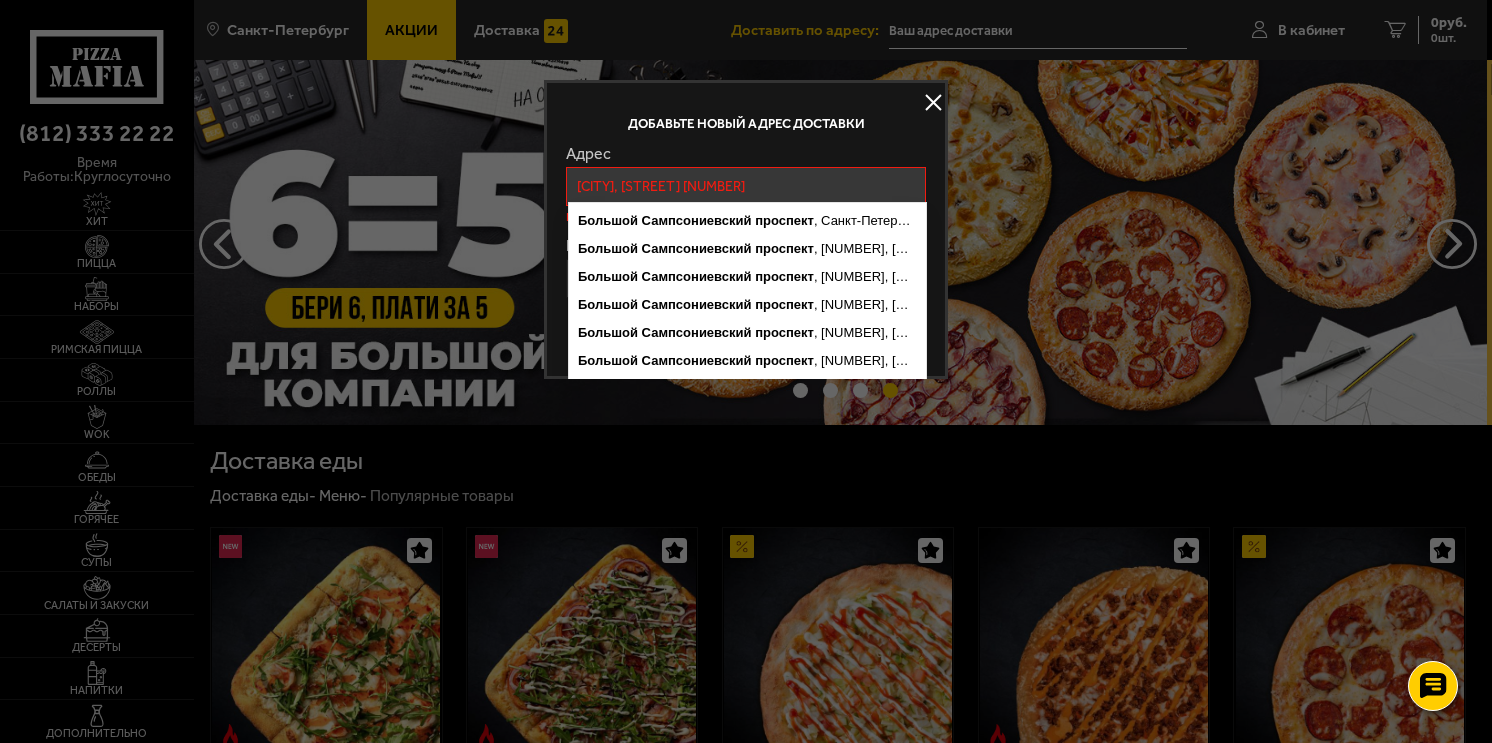 scroll, scrollTop: 0, scrollLeft: 16, axis: horizontal 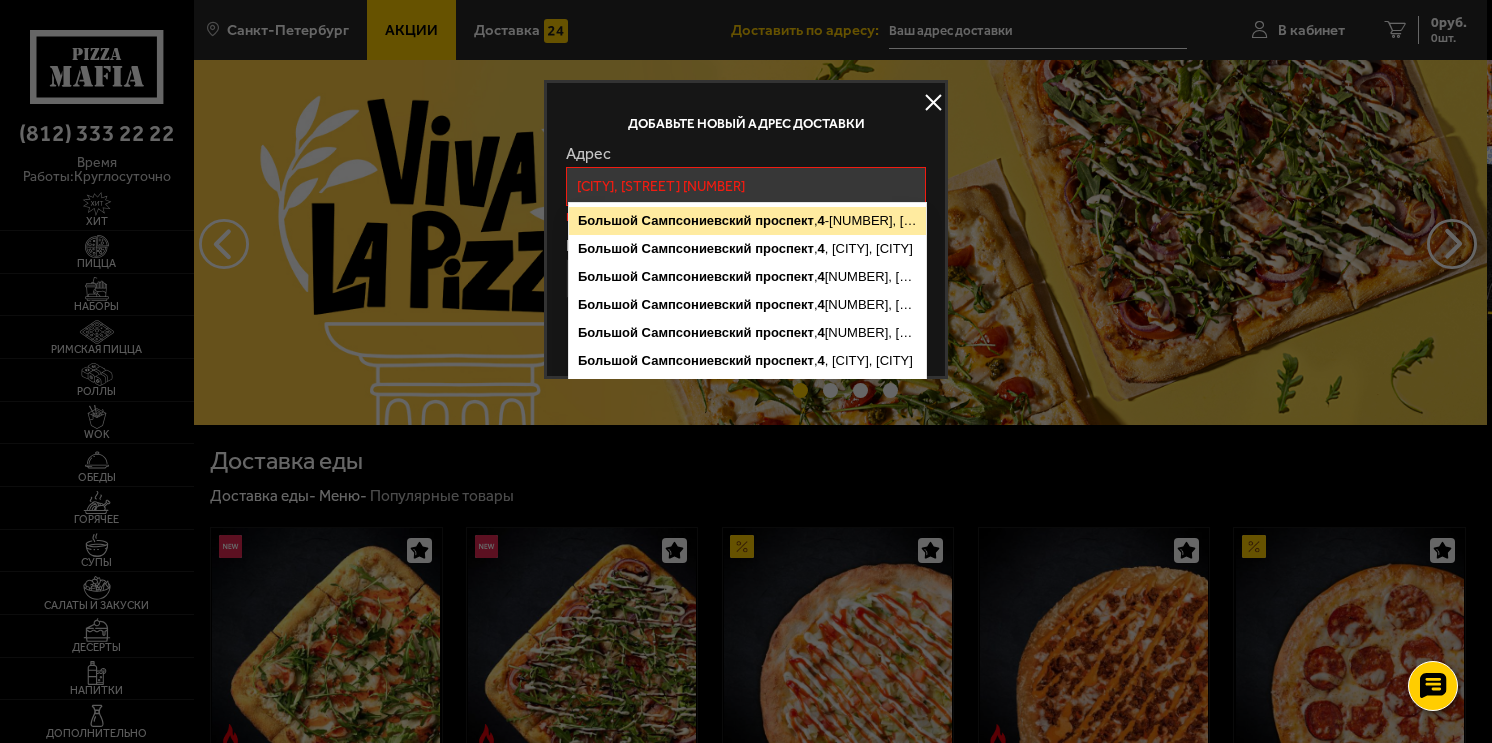 click on "[STREET] , [NUMBER]-[NUMBER], [CITY]" at bounding box center (747, 221) 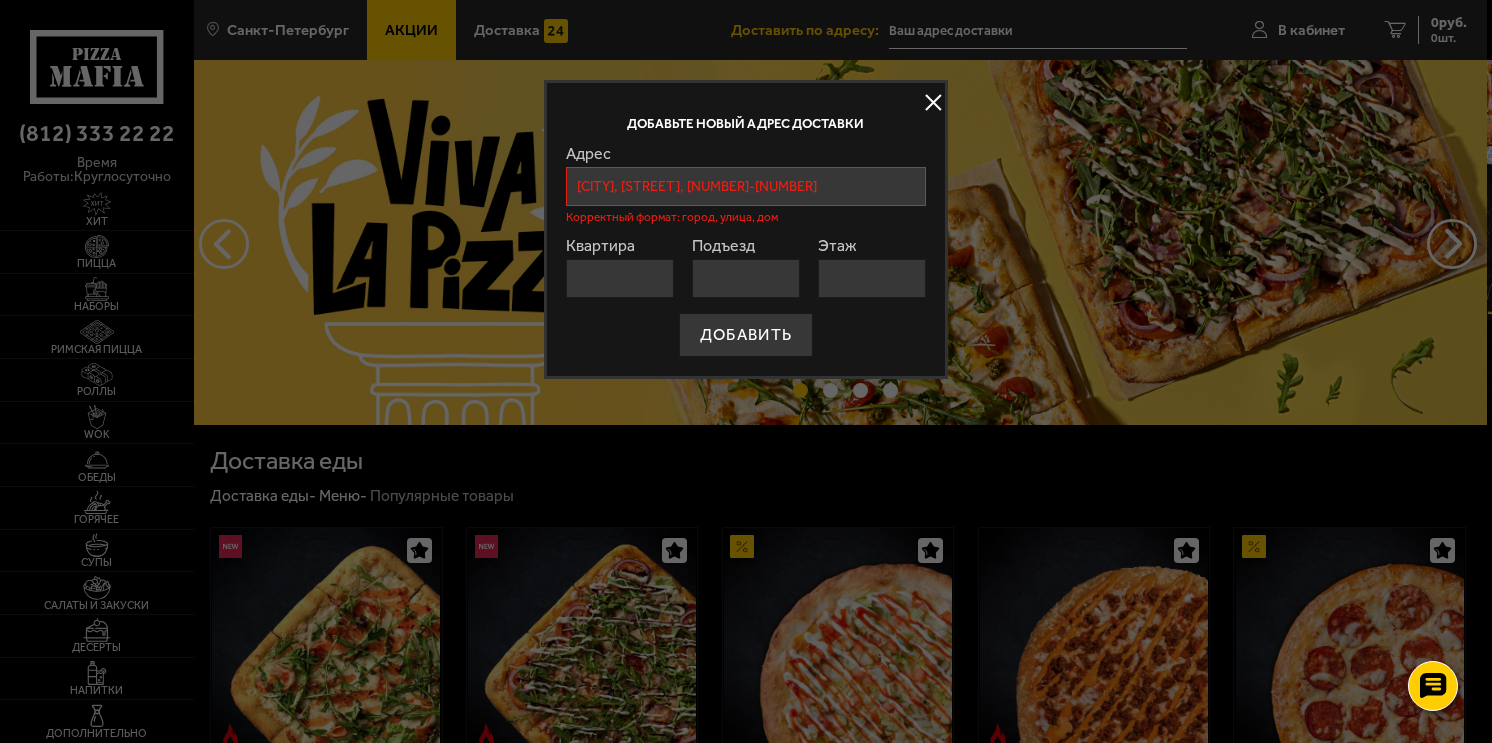click on "Квартира" at bounding box center (620, 278) 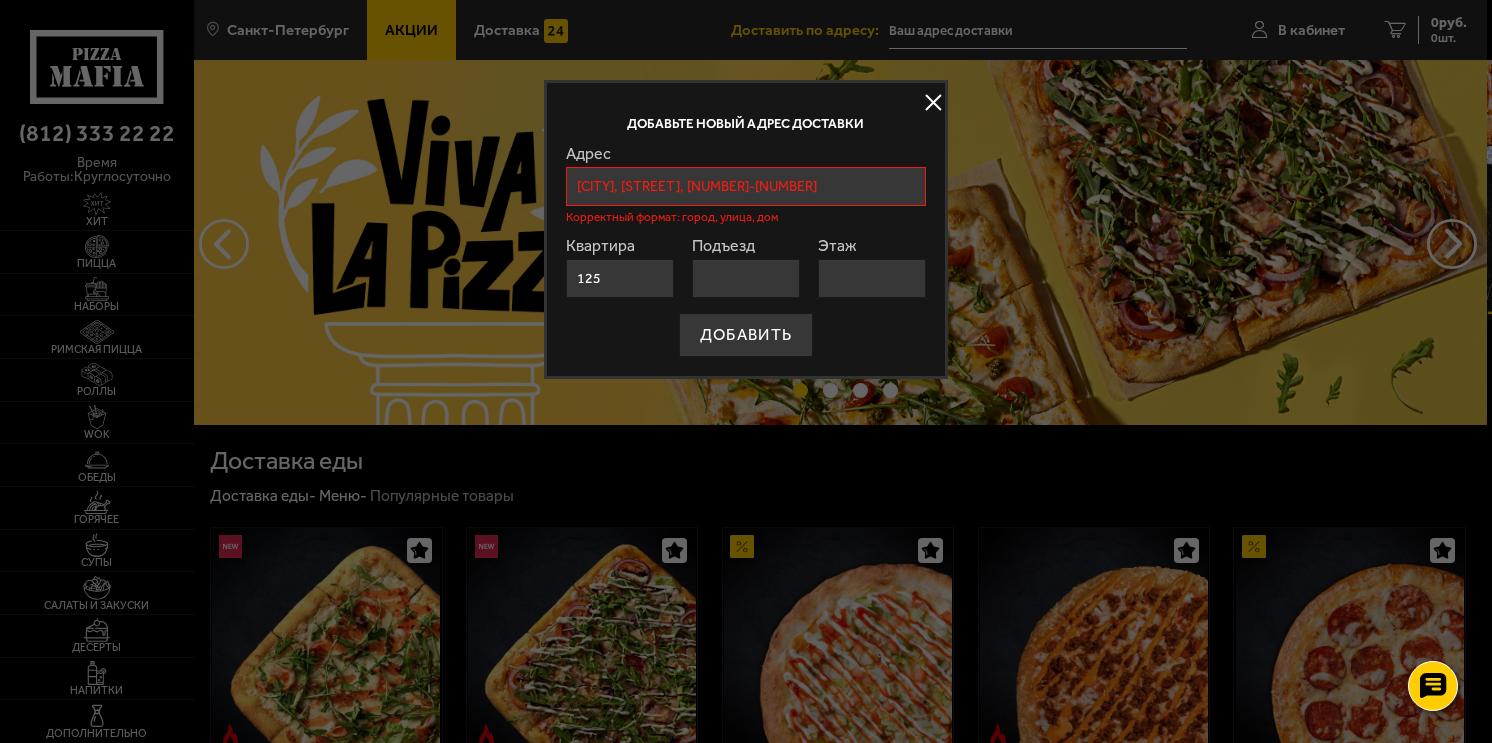type on "125" 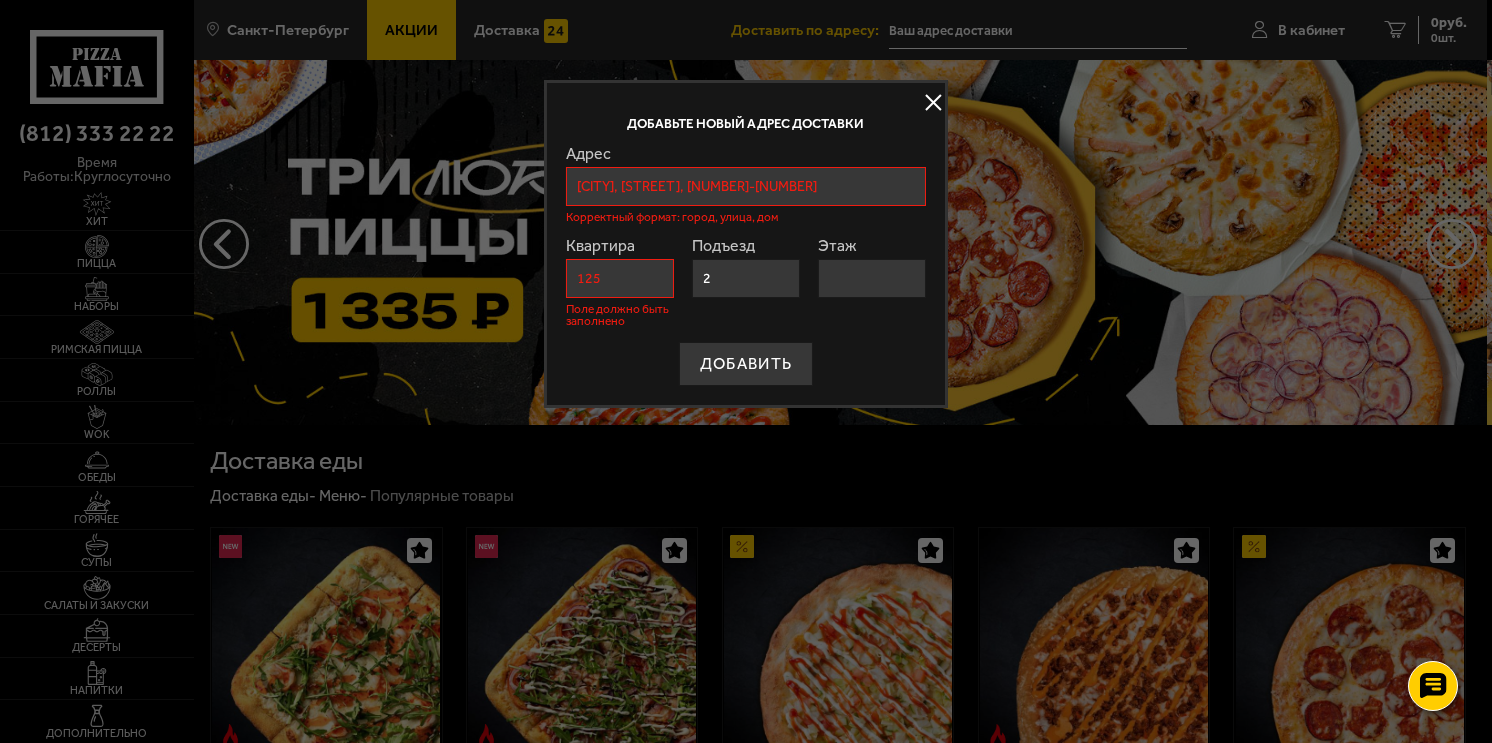 type on "2" 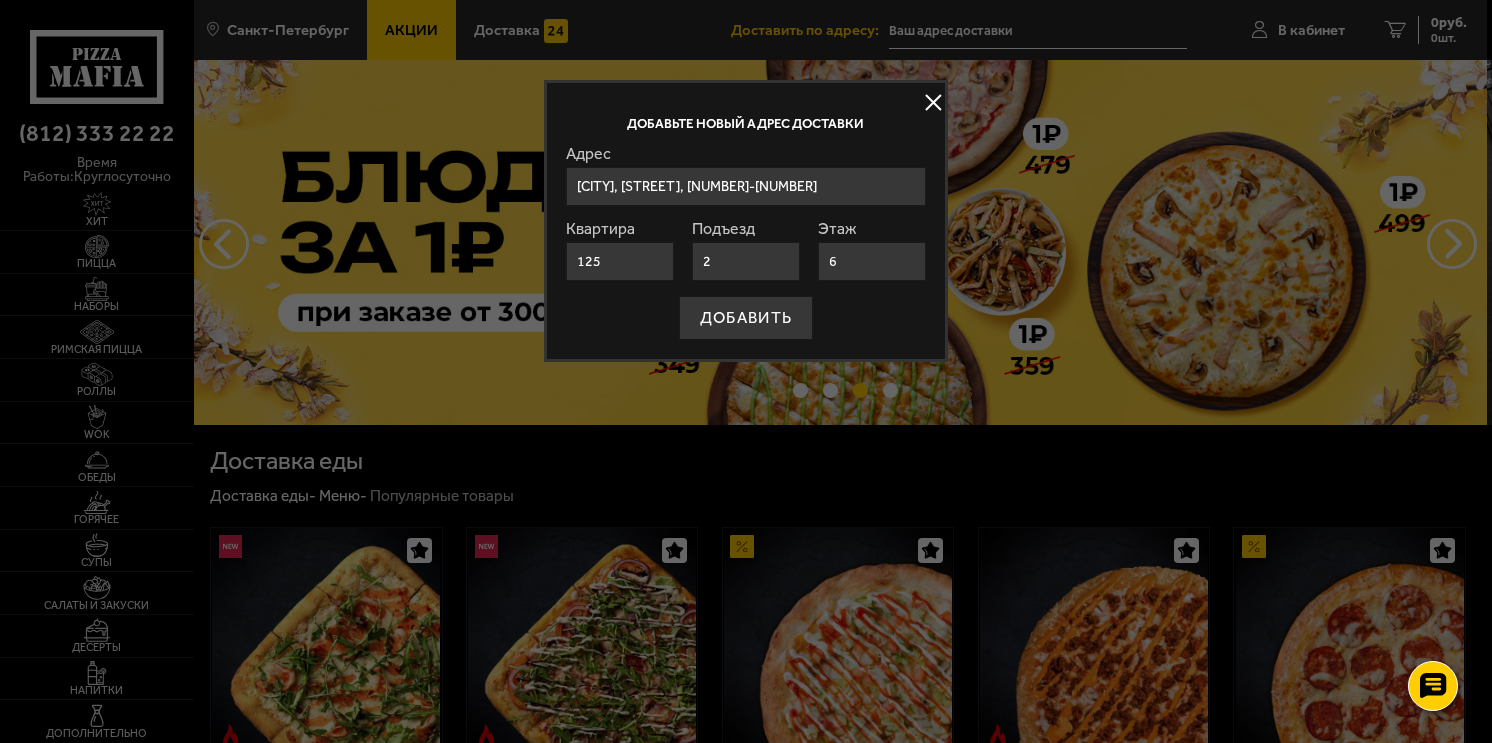 type on "6" 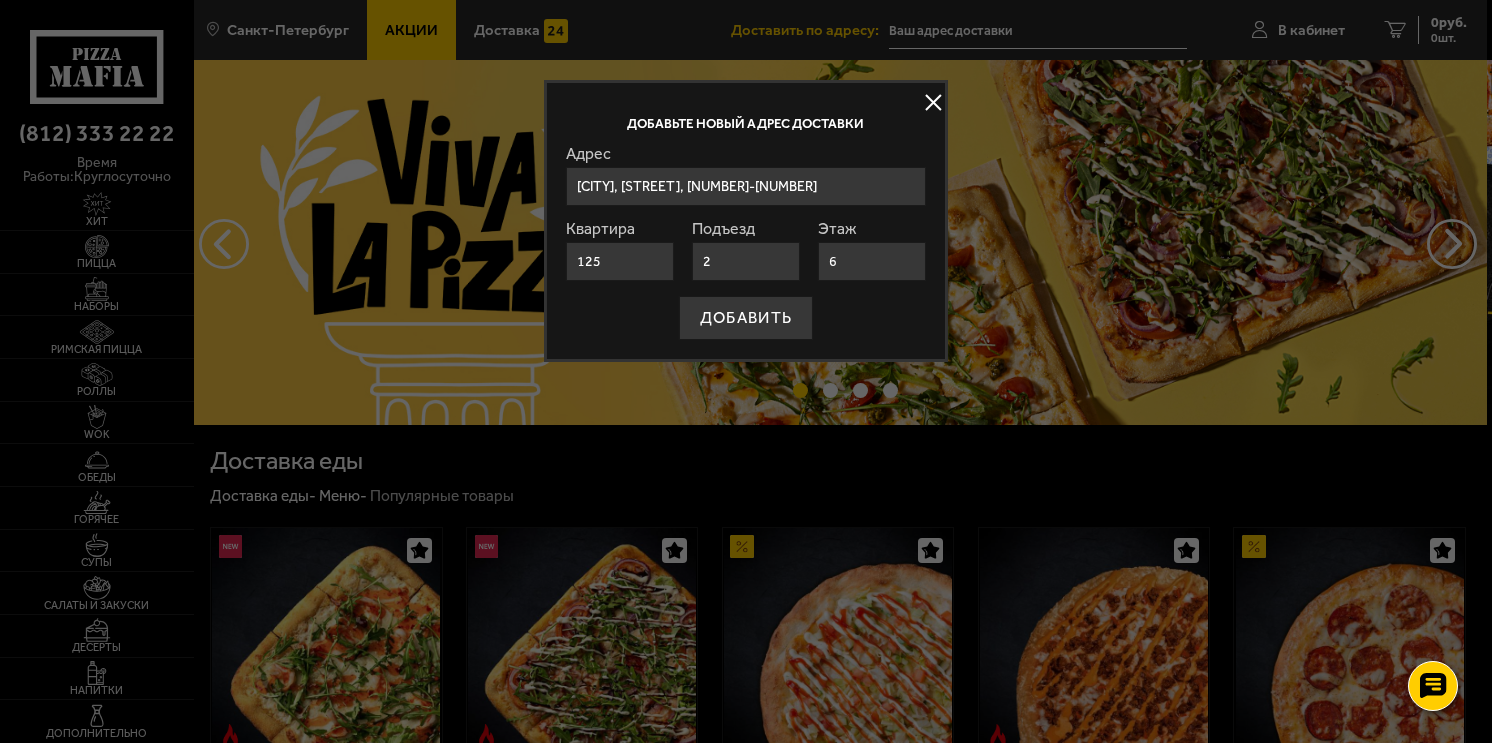 click on "Адрес" at bounding box center (745, 154) 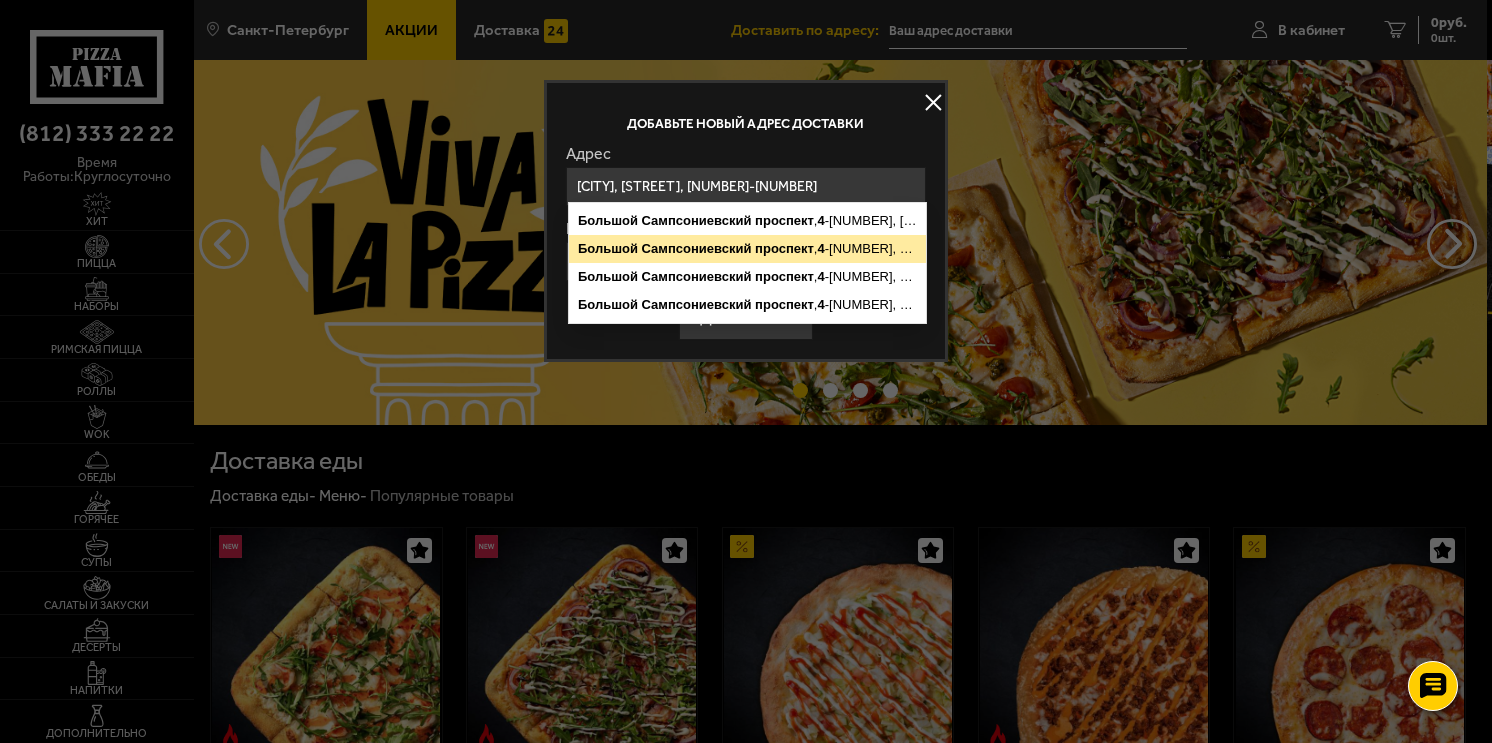 click on "проспект" at bounding box center (784, 248) 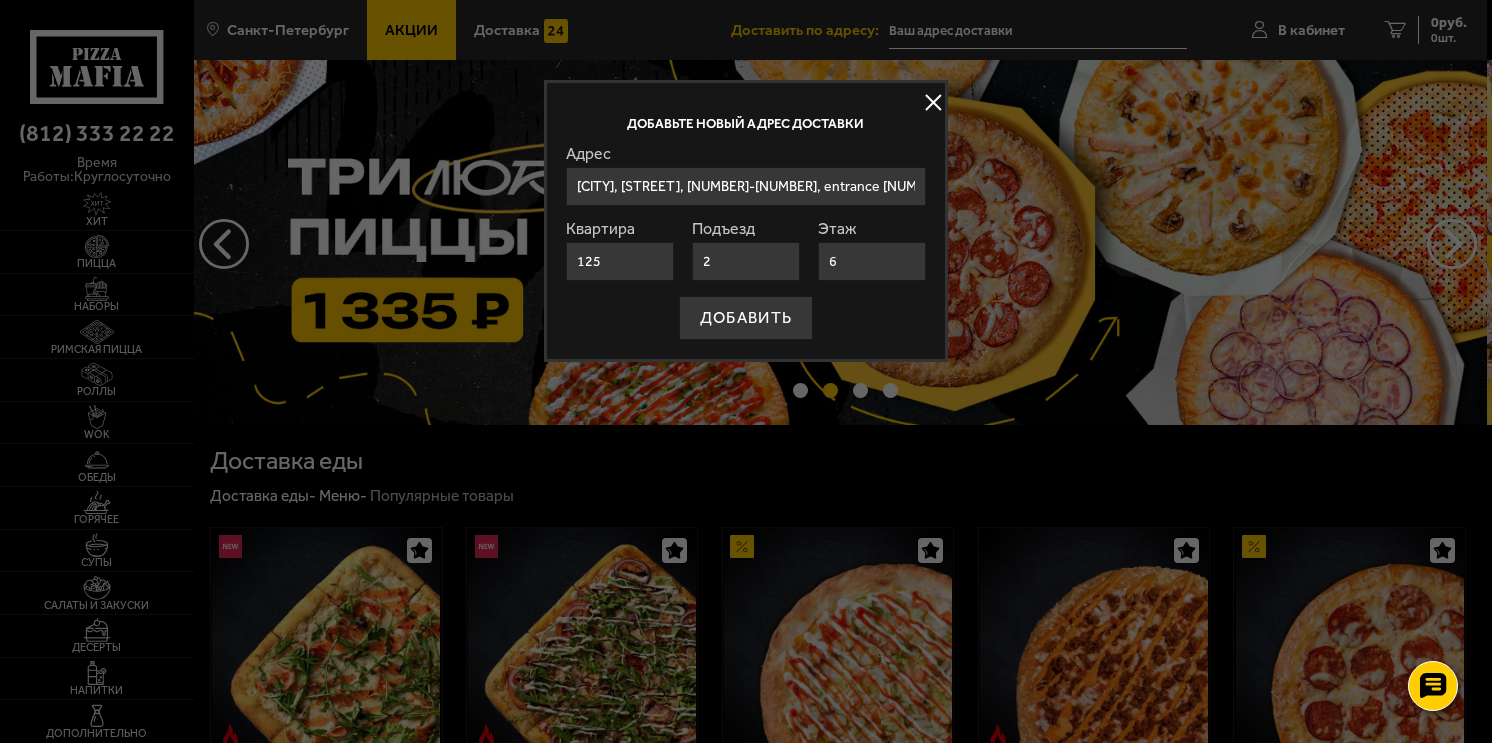 click on "[CITY], [STREET], [NUMBER]-[NUMBER], entrance [NUMBER]" at bounding box center (745, 186) 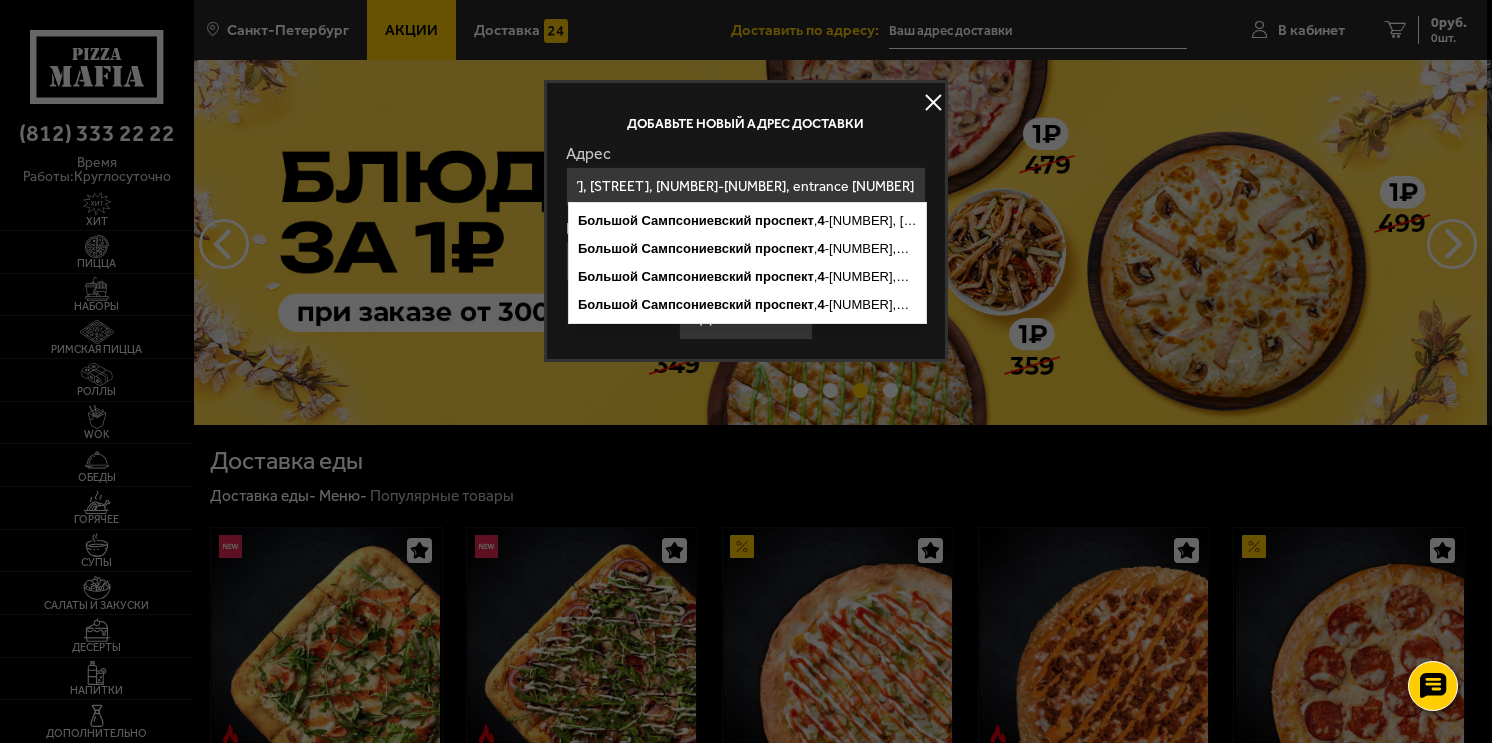 scroll, scrollTop: 0, scrollLeft: 103, axis: horizontal 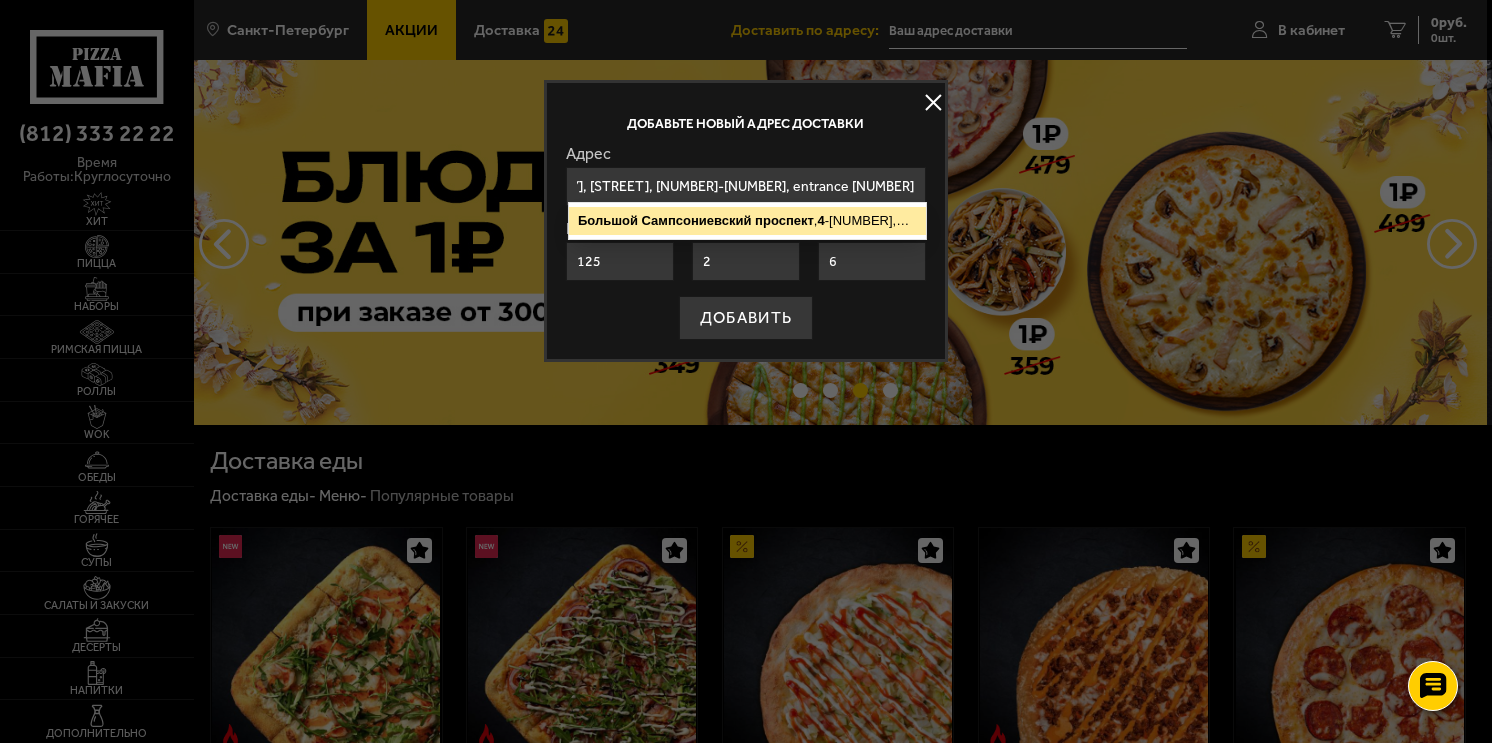 type on "[CITY], [STREET], [NUMBER]-[NUMBER], entrance [NUMBER]" 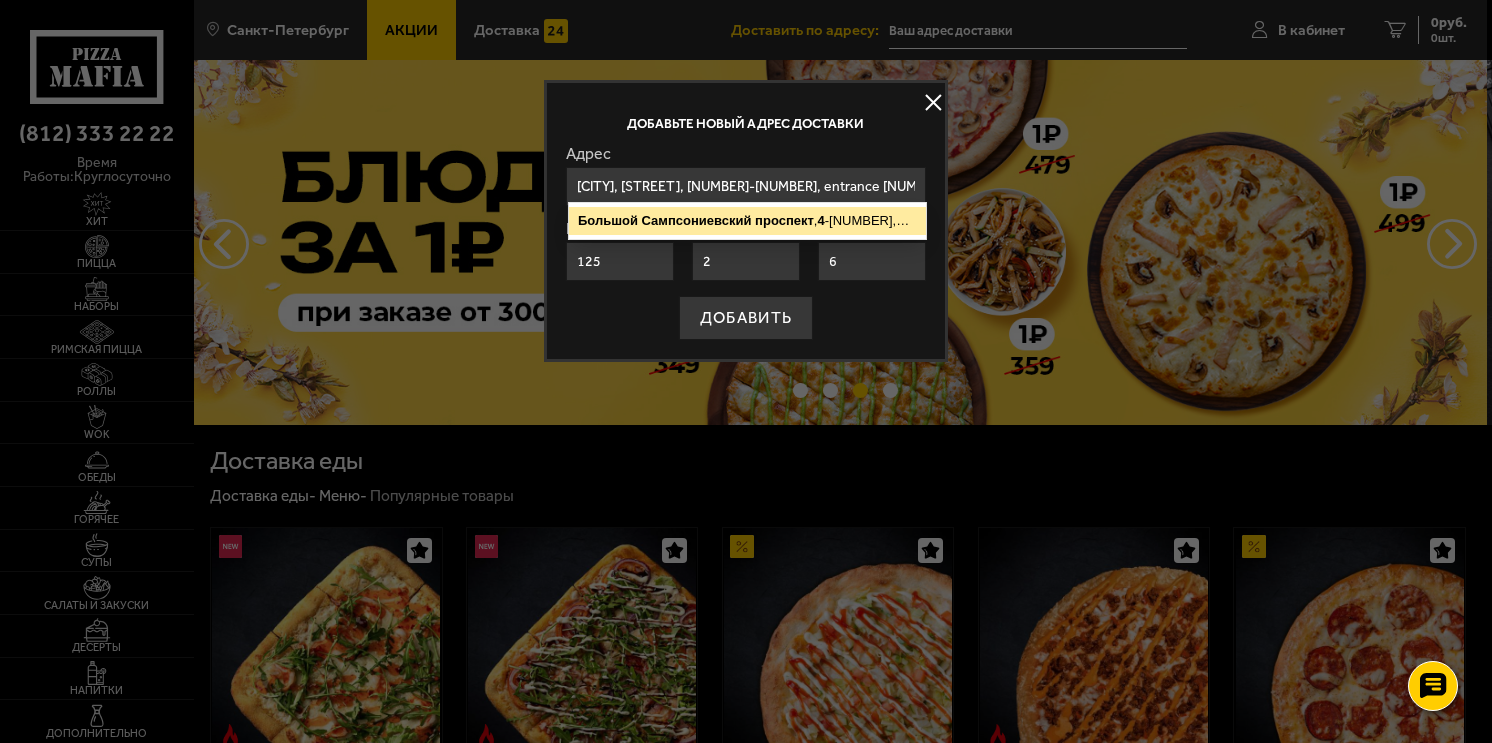 click on "подъезд" at bounding box center (923, 220) 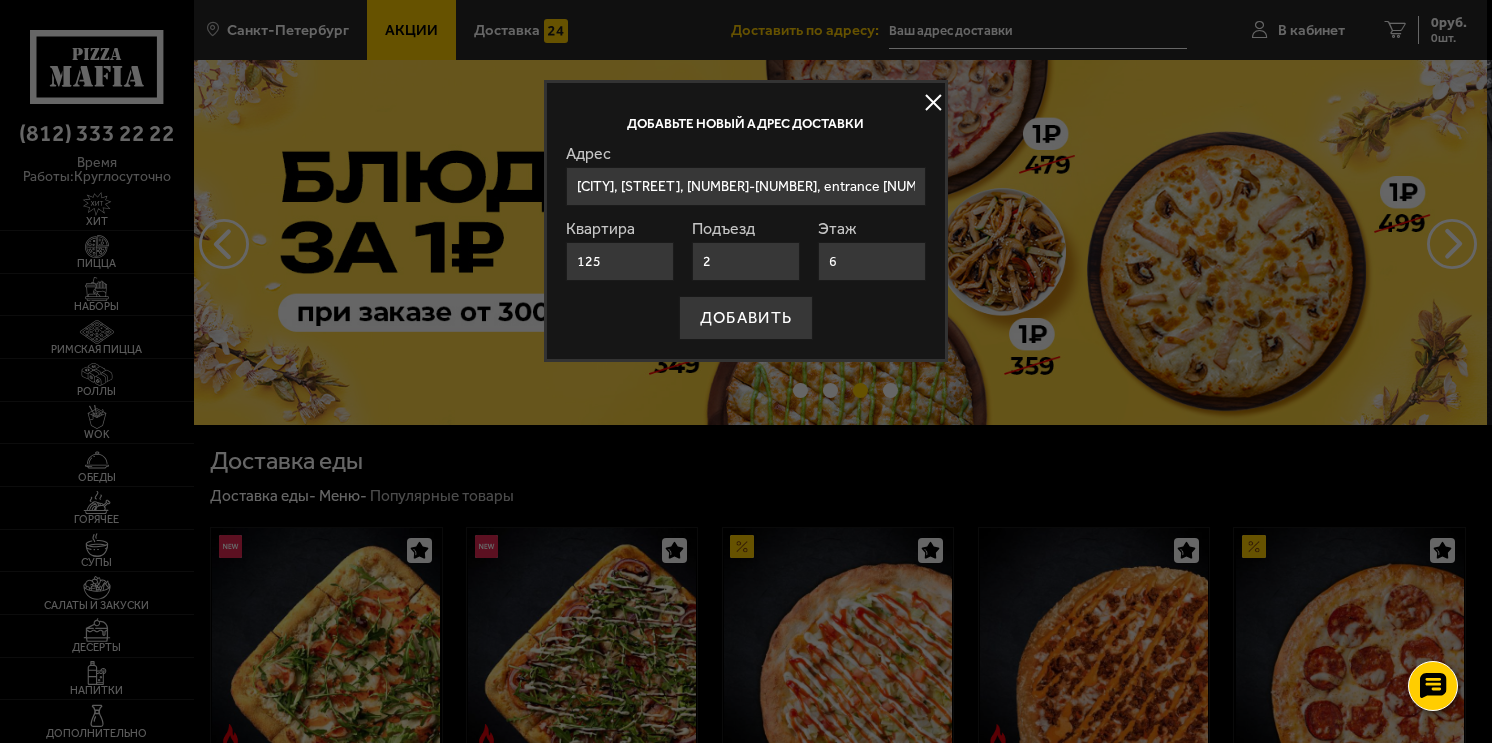 click on "[CITY], [STREET], [NUMBER]-[NUMBER], entrance [NUMBER]" at bounding box center [745, 186] 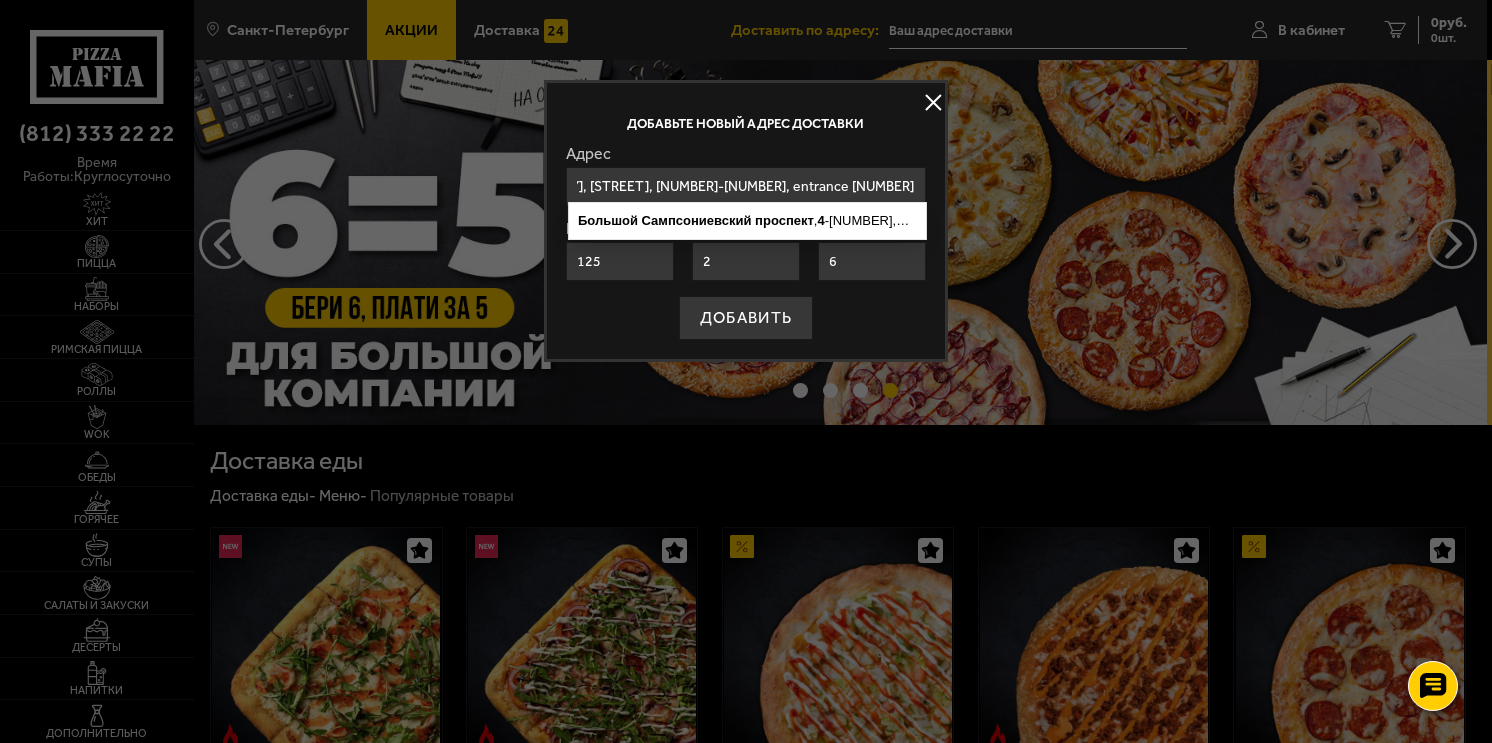 scroll, scrollTop: 0, scrollLeft: 103, axis: horizontal 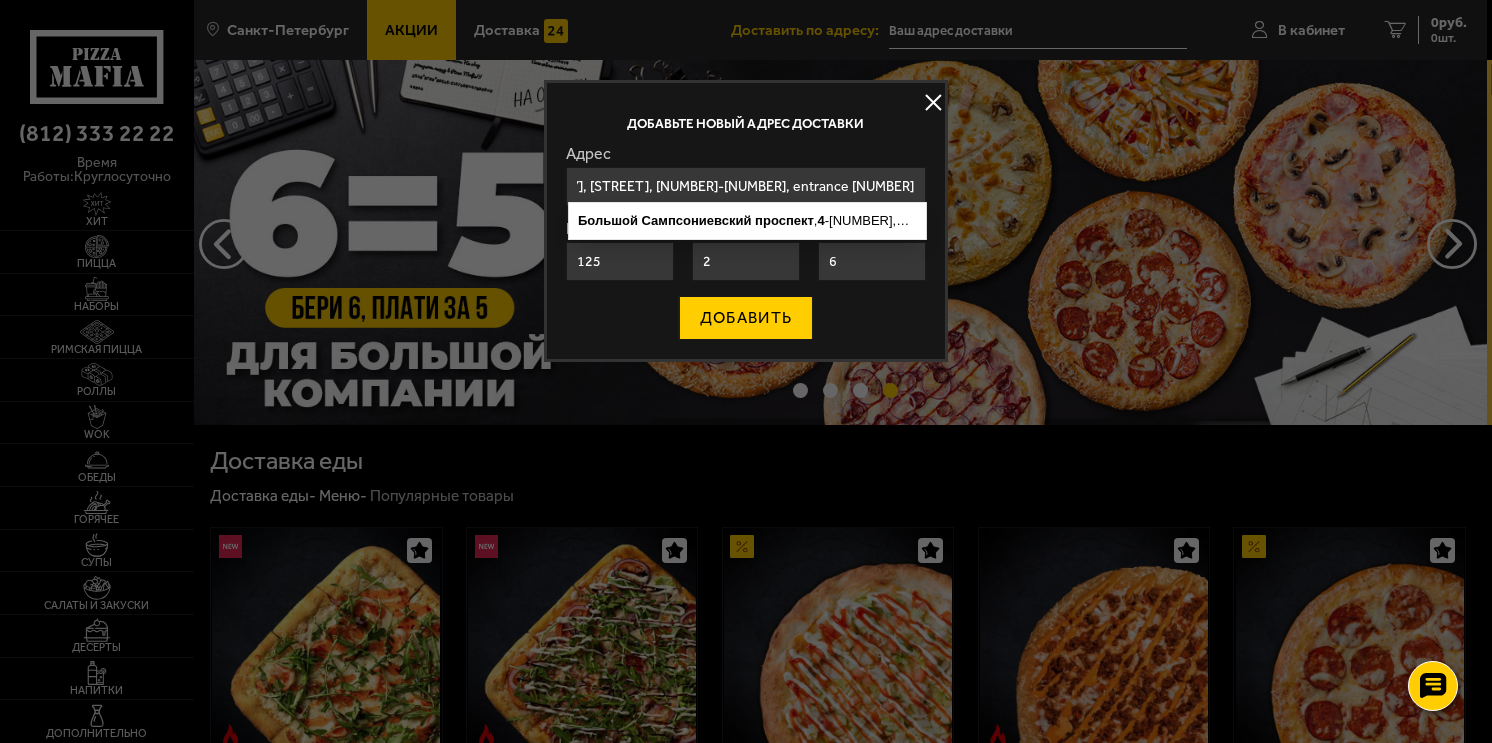 click on "ДОБАВИТЬ" at bounding box center (746, 318) 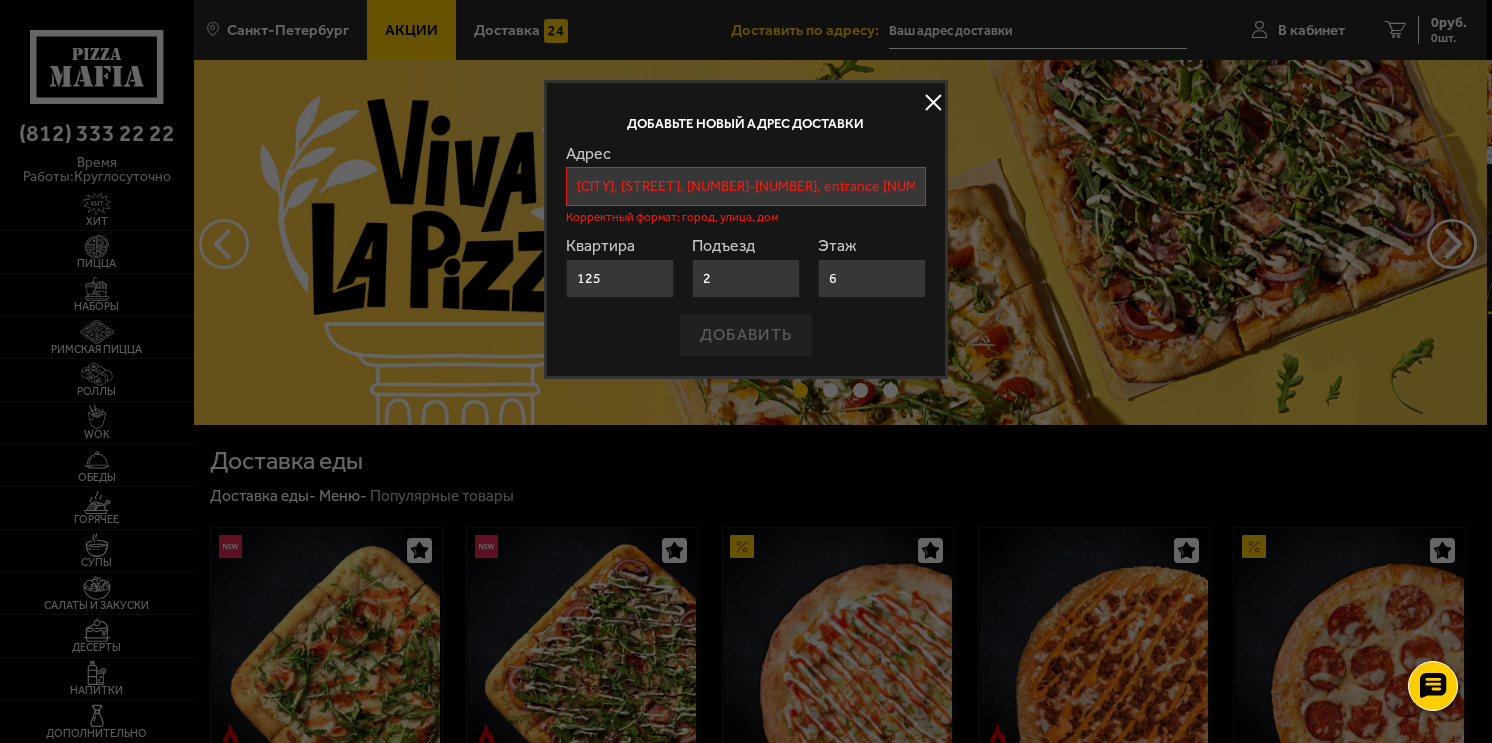 click on "[CITY], [STREET], [NUMBER]-[NUMBER], entrance [NUMBER]" at bounding box center [745, 186] 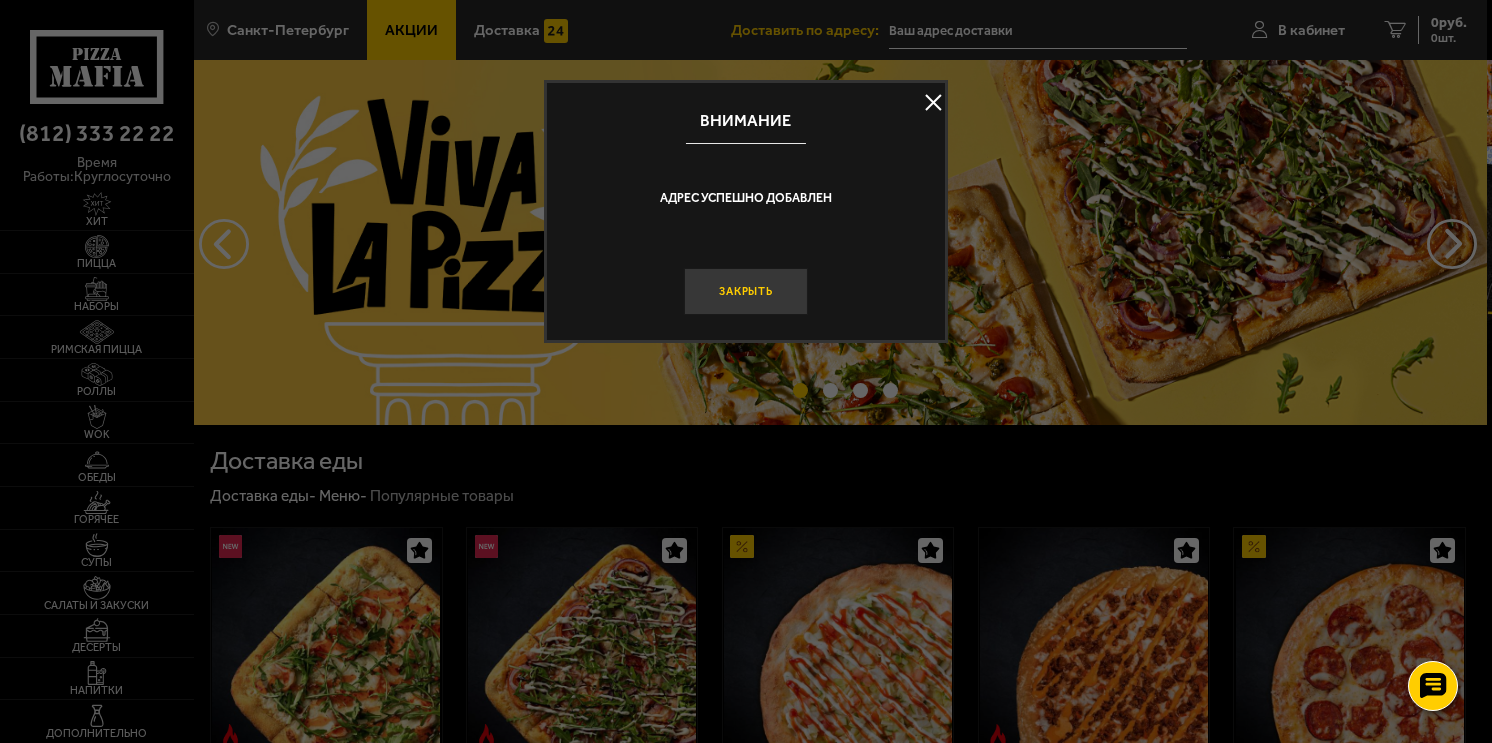 click on "Закрыть" at bounding box center [746, 291] 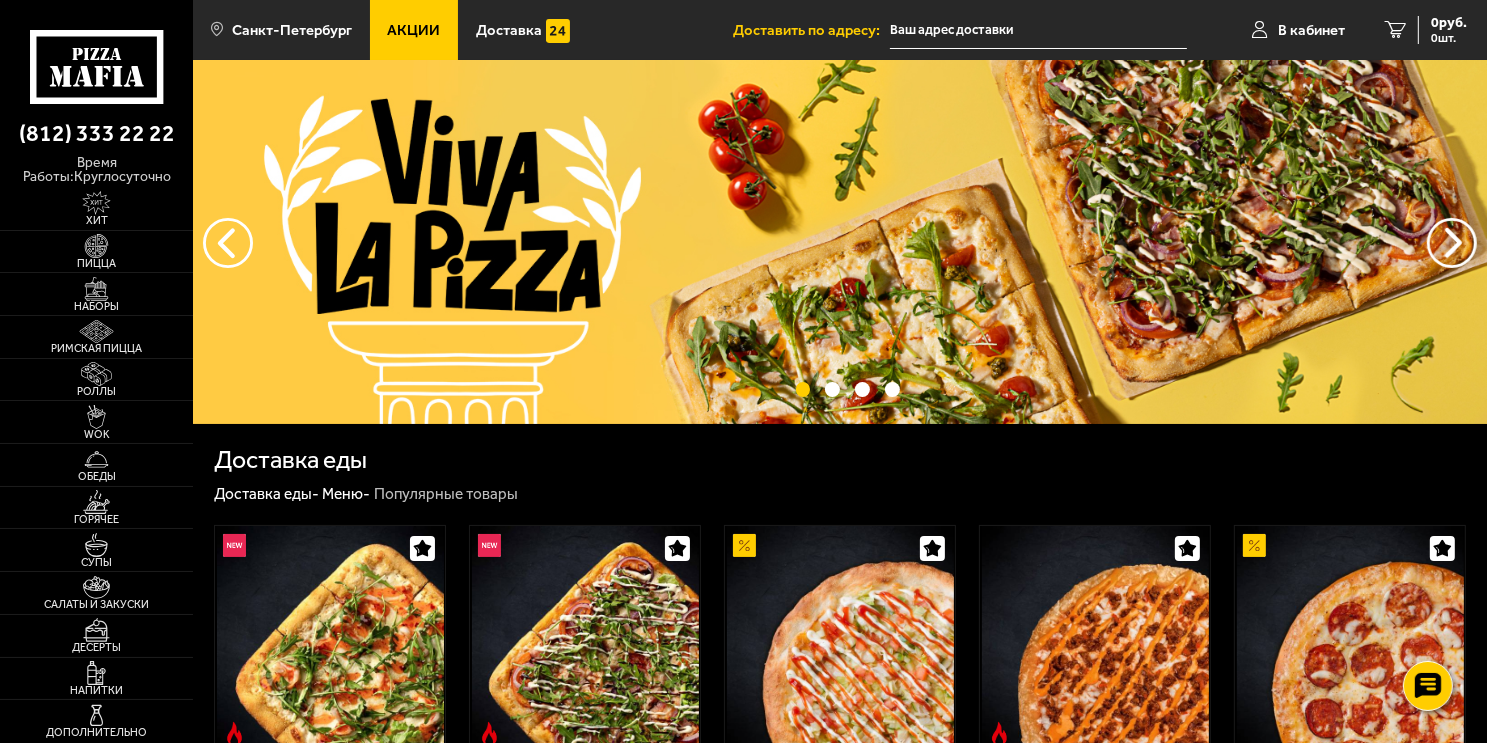 click at bounding box center [1038, 30] 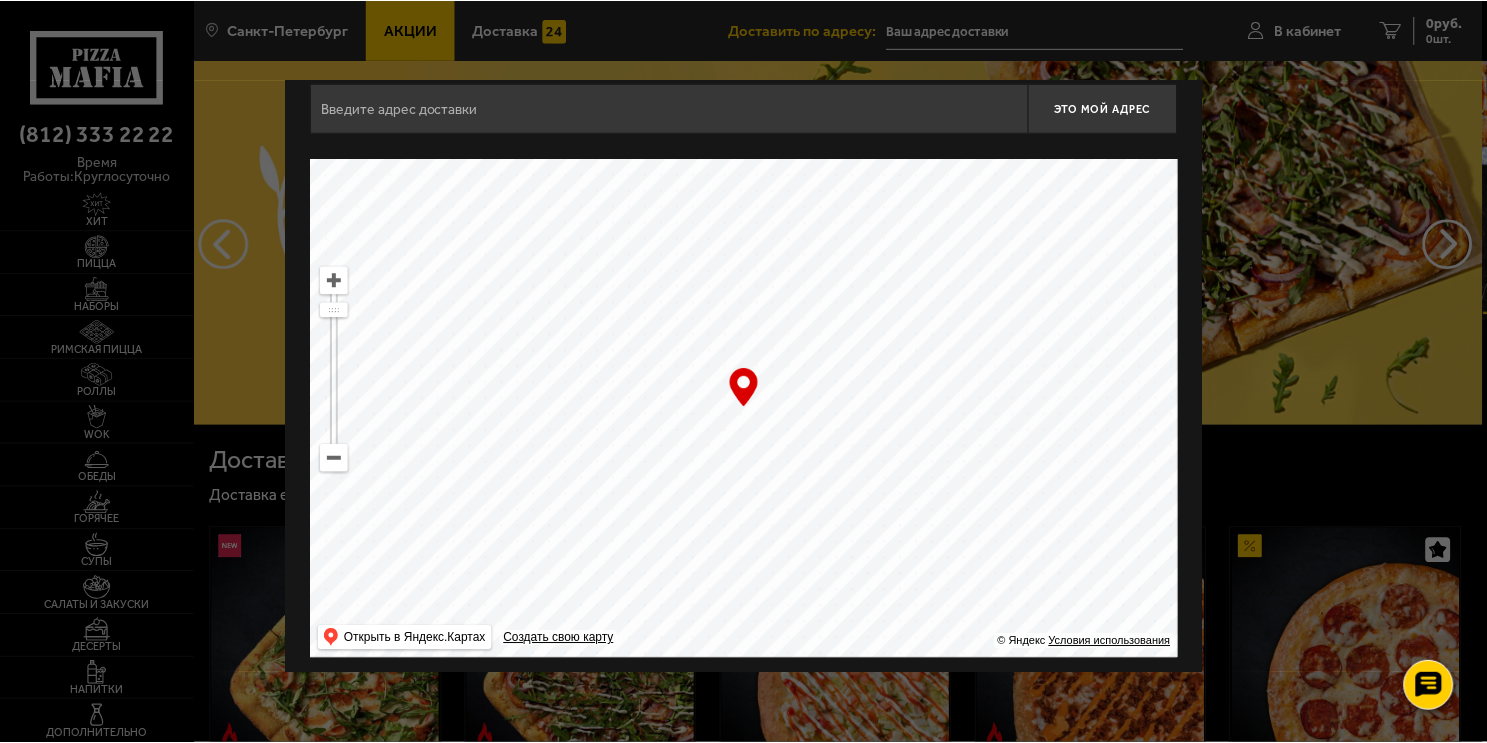 scroll, scrollTop: 31, scrollLeft: 0, axis: vertical 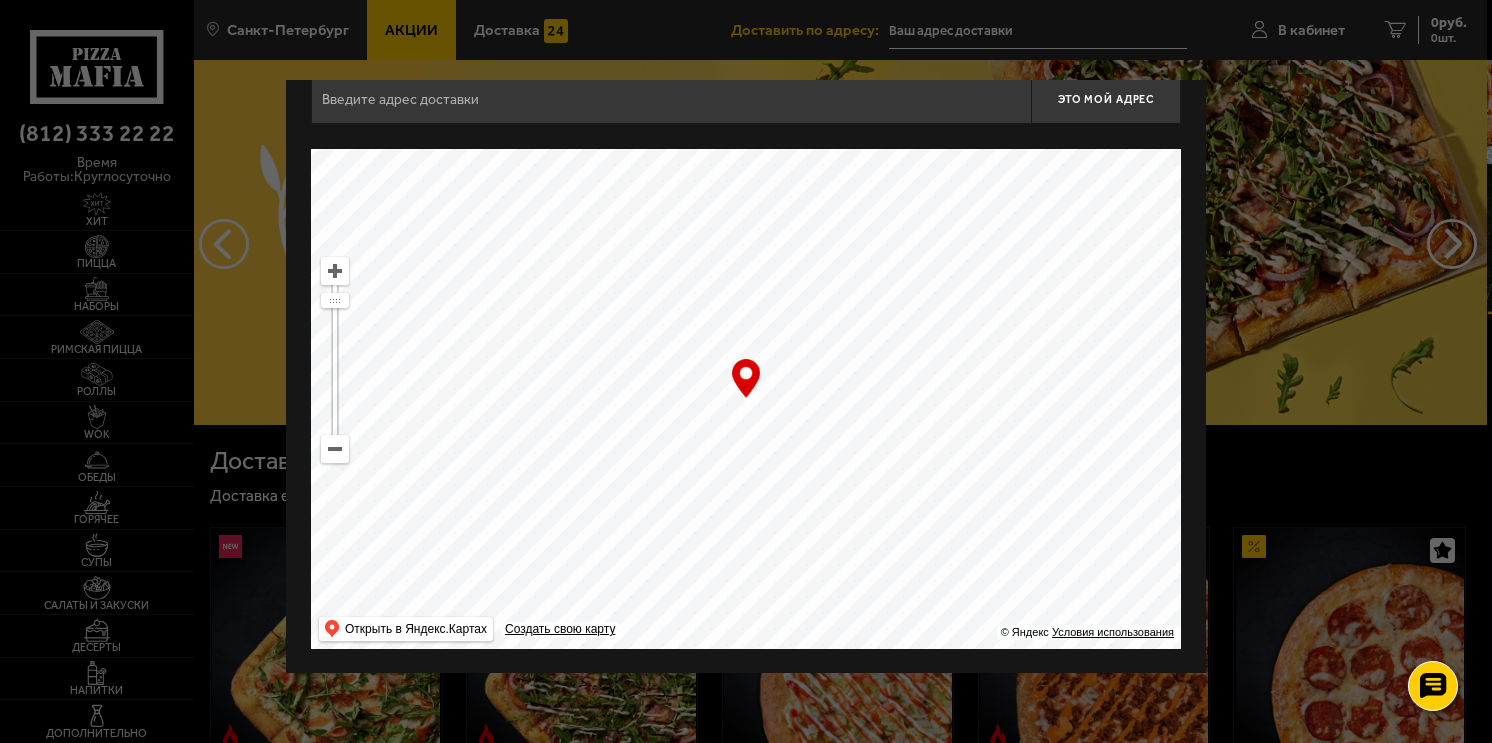 drag, startPoint x: 636, startPoint y: 218, endPoint x: 642, endPoint y: 612, distance: 394.0457 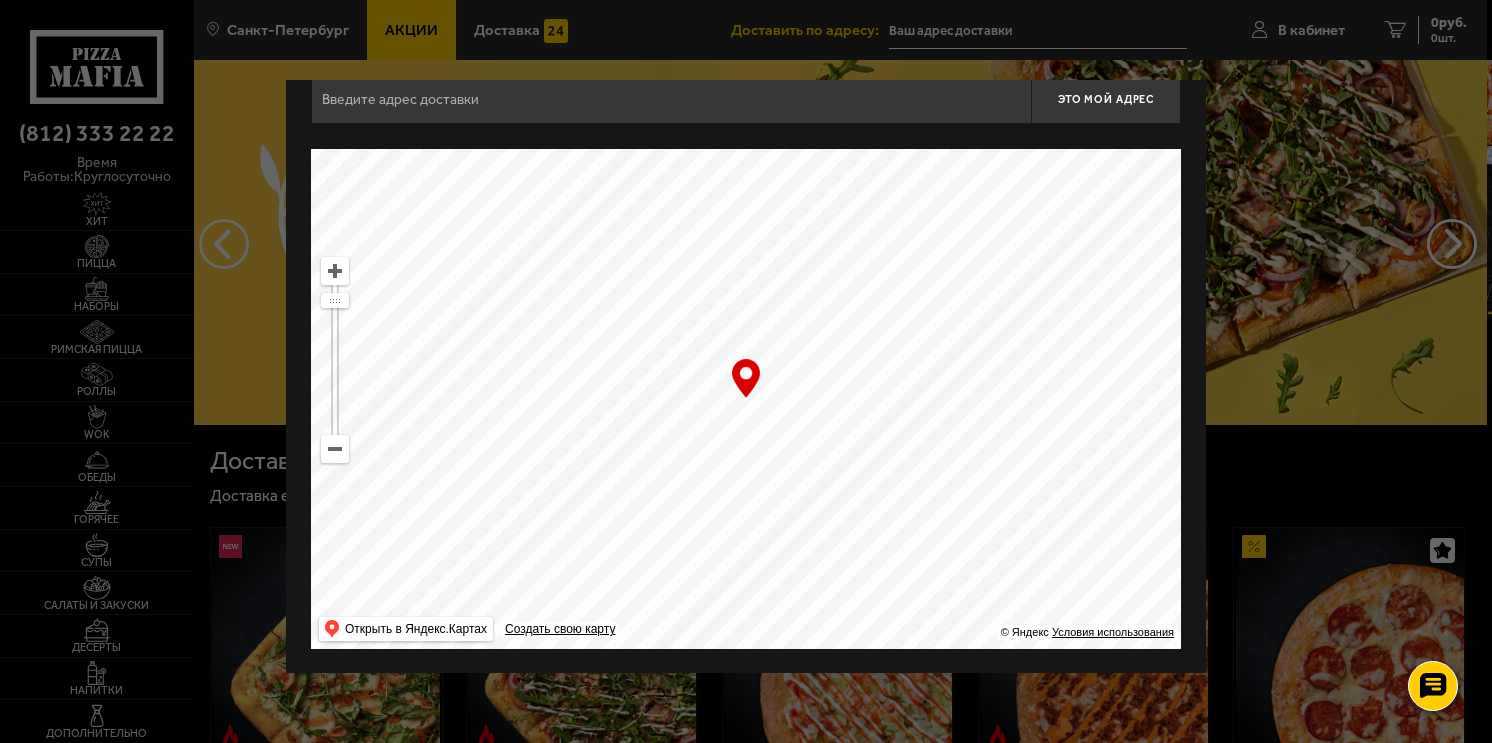 drag, startPoint x: 941, startPoint y: 315, endPoint x: 638, endPoint y: 663, distance: 461.42496 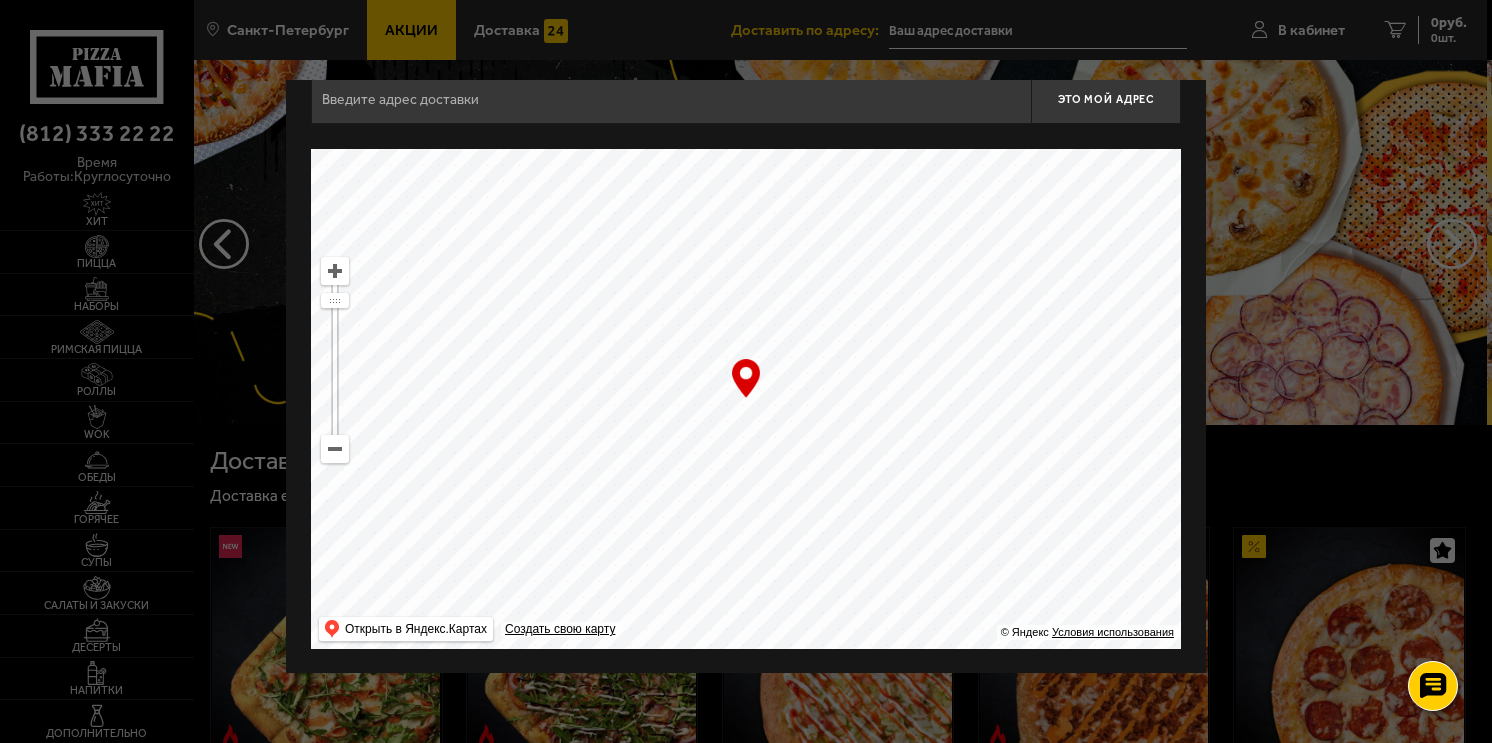 drag, startPoint x: 924, startPoint y: 435, endPoint x: 488, endPoint y: 536, distance: 447.54553 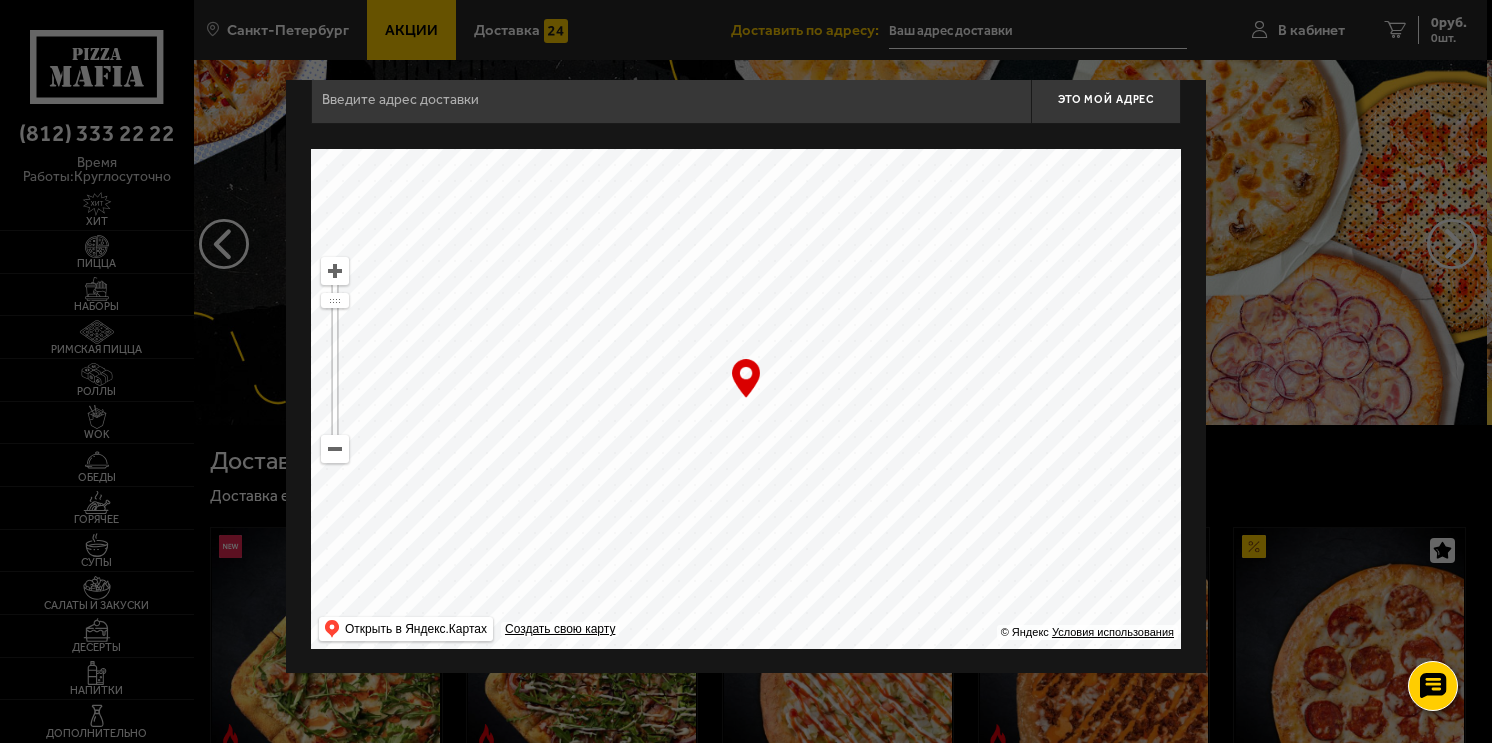 drag, startPoint x: 850, startPoint y: 423, endPoint x: 624, endPoint y: 573, distance: 271.24896 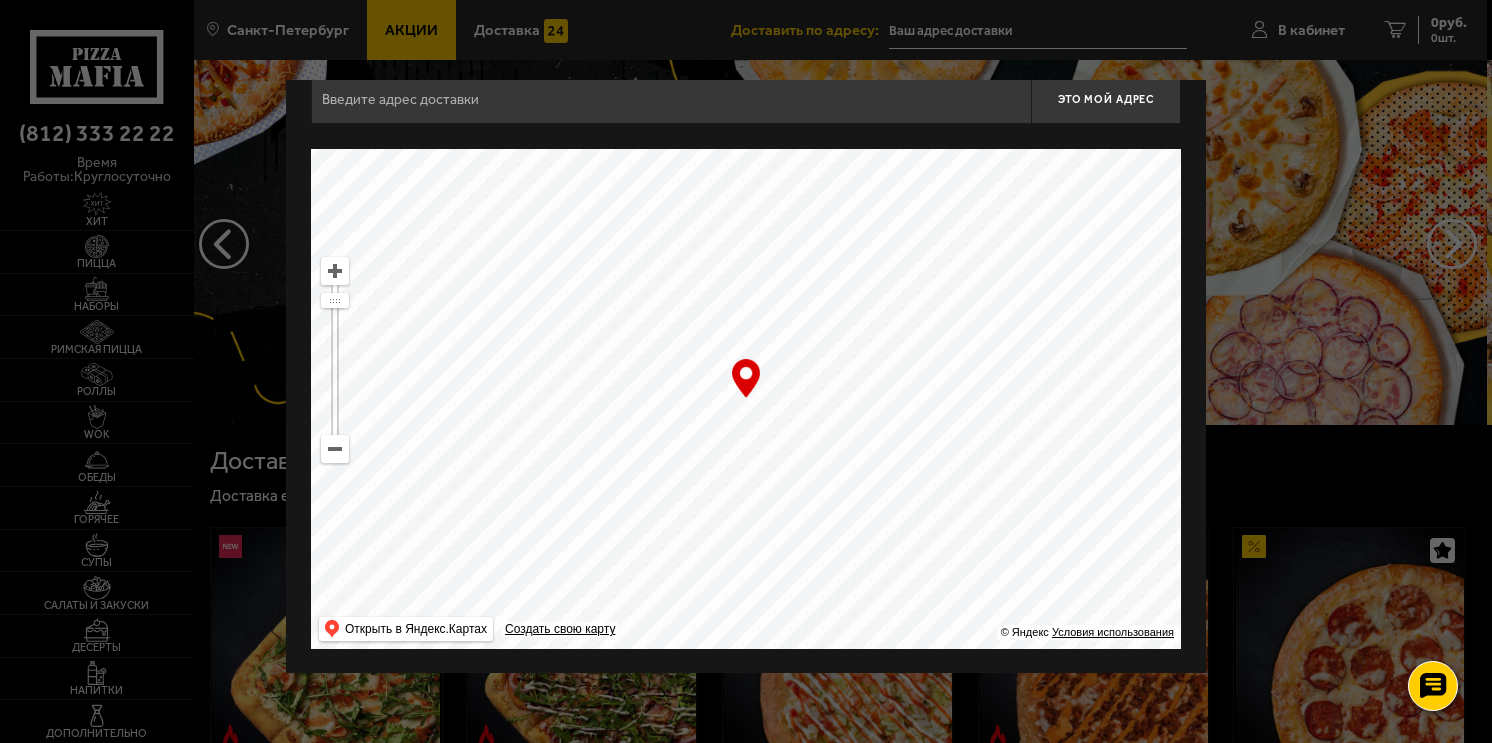 type on "[STREET], [NUMBER]-[NUMBER]" 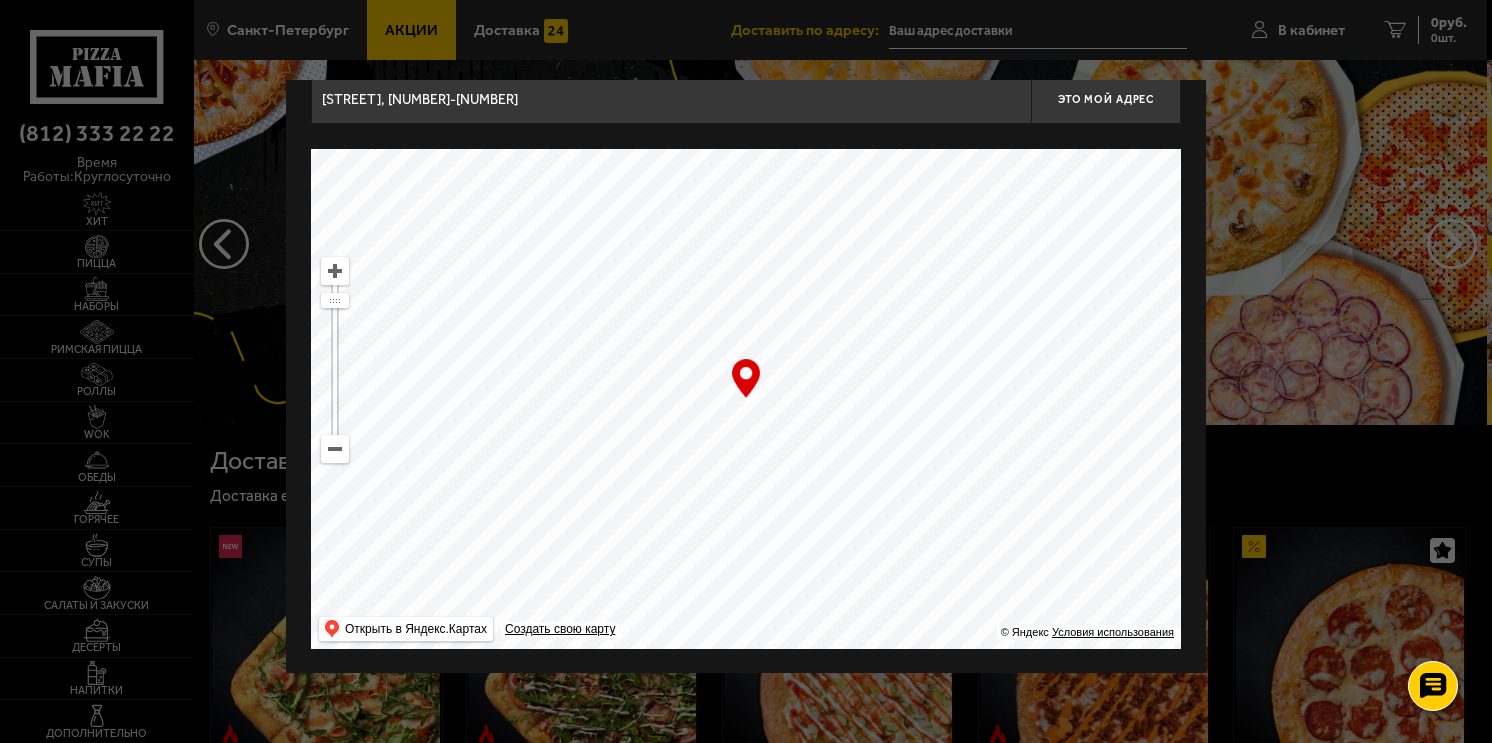 click on "… © Яндекс   Условия использования Открыть в Яндекс.Картах Создать свою карту" at bounding box center (746, 399) 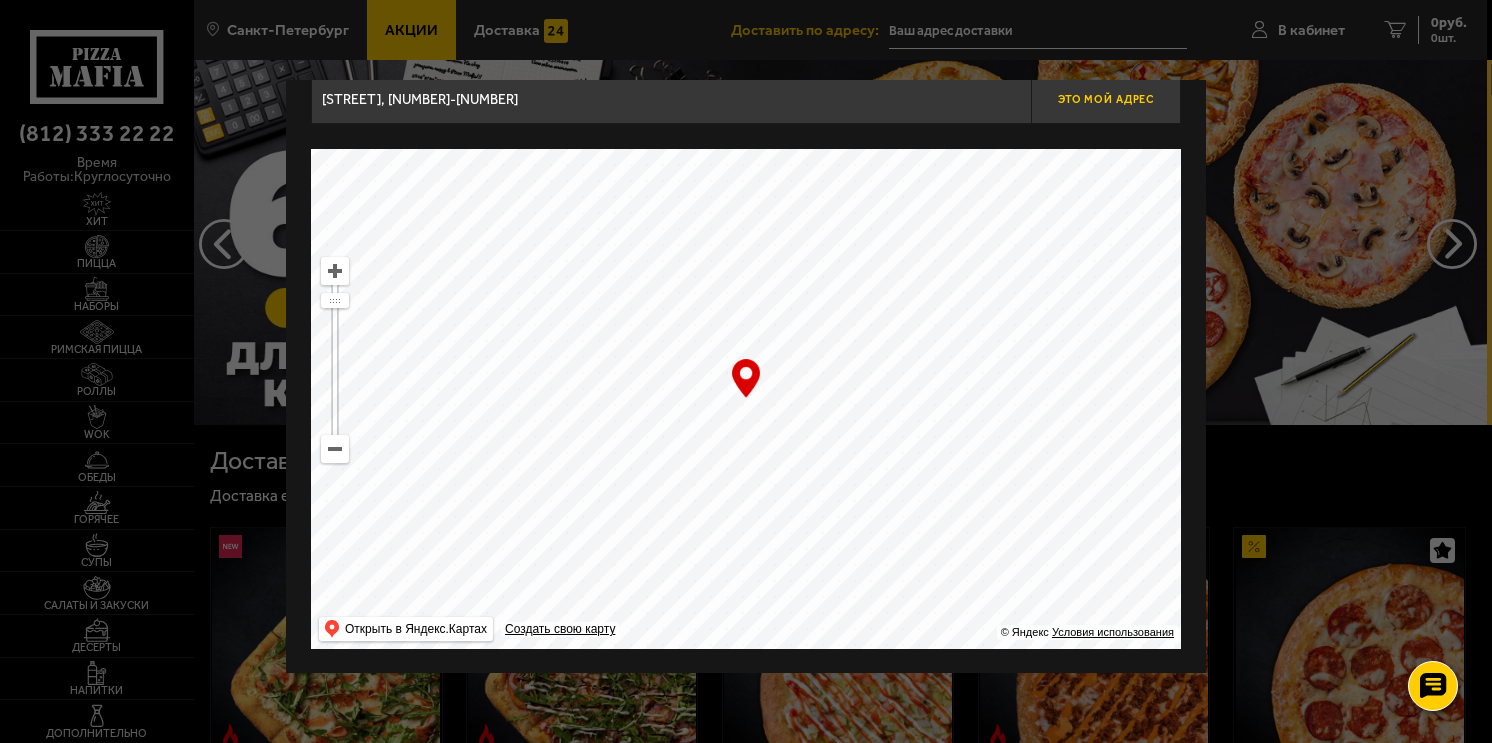 click on "Это мой адрес" at bounding box center [1106, 99] 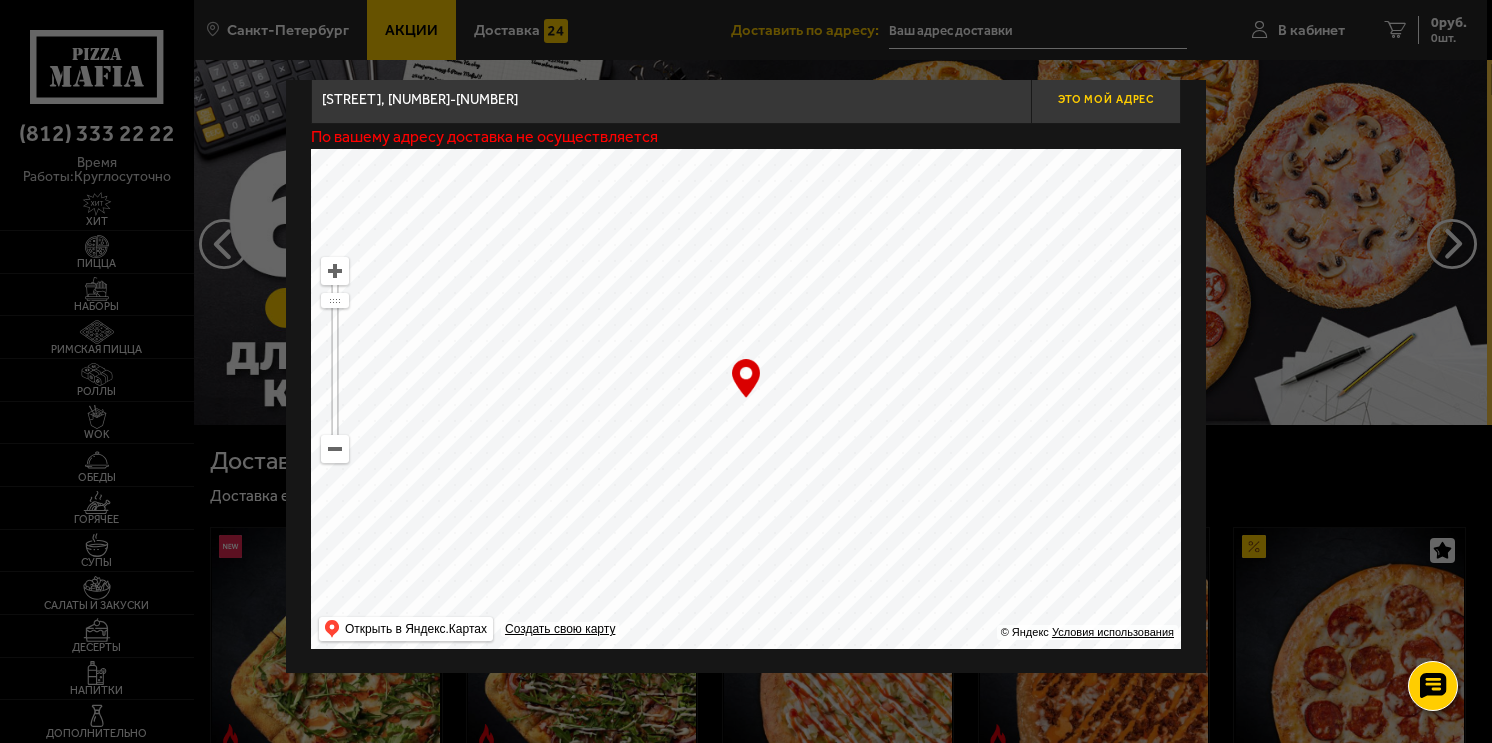 click on "Это мой адрес" at bounding box center (1106, 99) 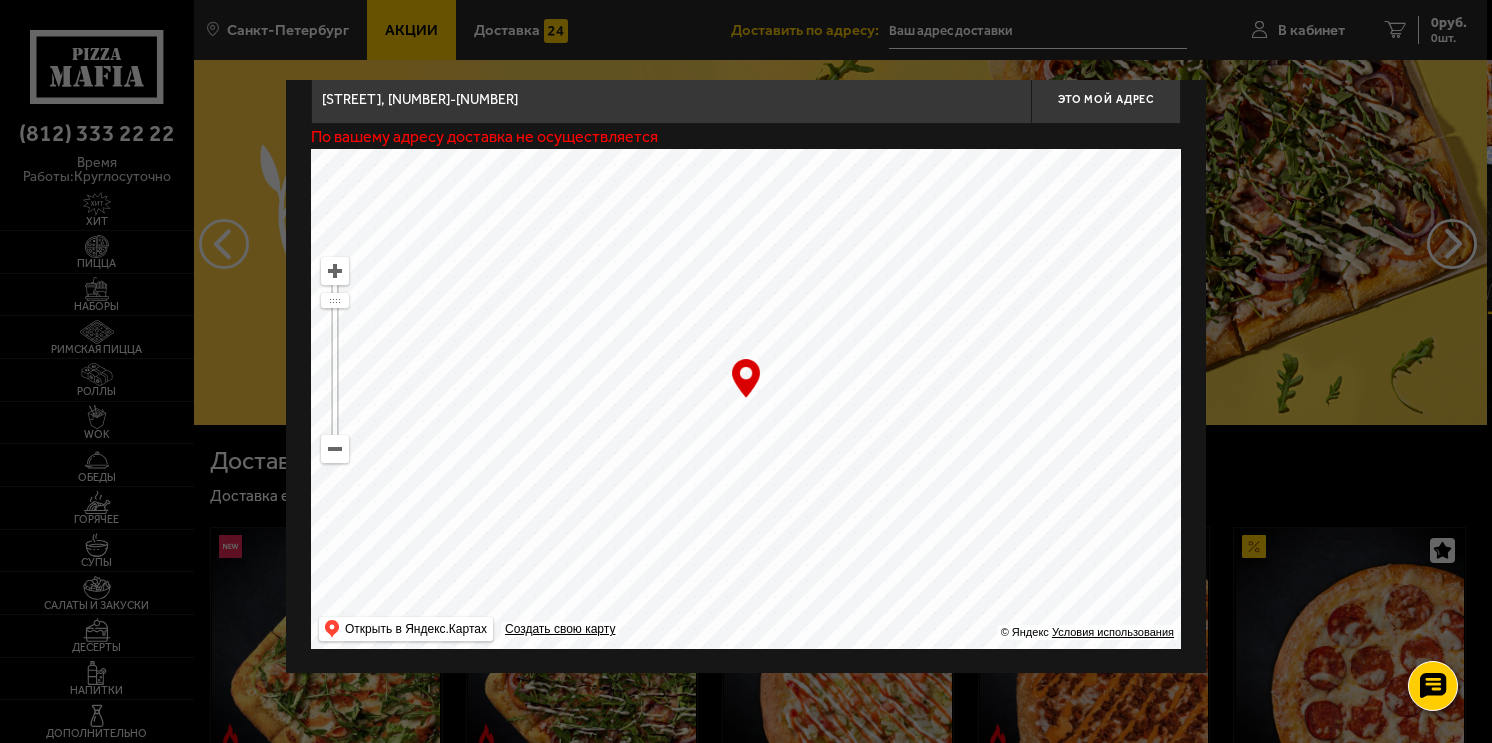 drag, startPoint x: 829, startPoint y: 439, endPoint x: 829, endPoint y: 428, distance: 11 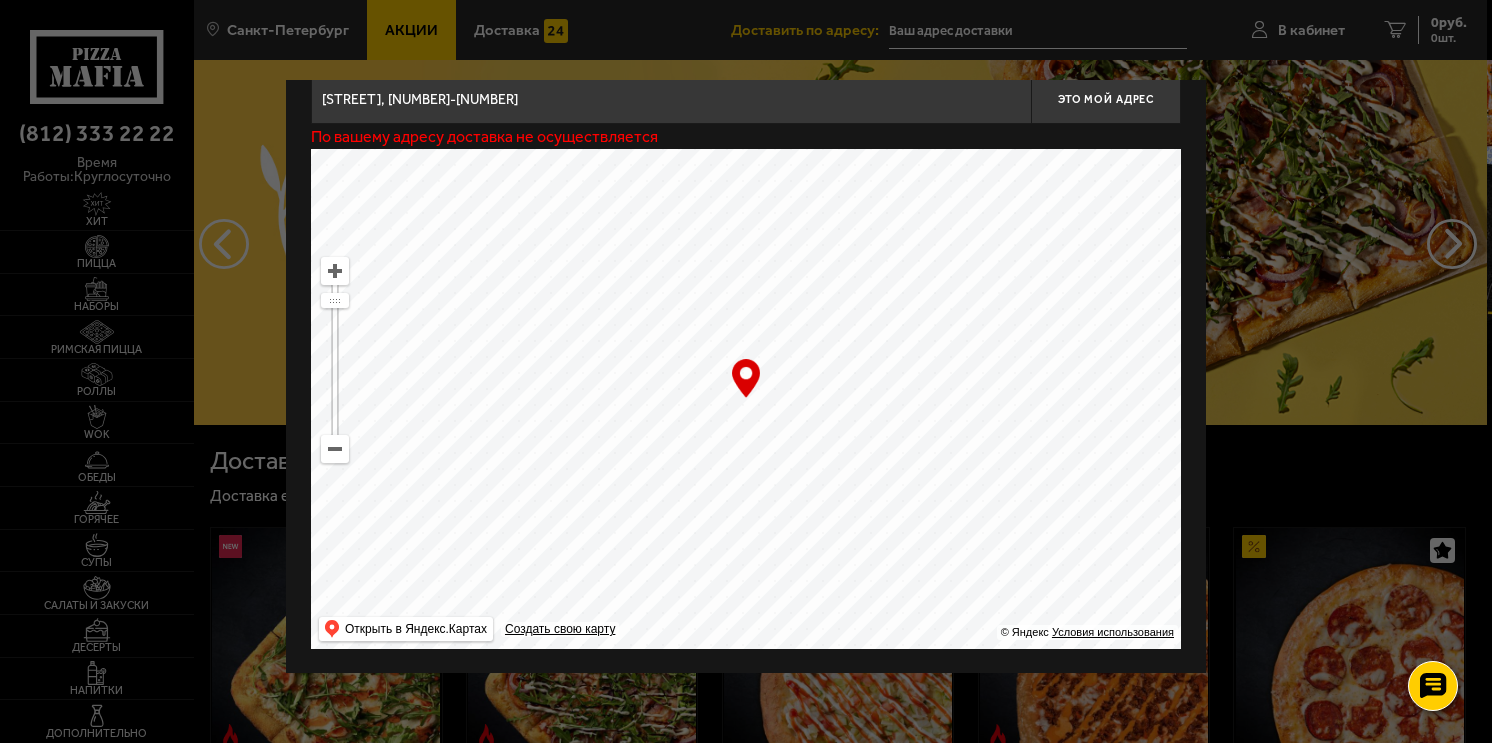 click on "… © Яндекс   Условия использования Открыть в Яндекс.Картах Создать свою карту" at bounding box center (746, 399) 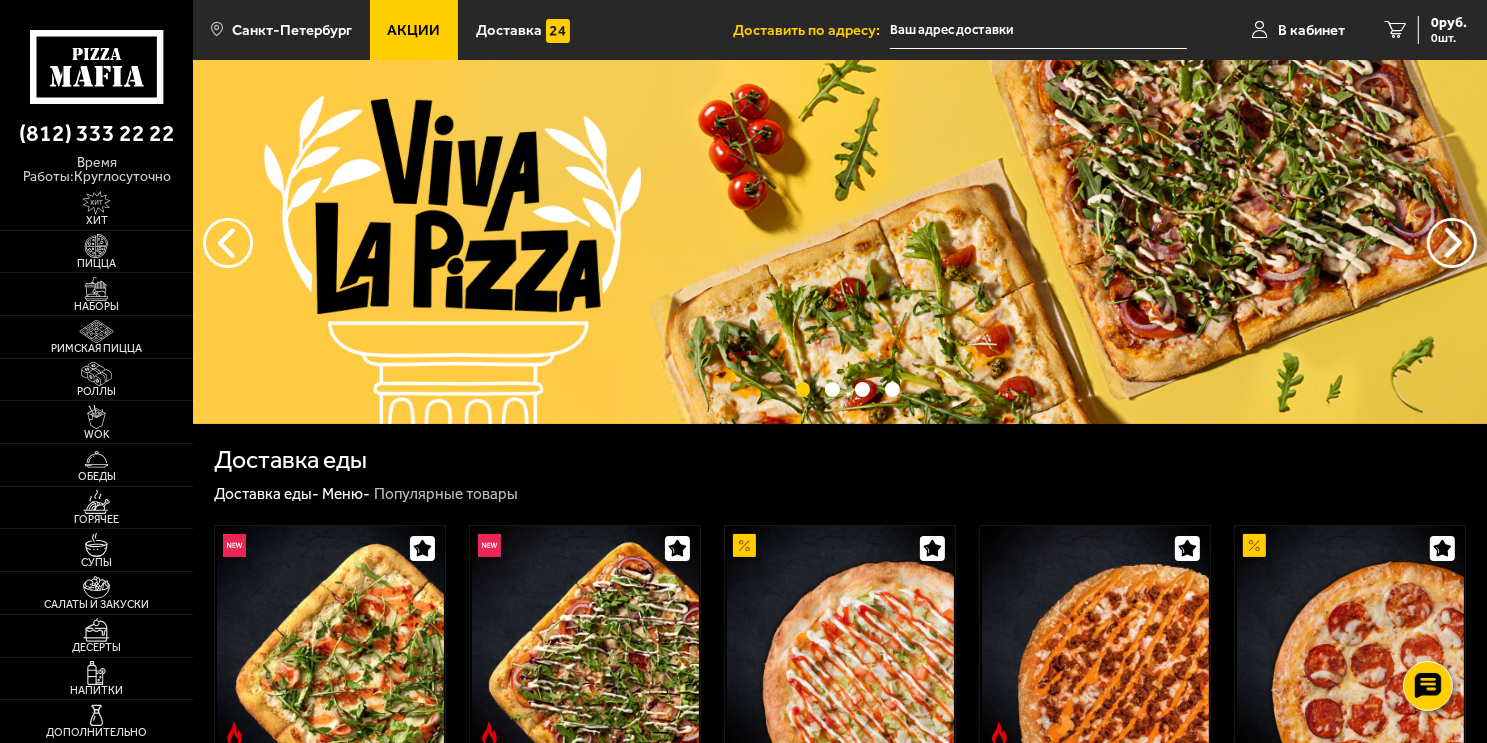 click at bounding box center [1038, 30] 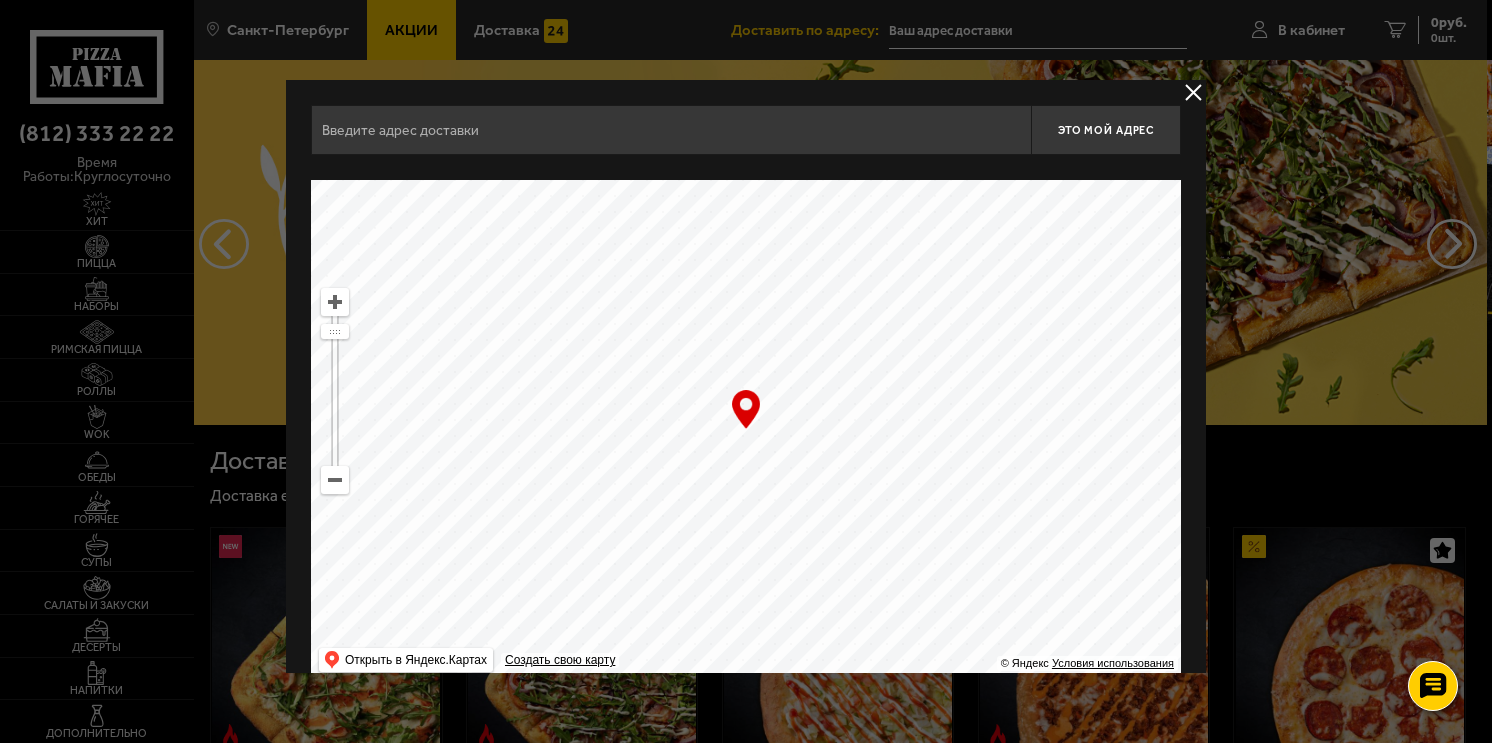 drag, startPoint x: 843, startPoint y: 268, endPoint x: 760, endPoint y: 716, distance: 455.62375 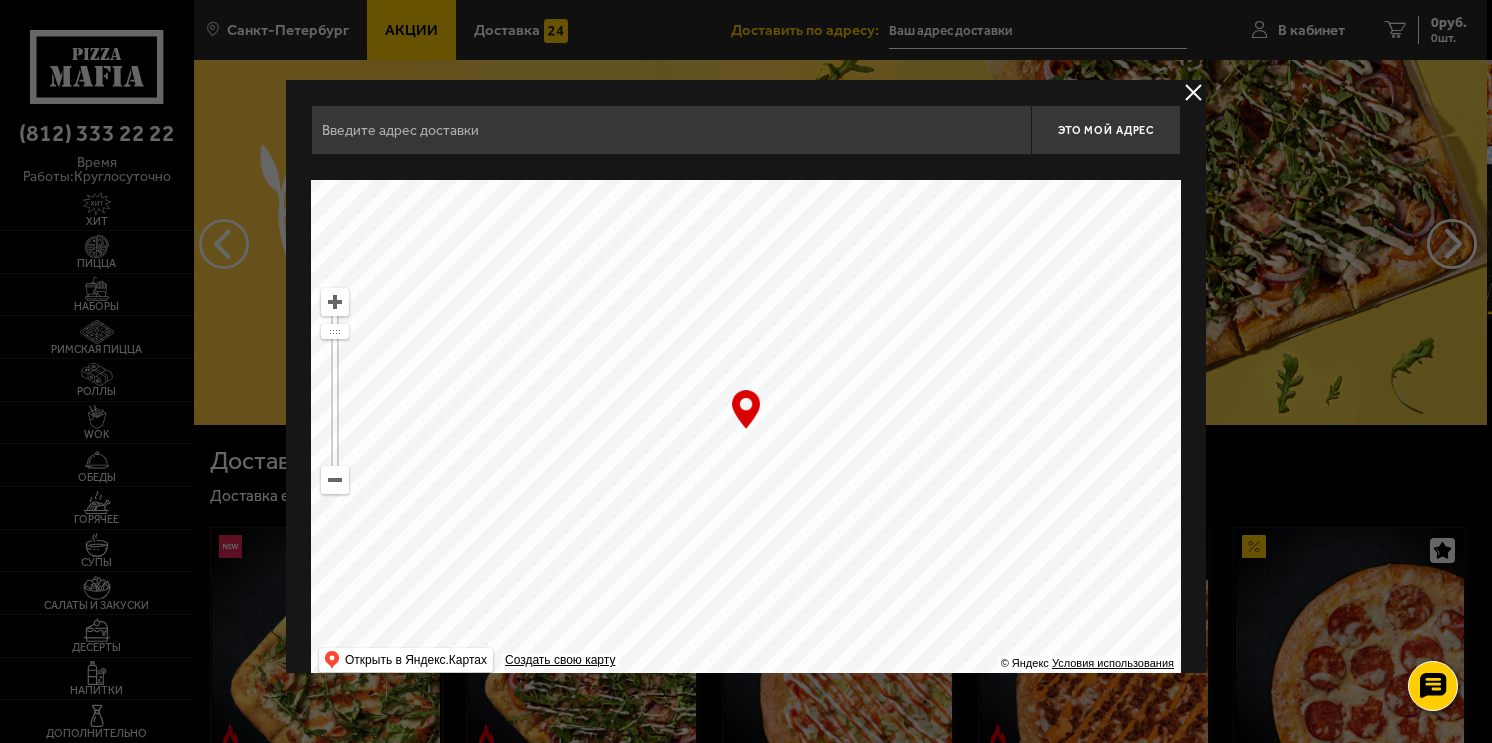drag, startPoint x: 914, startPoint y: 329, endPoint x: 627, endPoint y: 723, distance: 487.44742 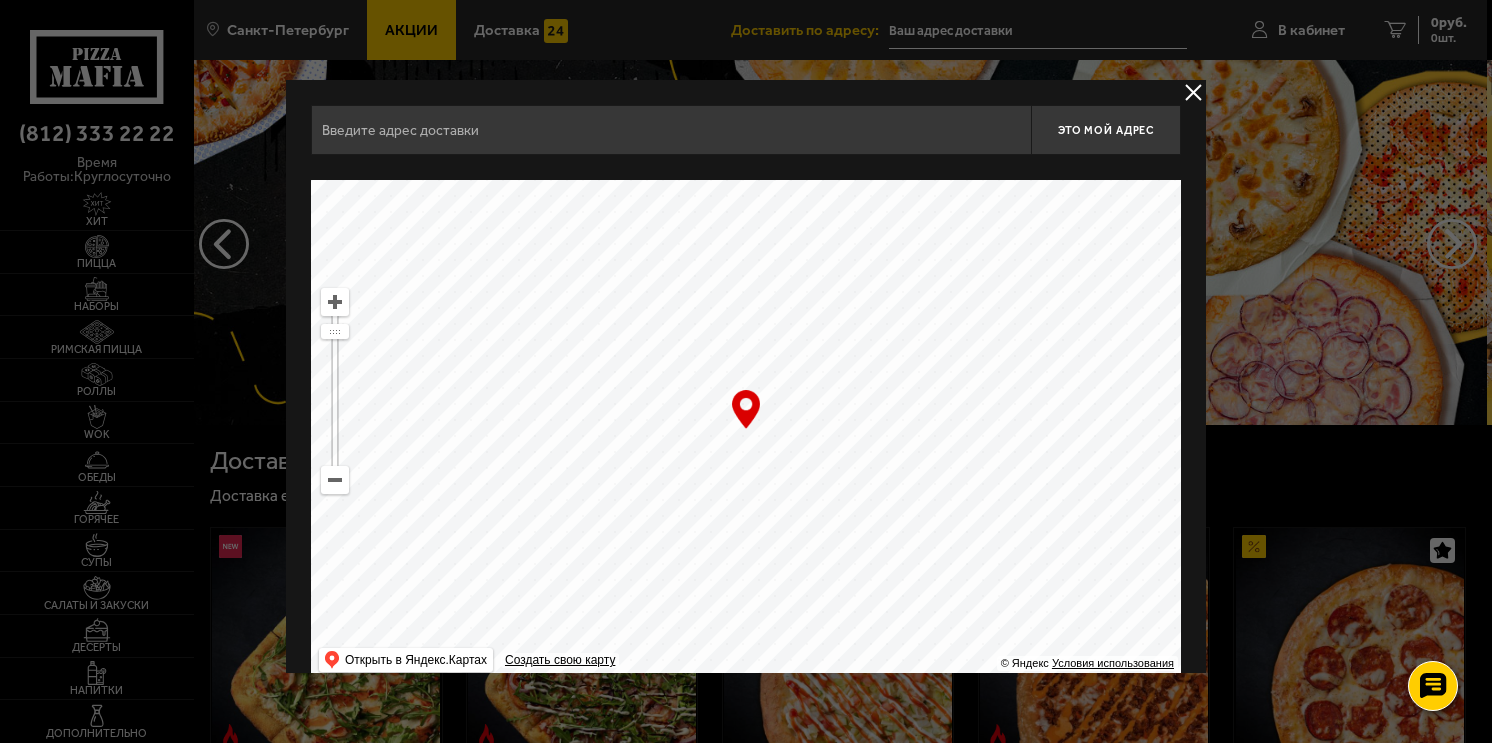 drag, startPoint x: 782, startPoint y: 623, endPoint x: 80, endPoint y: 788, distance: 721.1304 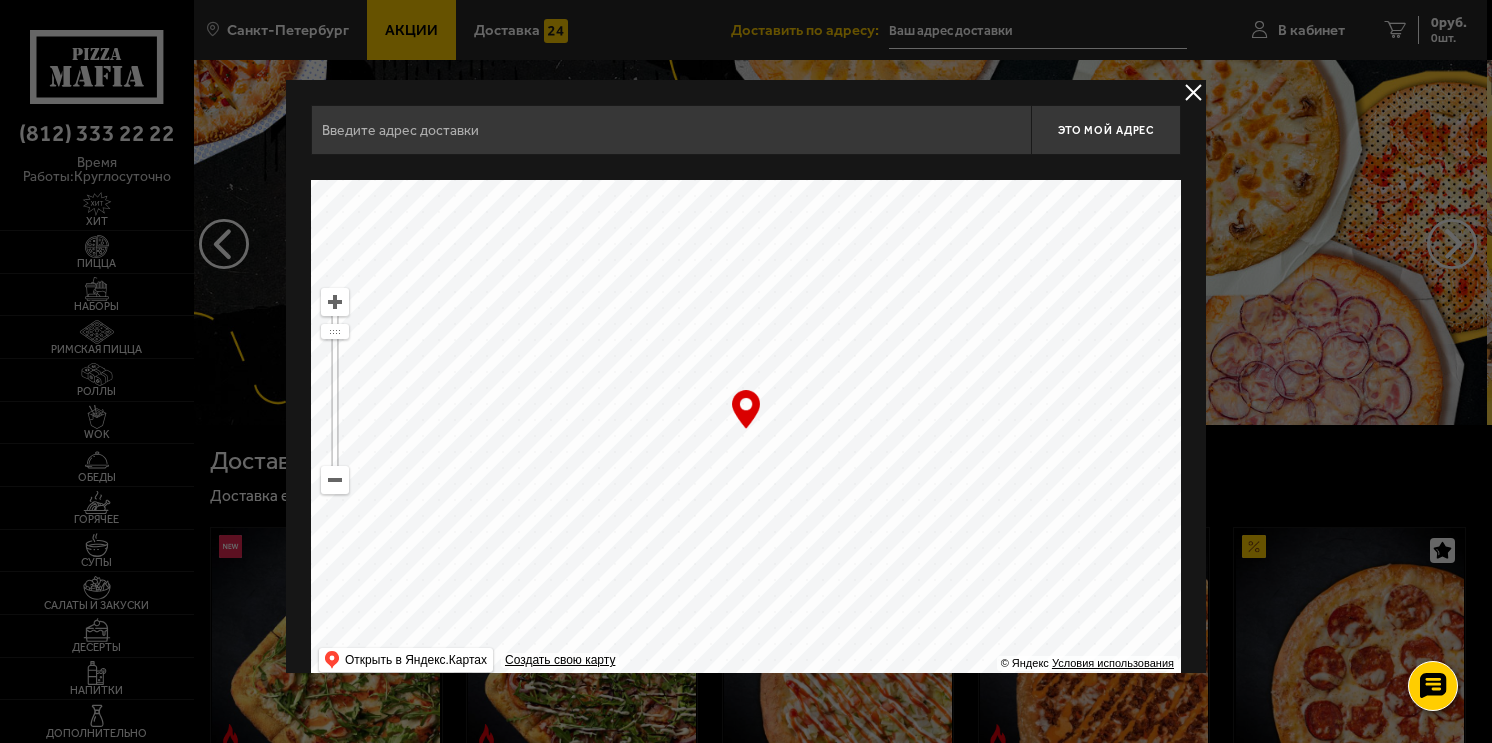 drag, startPoint x: 673, startPoint y: 261, endPoint x: 564, endPoint y: 573, distance: 330.49207 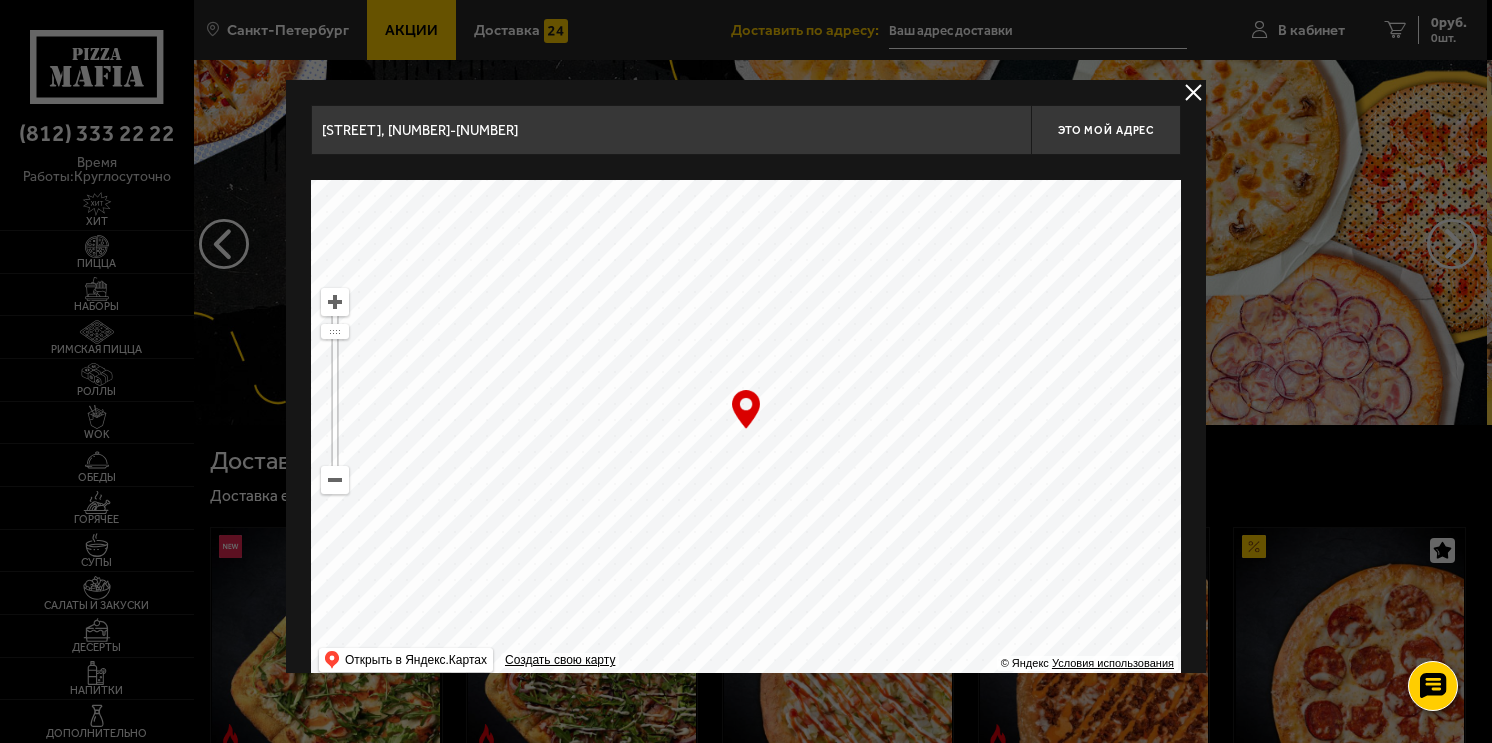drag, startPoint x: 722, startPoint y: 459, endPoint x: 722, endPoint y: 438, distance: 21 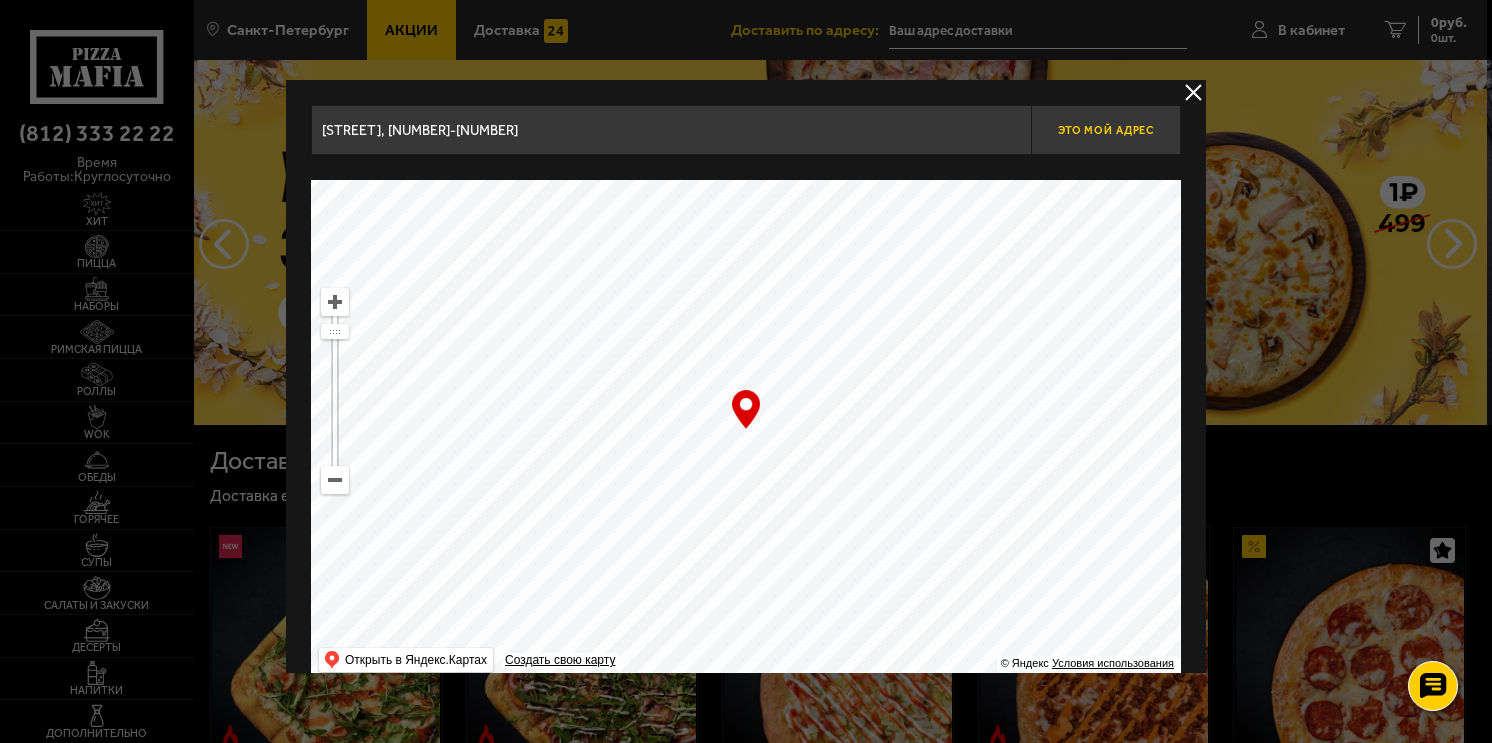 click on "Это мой адрес" at bounding box center (1106, 130) 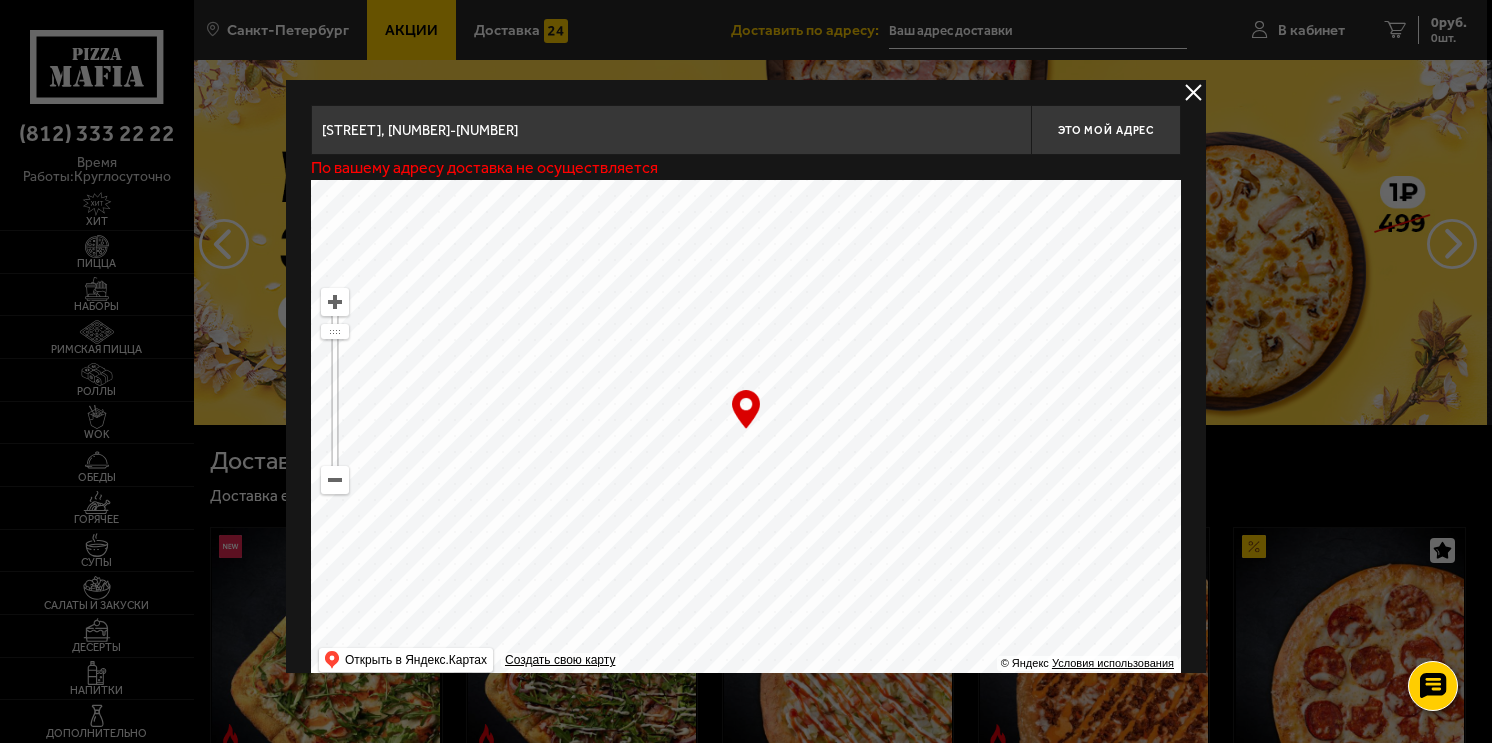 click at bounding box center (1193, 92) 